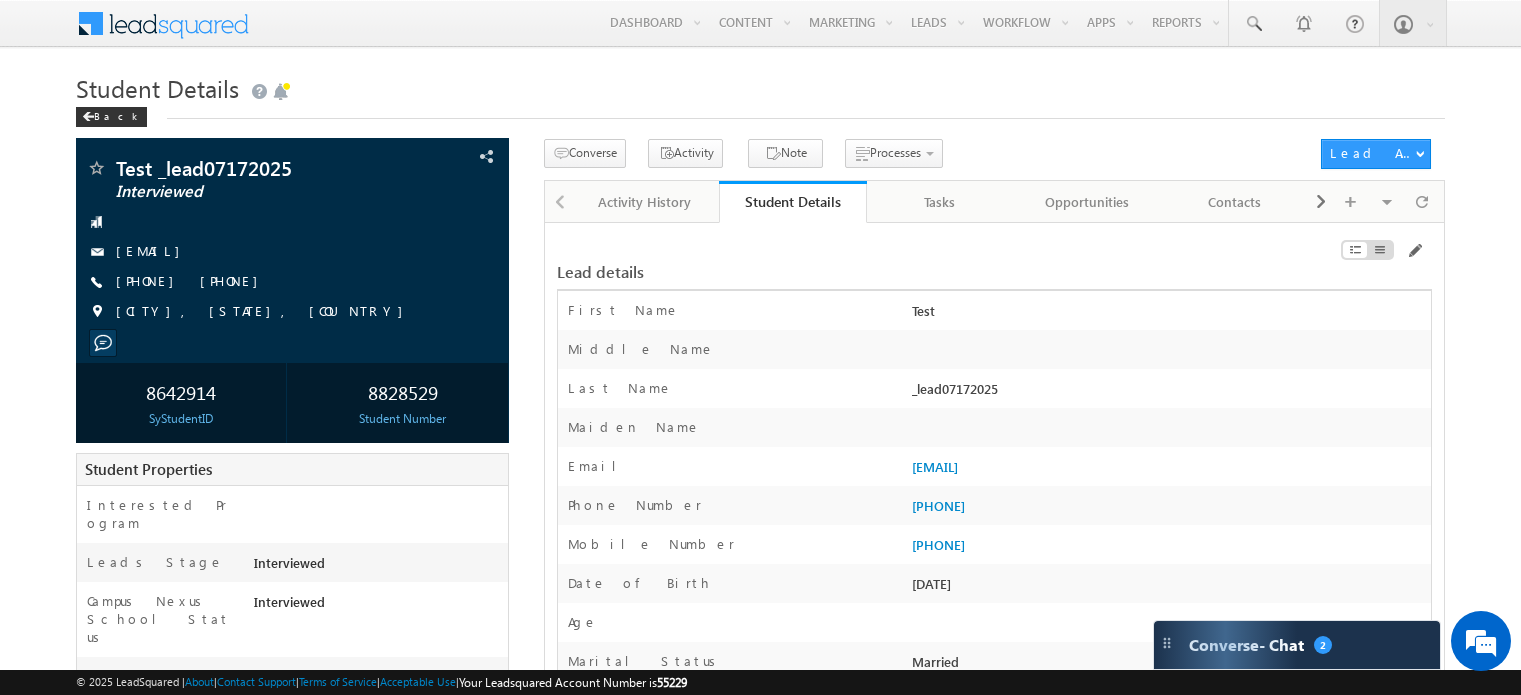 scroll, scrollTop: 0, scrollLeft: 0, axis: both 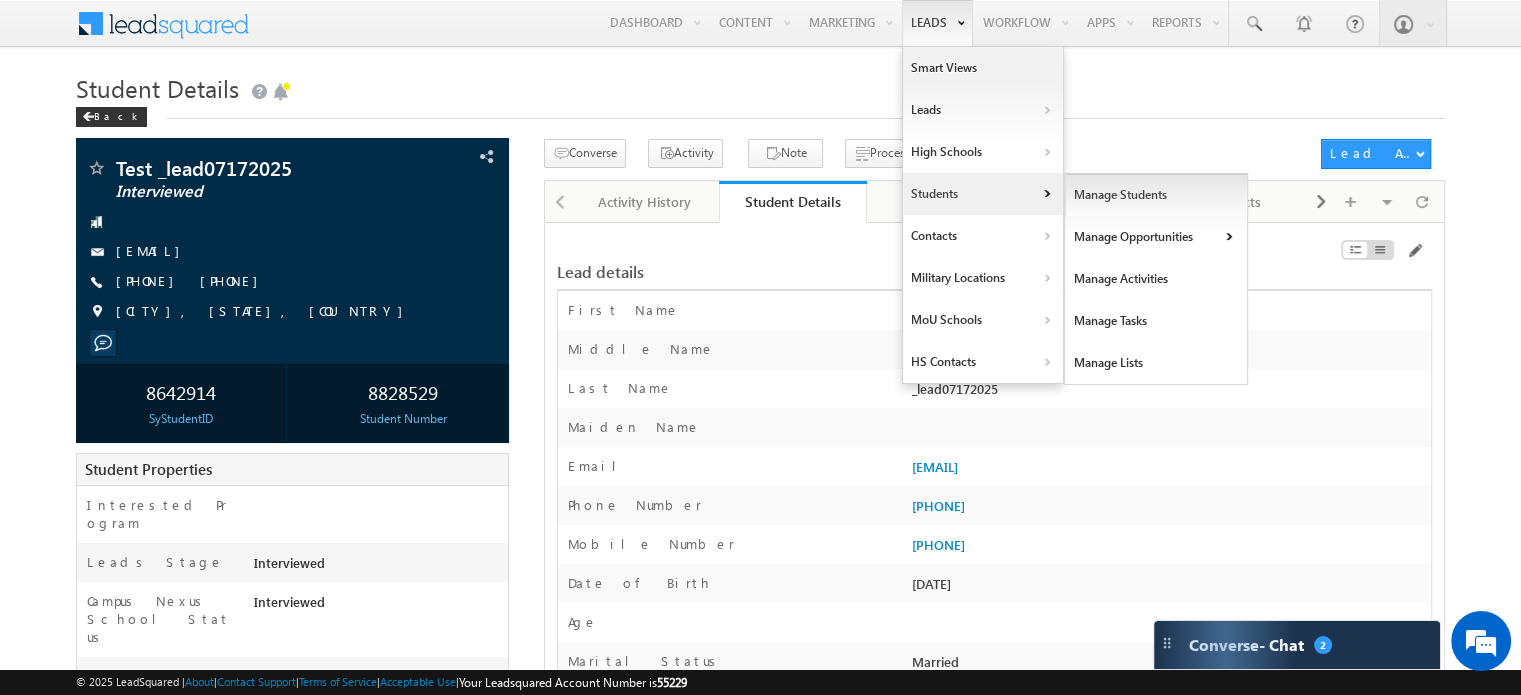 click on "Manage Students" at bounding box center (1156, 195) 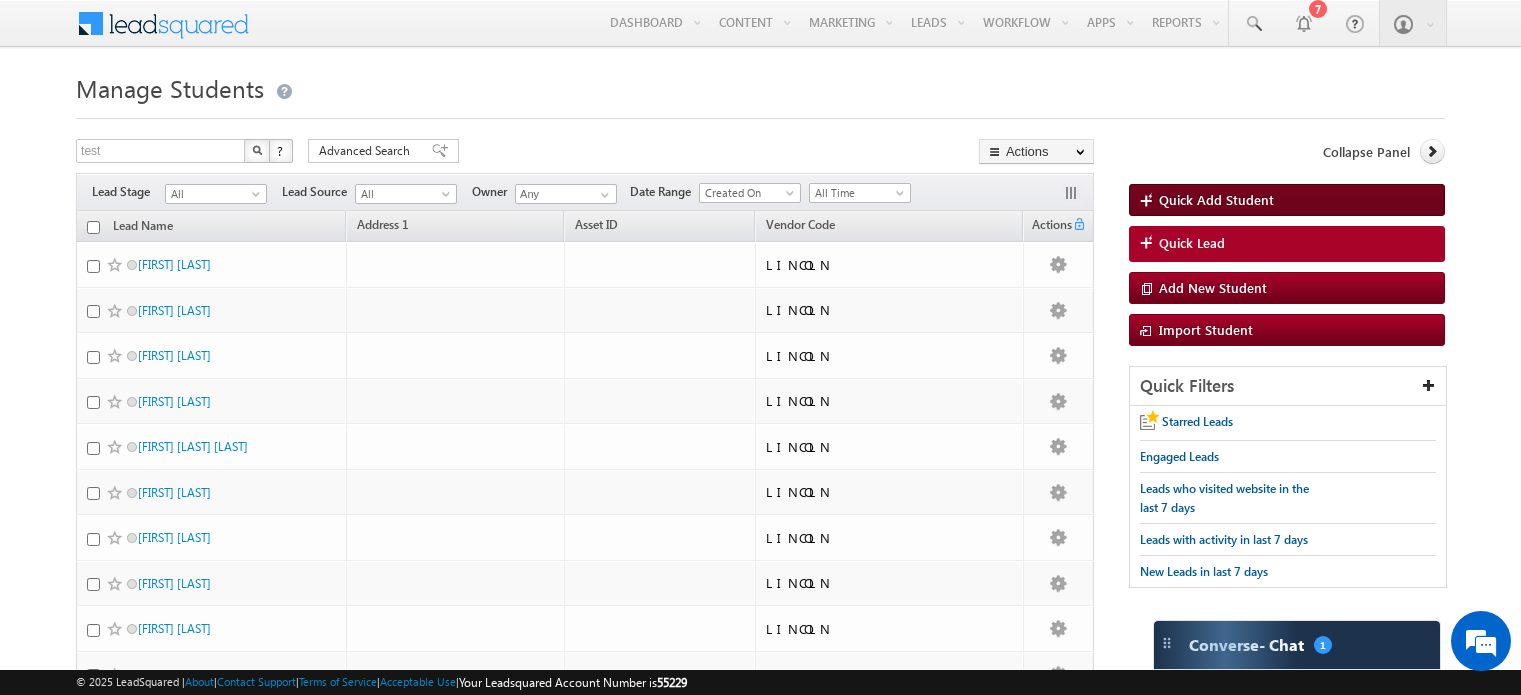 scroll, scrollTop: 0, scrollLeft: 0, axis: both 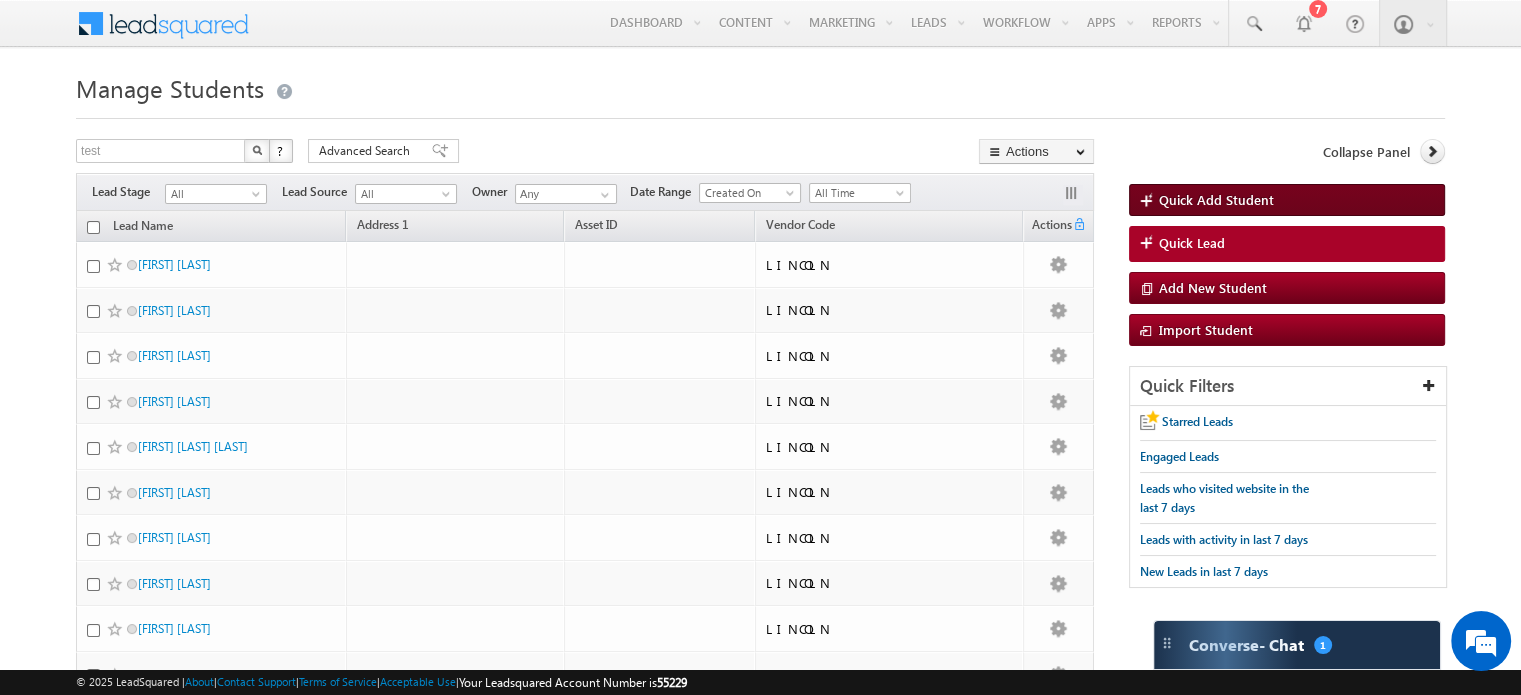 click on "Quick Add Student" at bounding box center (1216, 199) 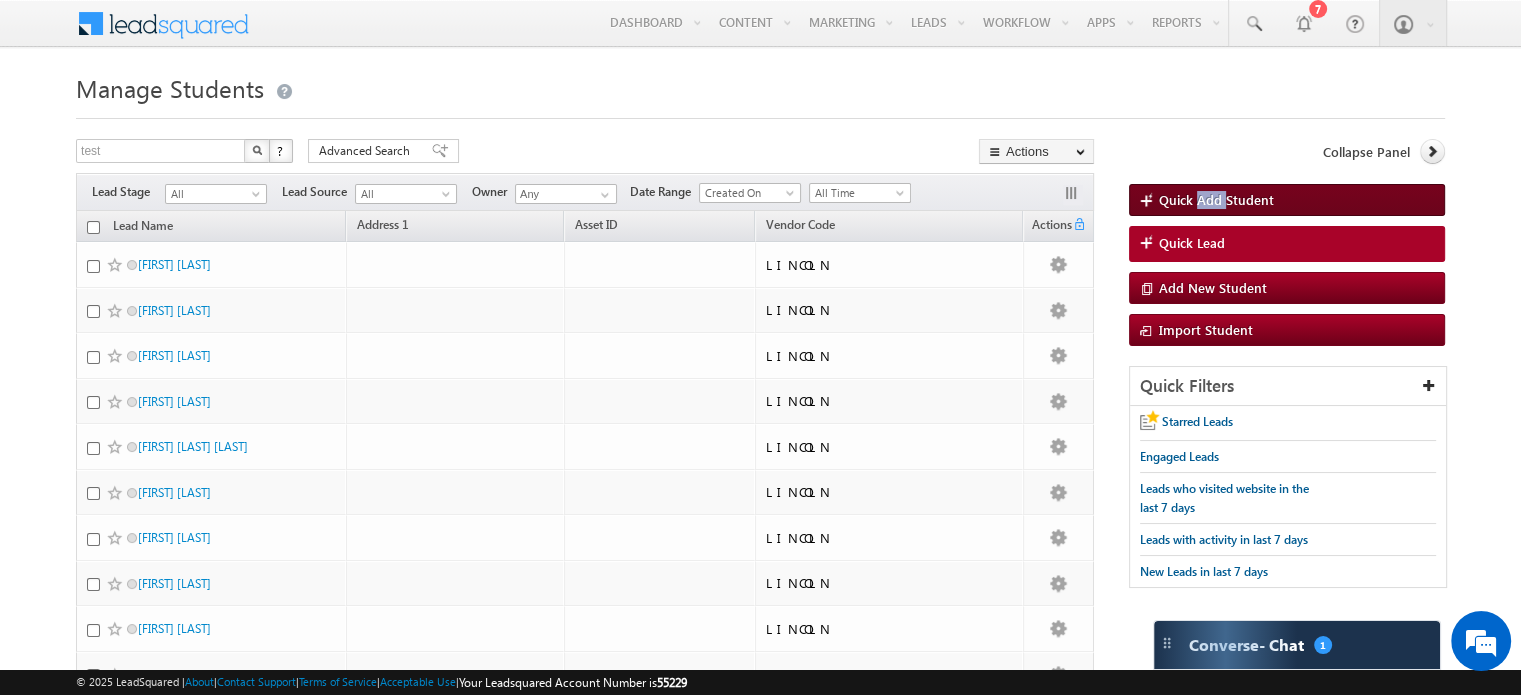 click on "Quick Add Student" at bounding box center [1216, 199] 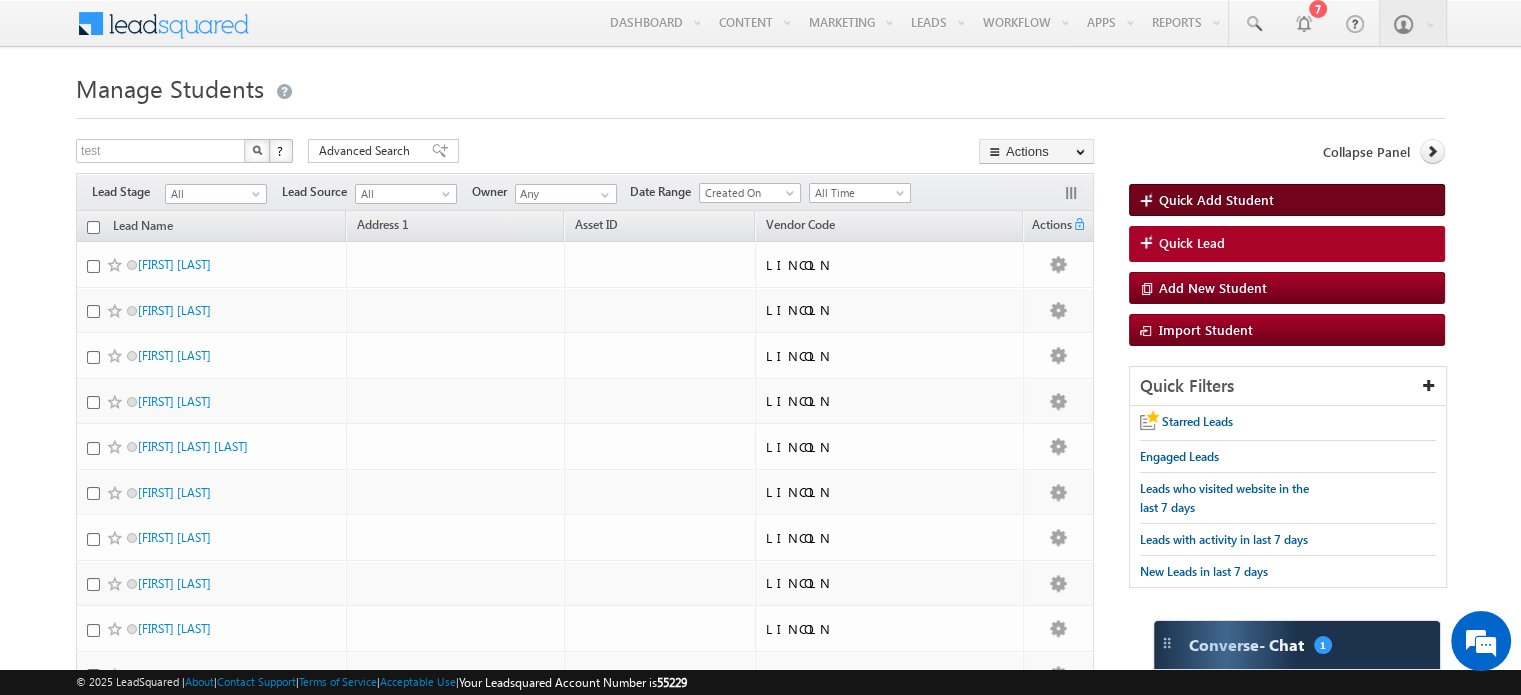 click on "Quick Add Student" at bounding box center (1216, 199) 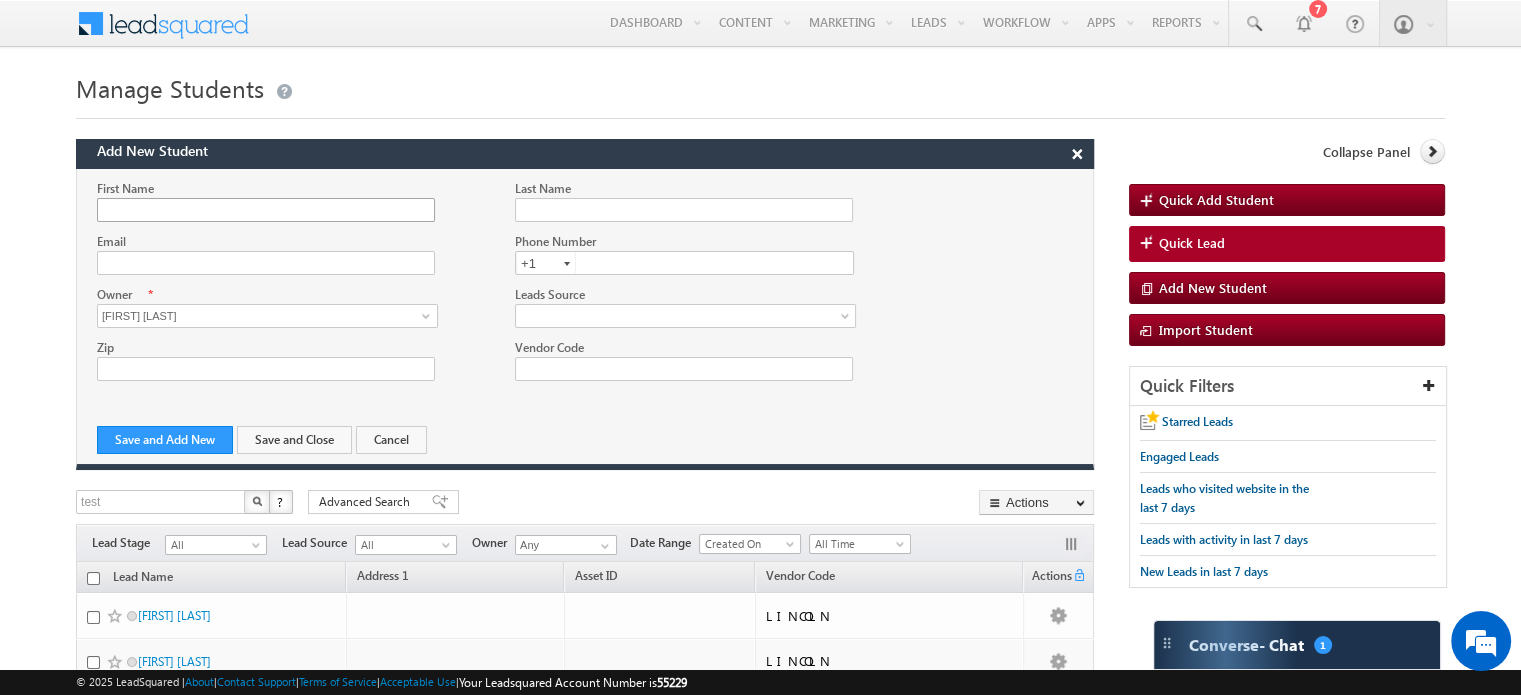 click on "First Name" at bounding box center (266, 210) 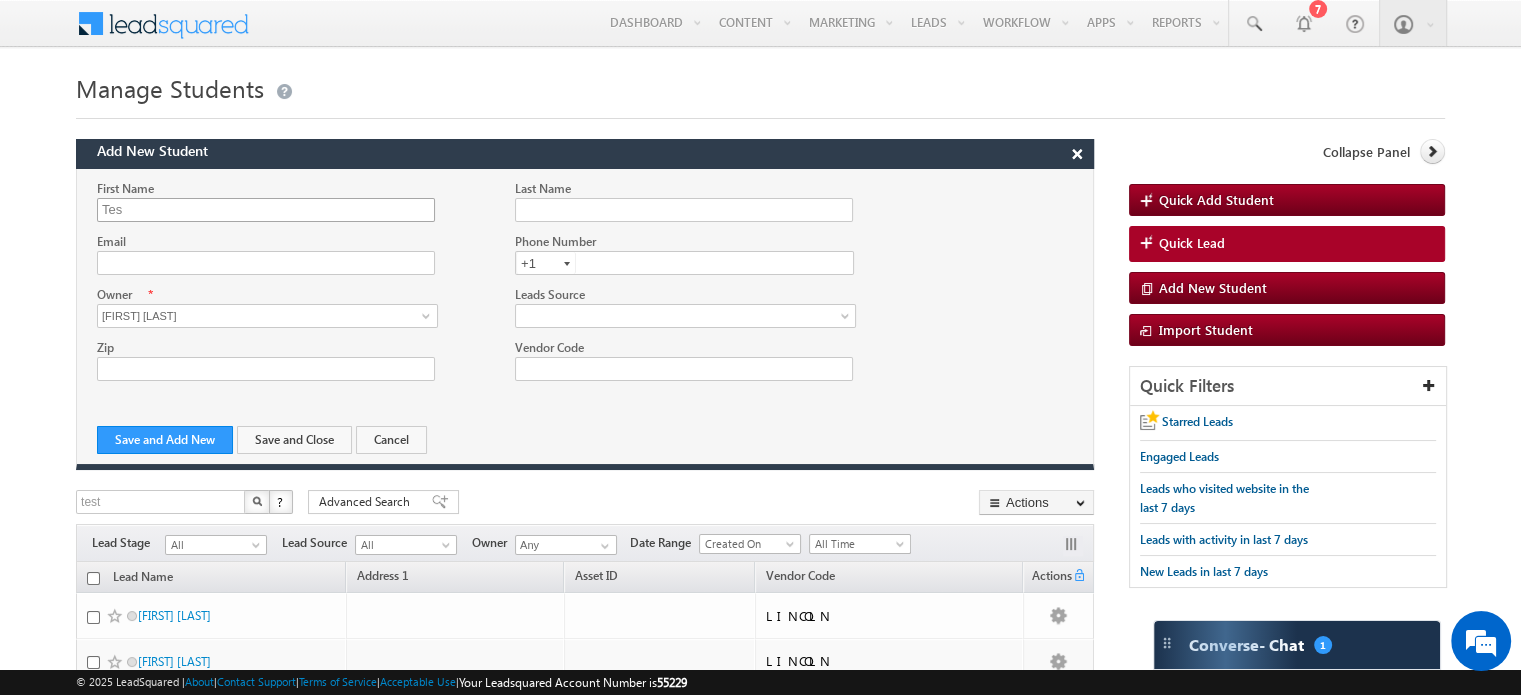 type on "Tesy" 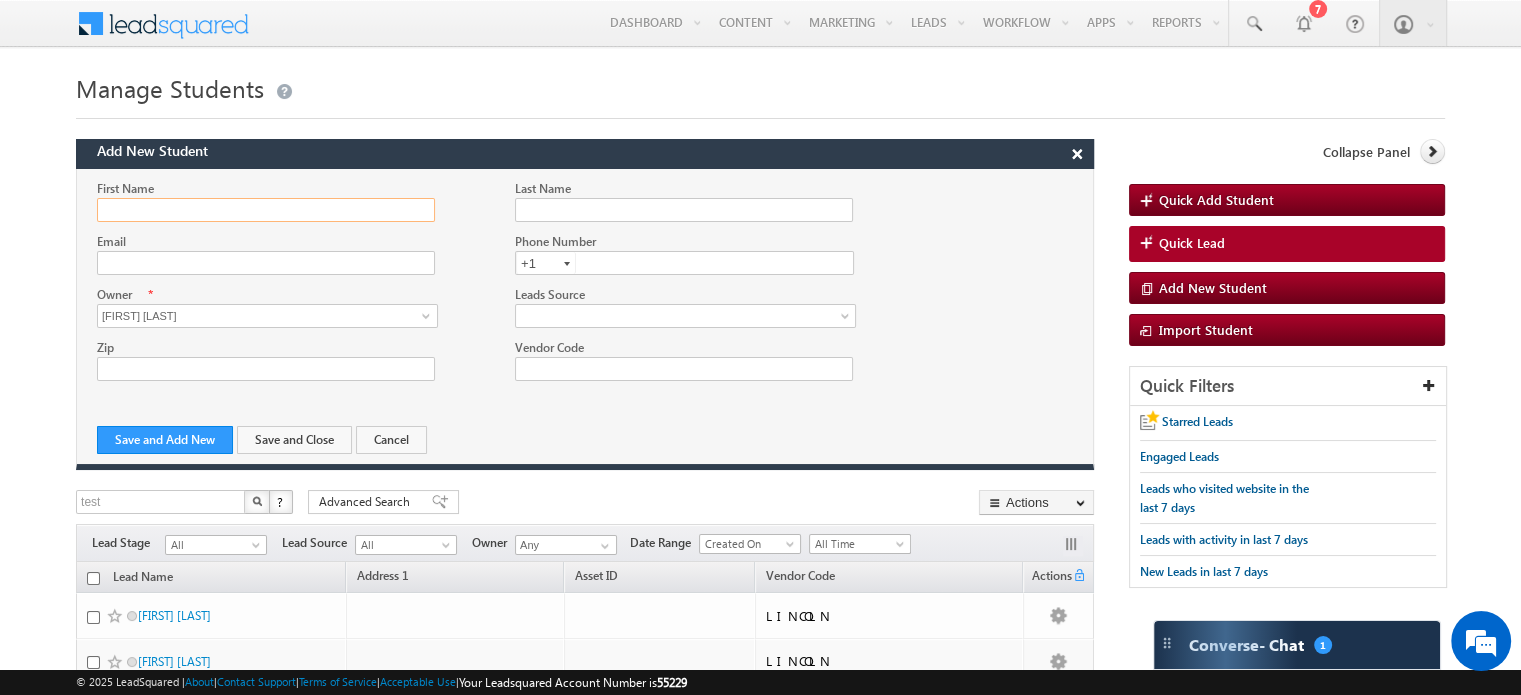 click on "First Name" at bounding box center [266, 210] 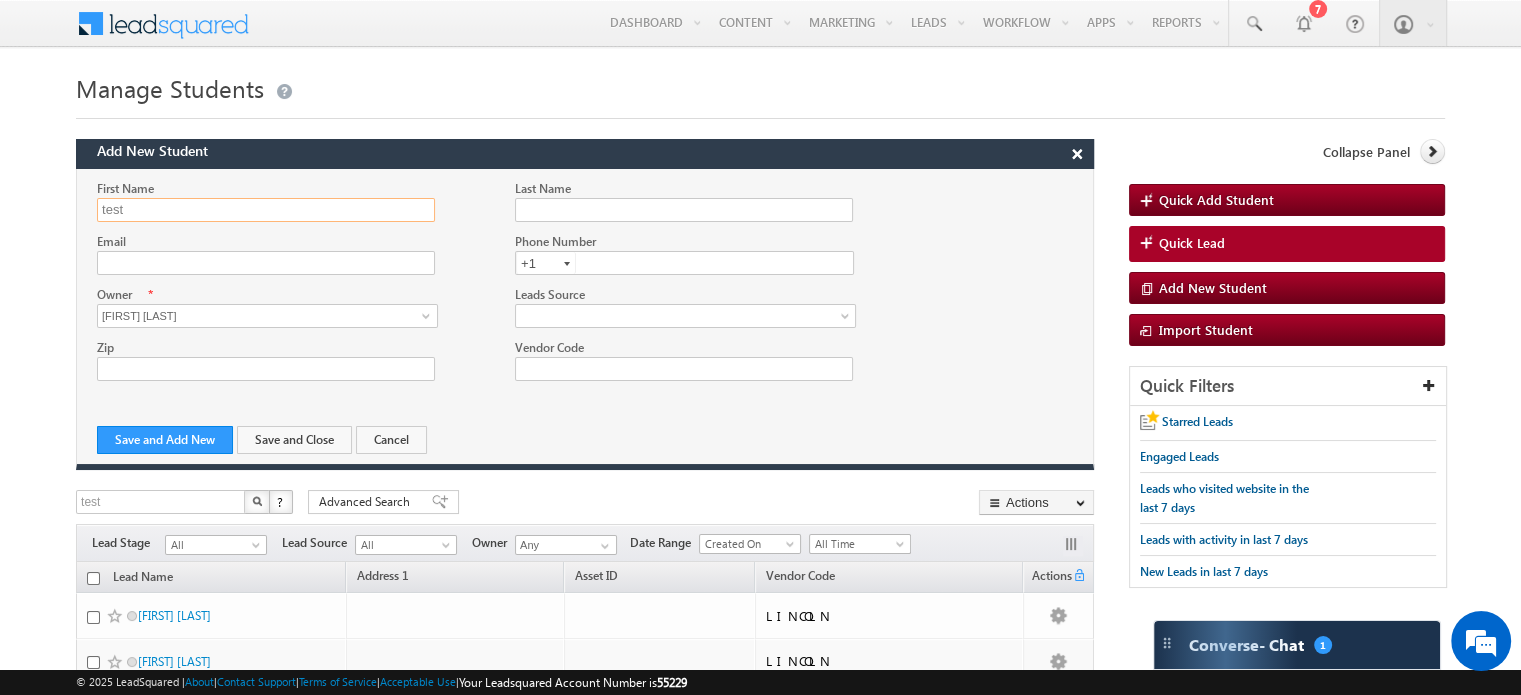 type on "test" 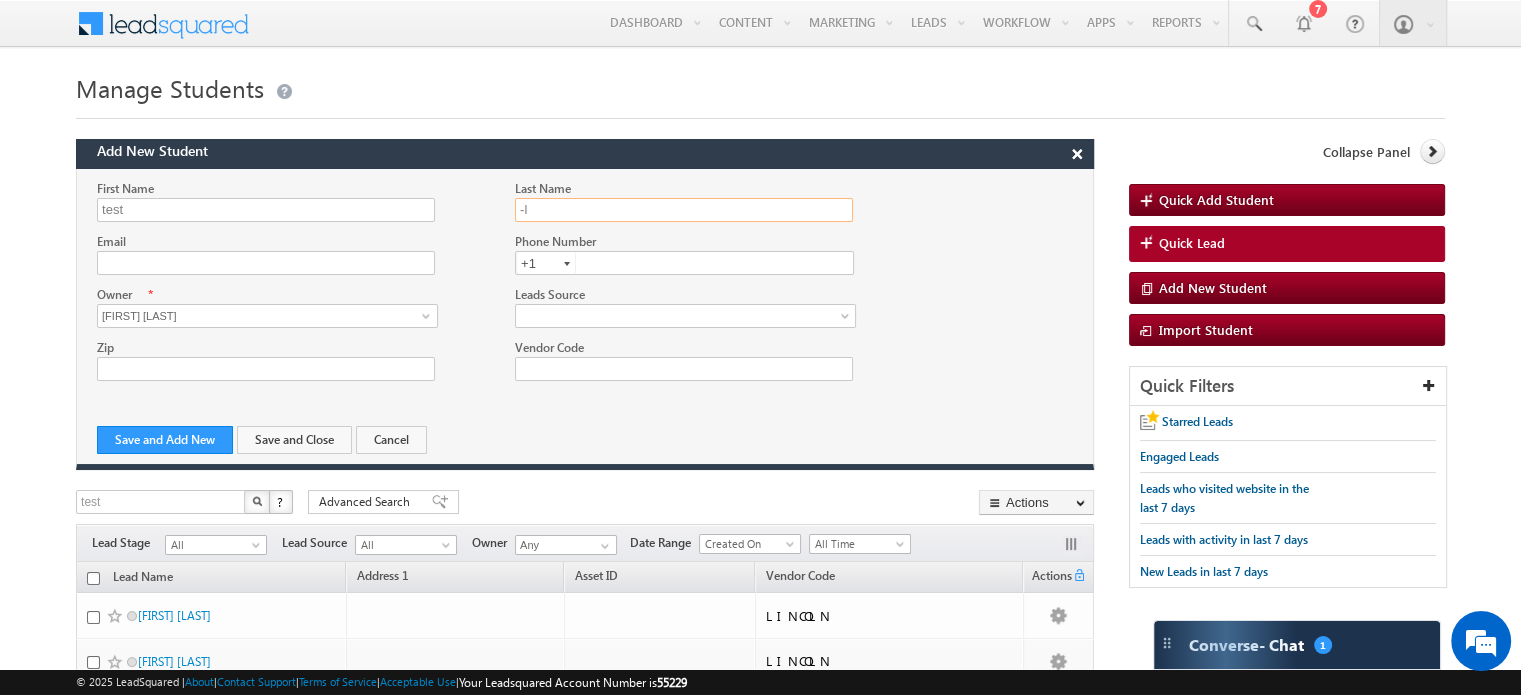 type on "-" 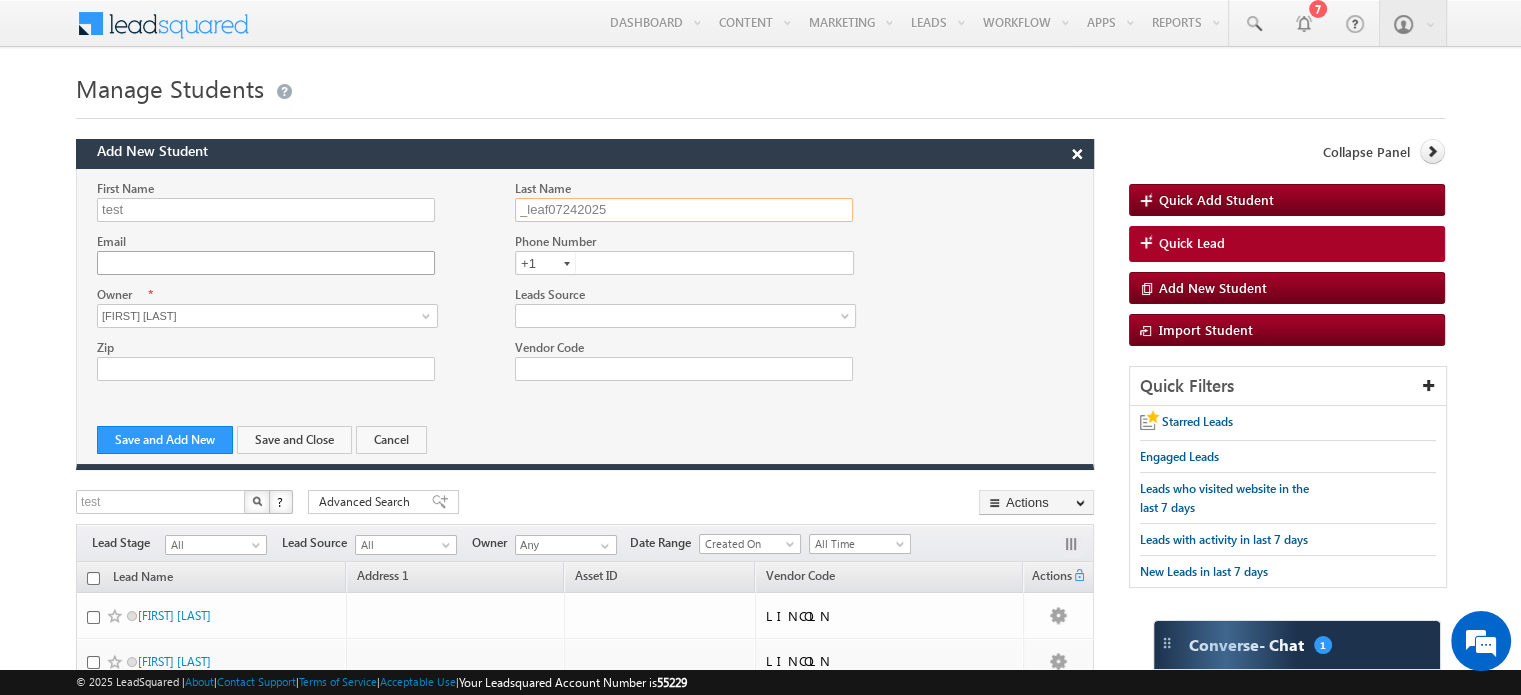 type on "_leaf07242025" 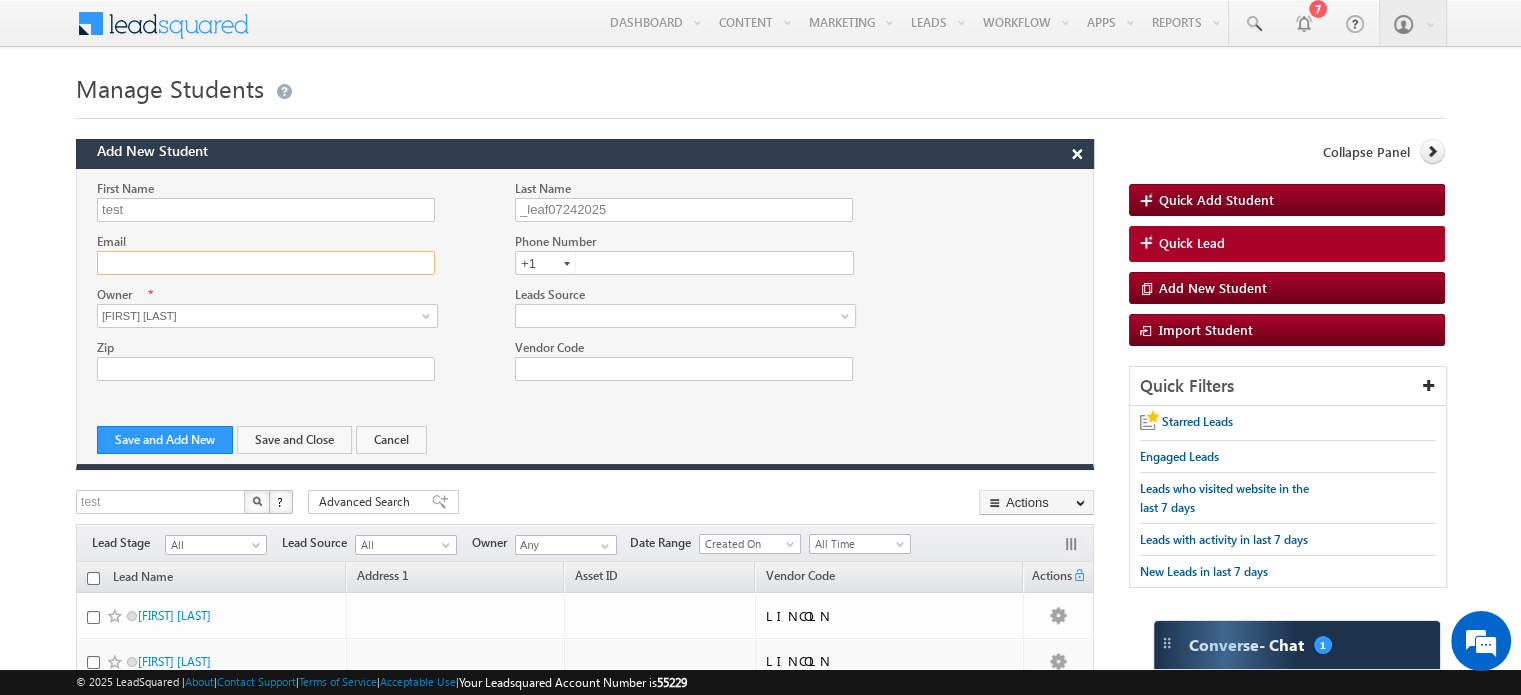 click on "Email" 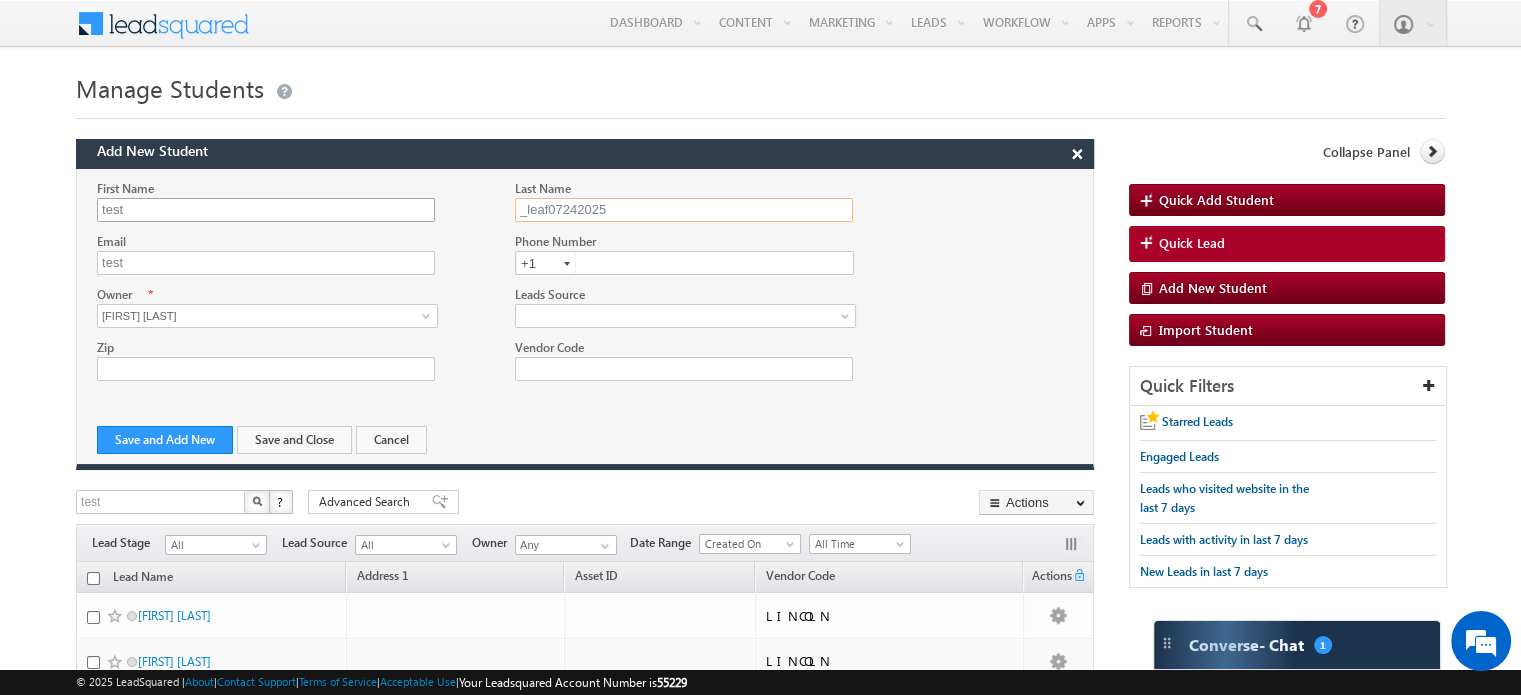 drag, startPoint x: 622, startPoint y: 211, endPoint x: 396, endPoint y: 215, distance: 226.0354 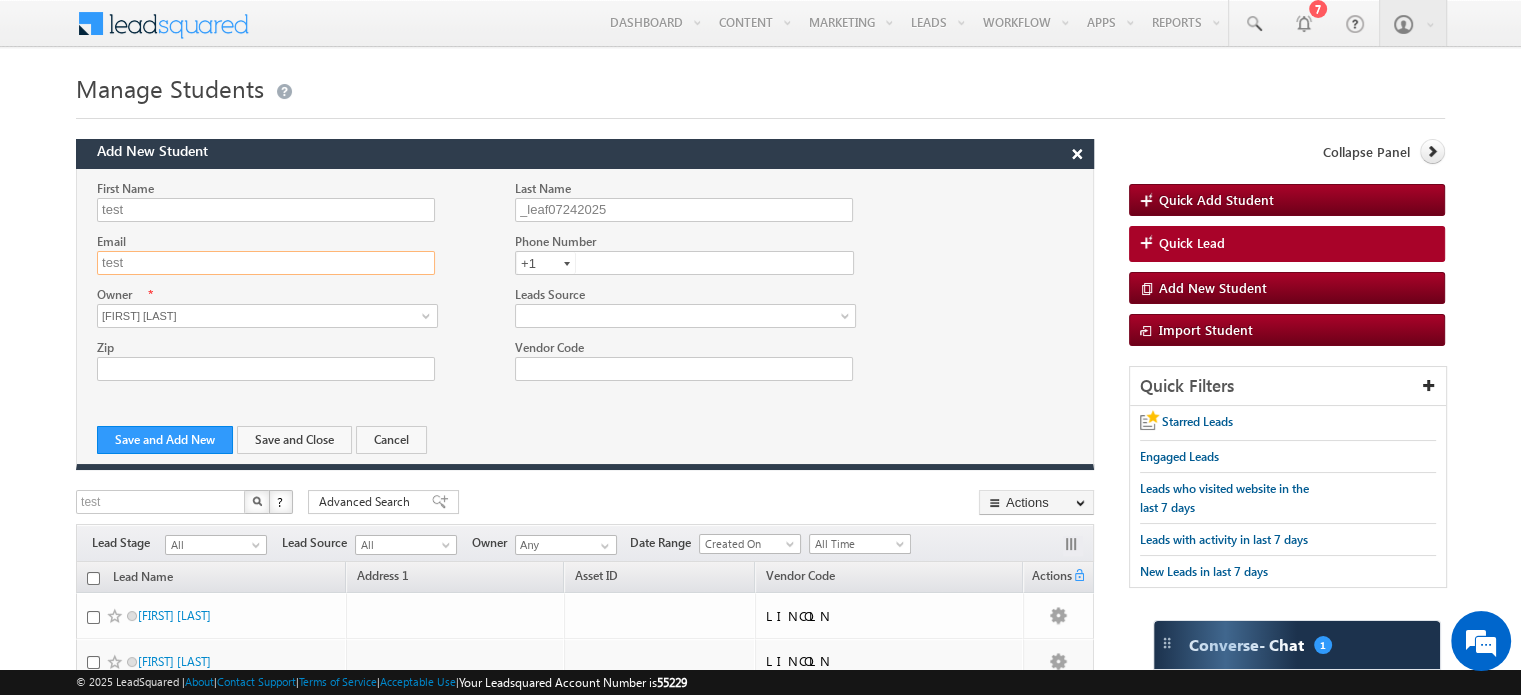 click on "test" 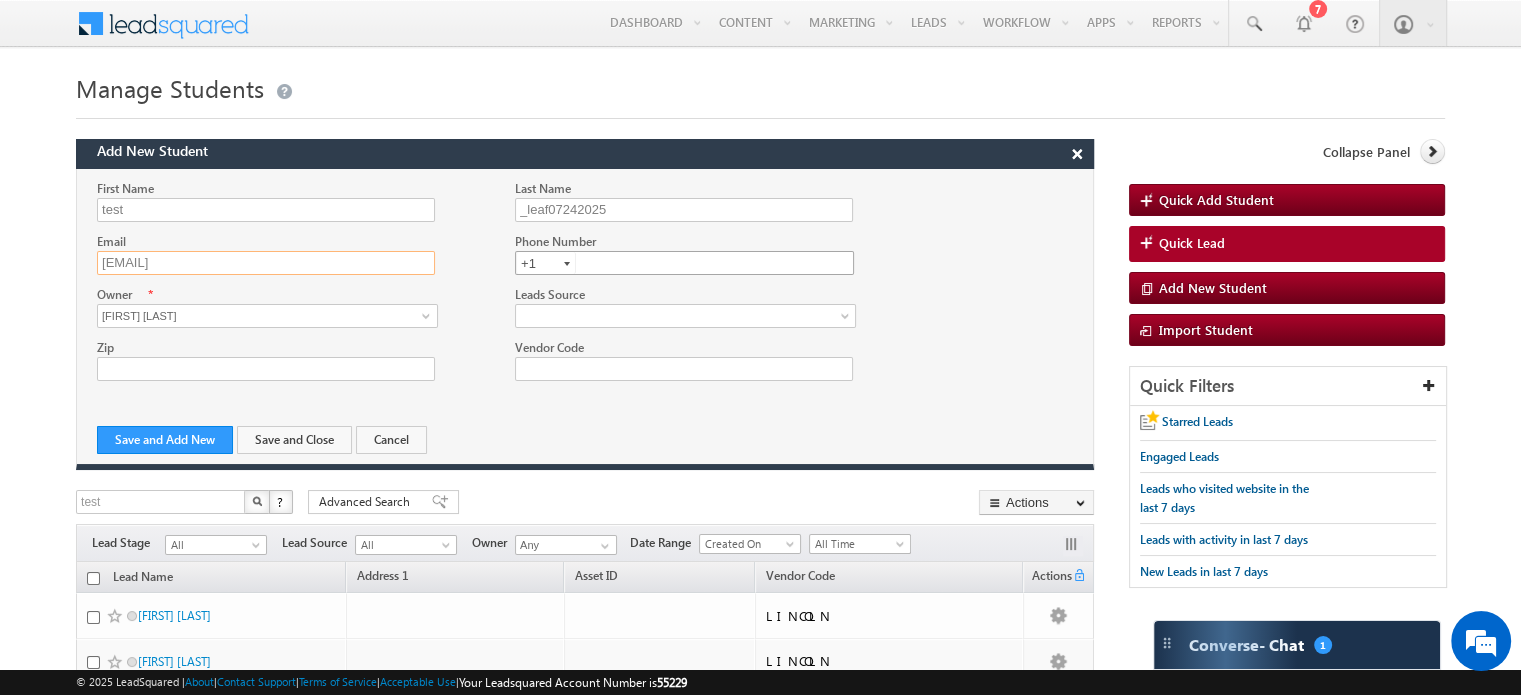 type on "test_leaf07242025@test.com" 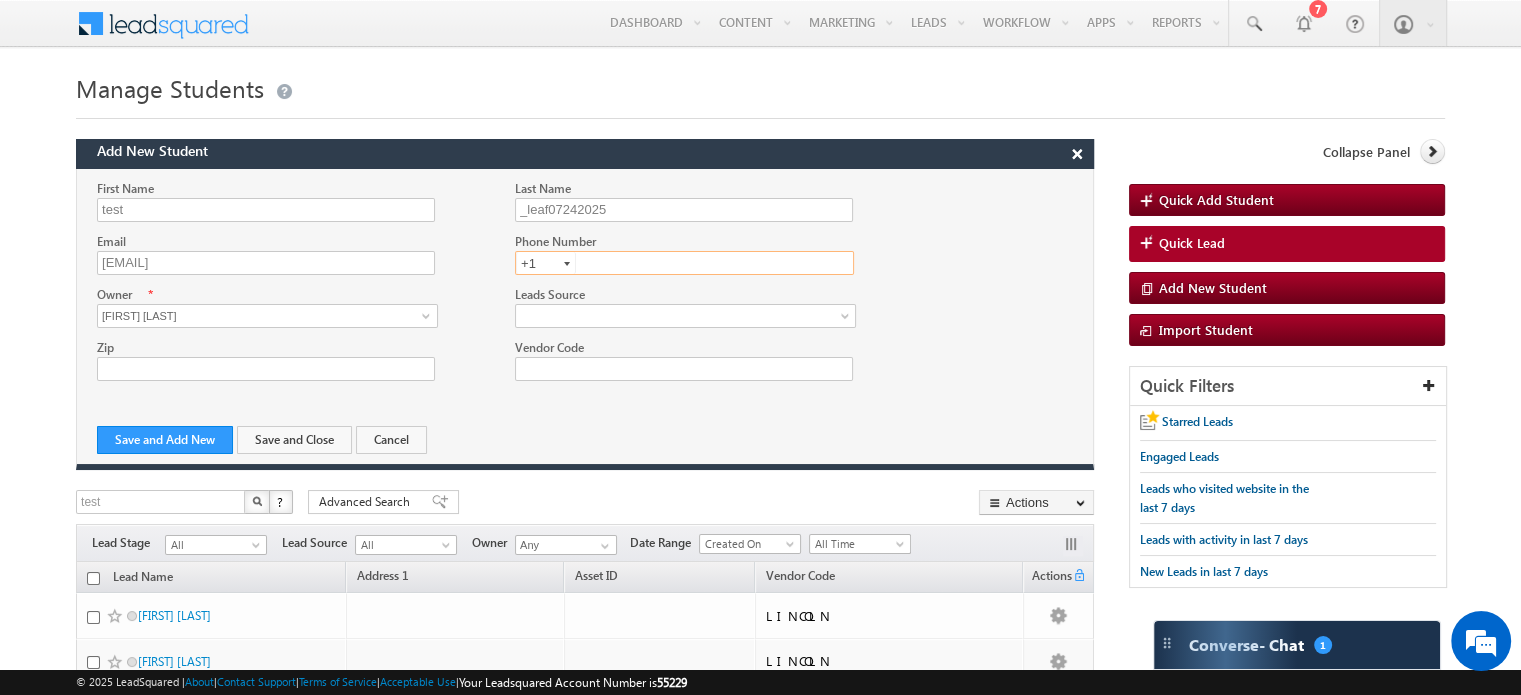 click at bounding box center (684, 263) 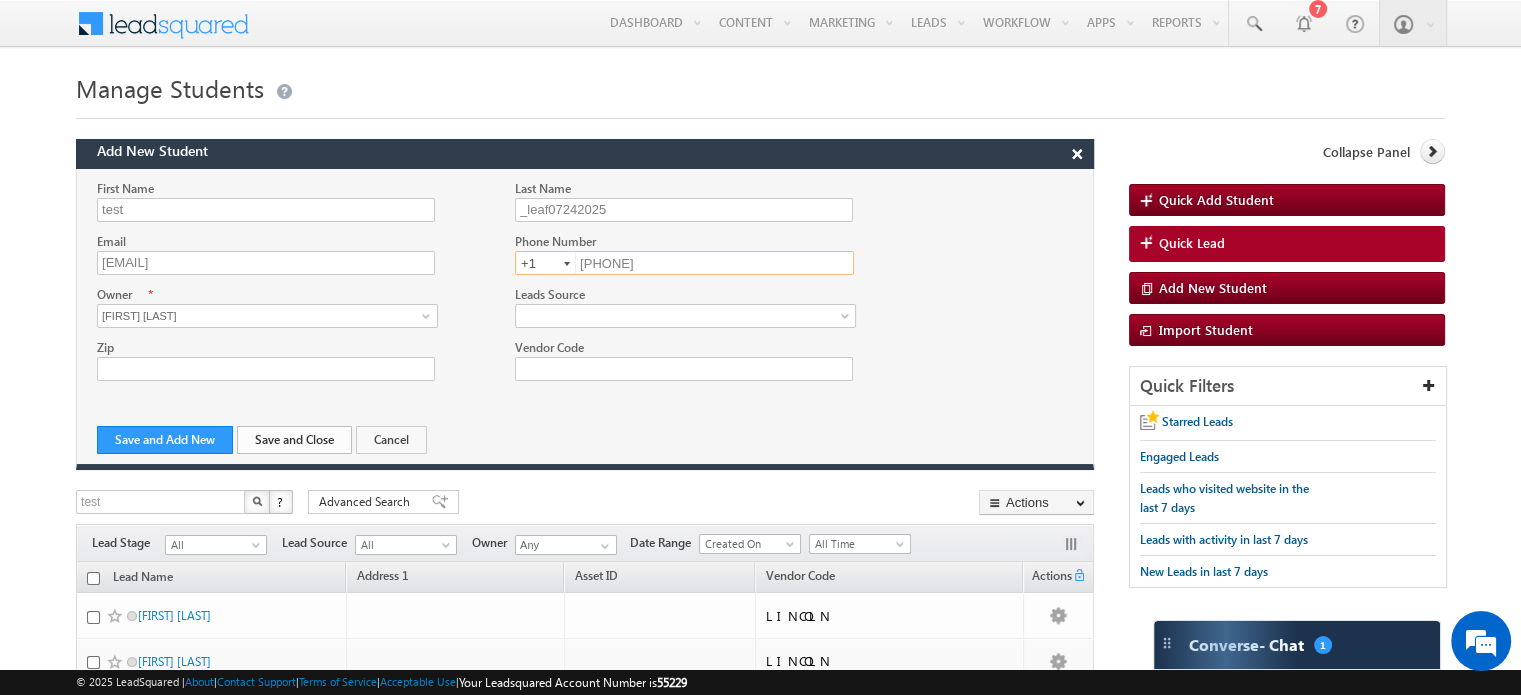 type on "9874563210" 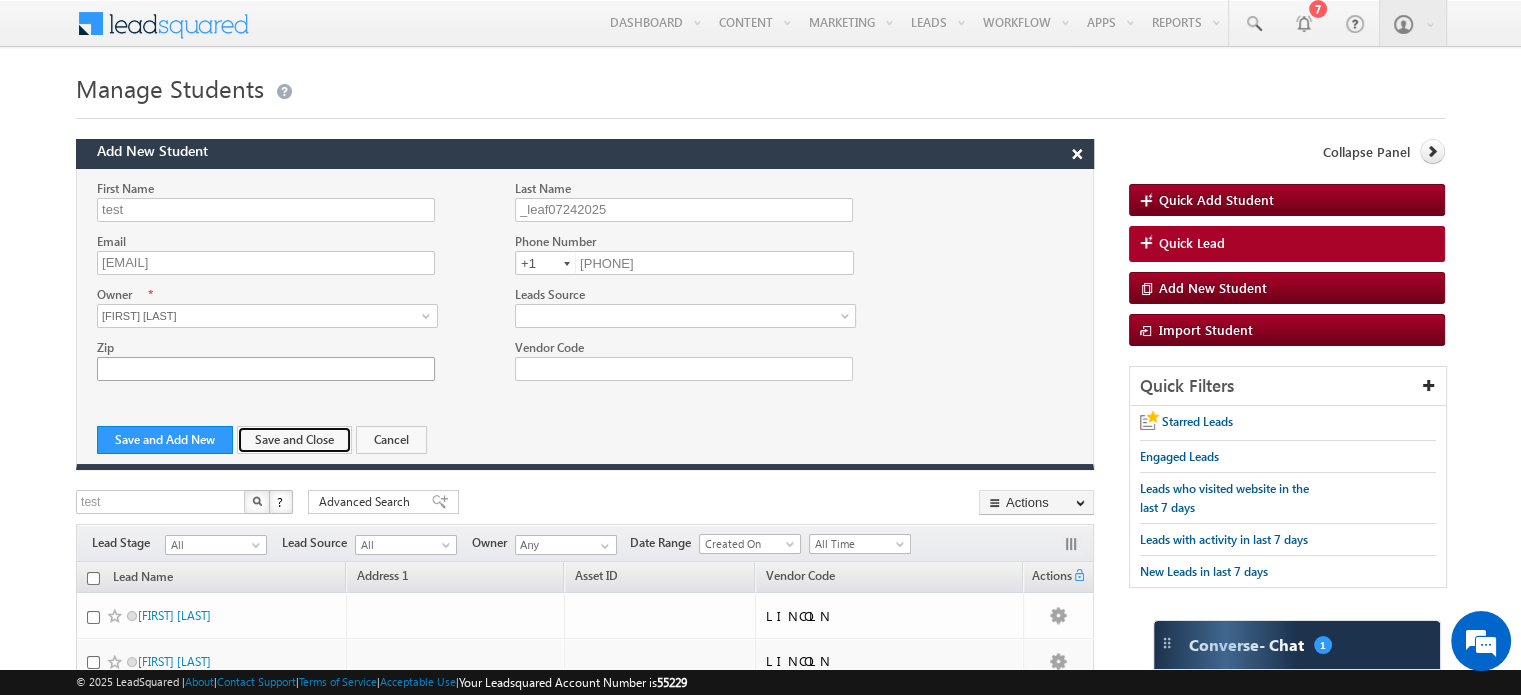 drag, startPoint x: 288, startPoint y: 435, endPoint x: 241, endPoint y: 359, distance: 89.358826 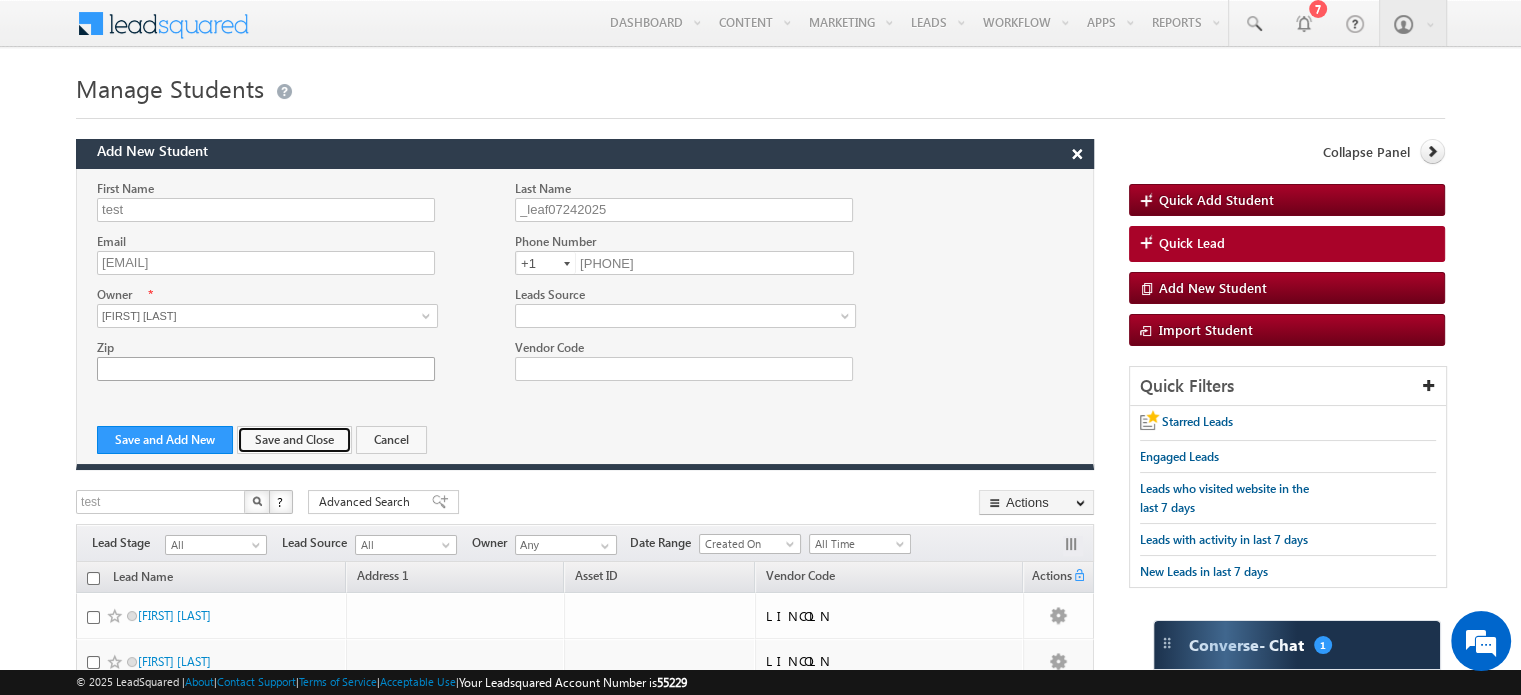 click on "First Name
test
Last Name
_leaf07242025
Email
test_leaf07242025@test.com
Phone Number" at bounding box center [585, 321] 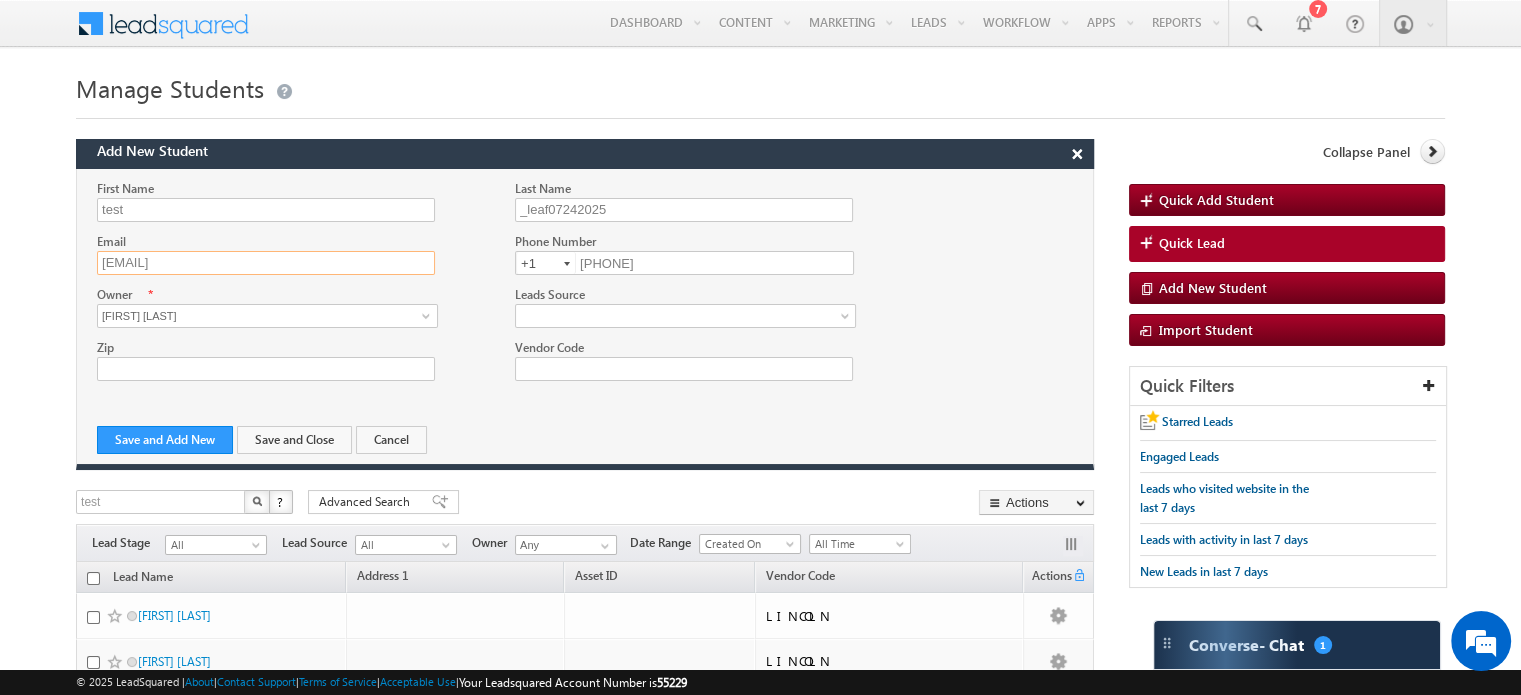 drag, startPoint x: 287, startPoint y: 261, endPoint x: 0, endPoint y: 250, distance: 287.21072 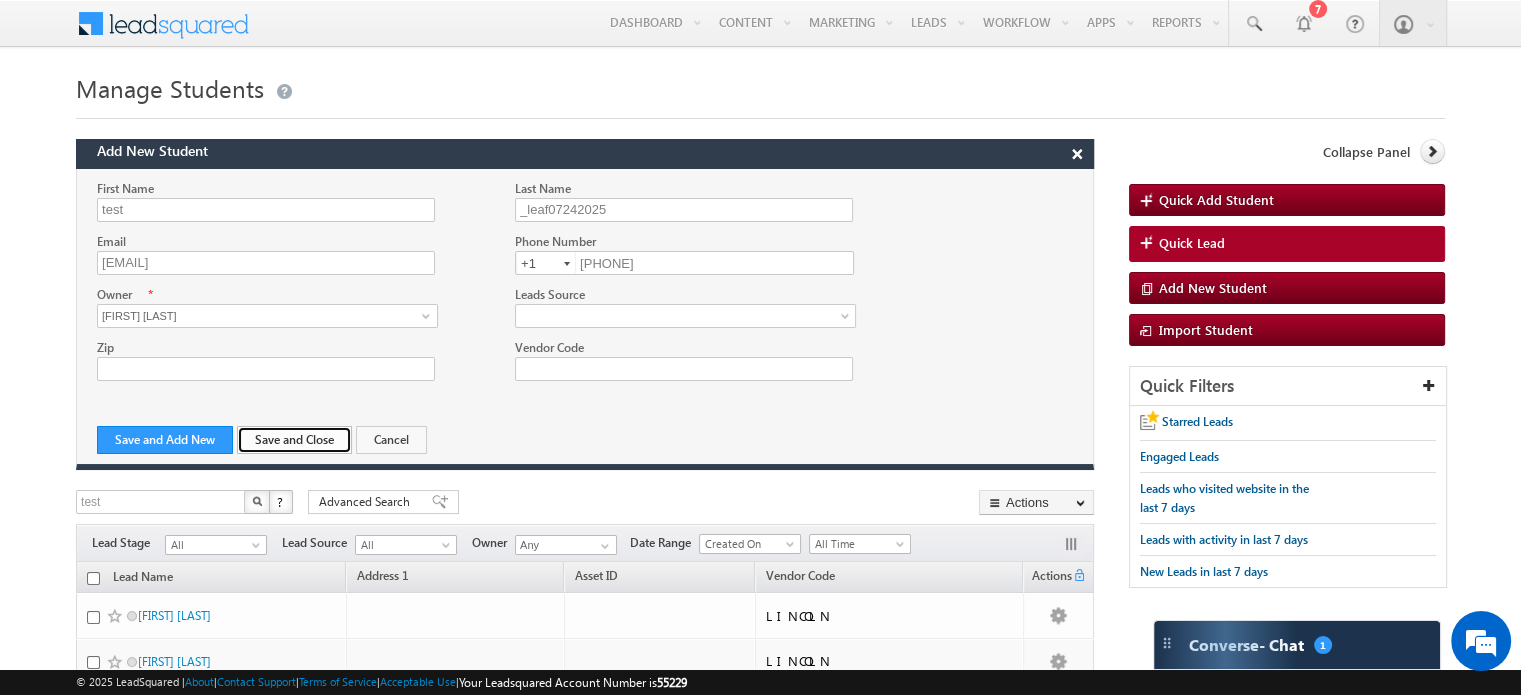 click on "Save and Close" at bounding box center (294, 440) 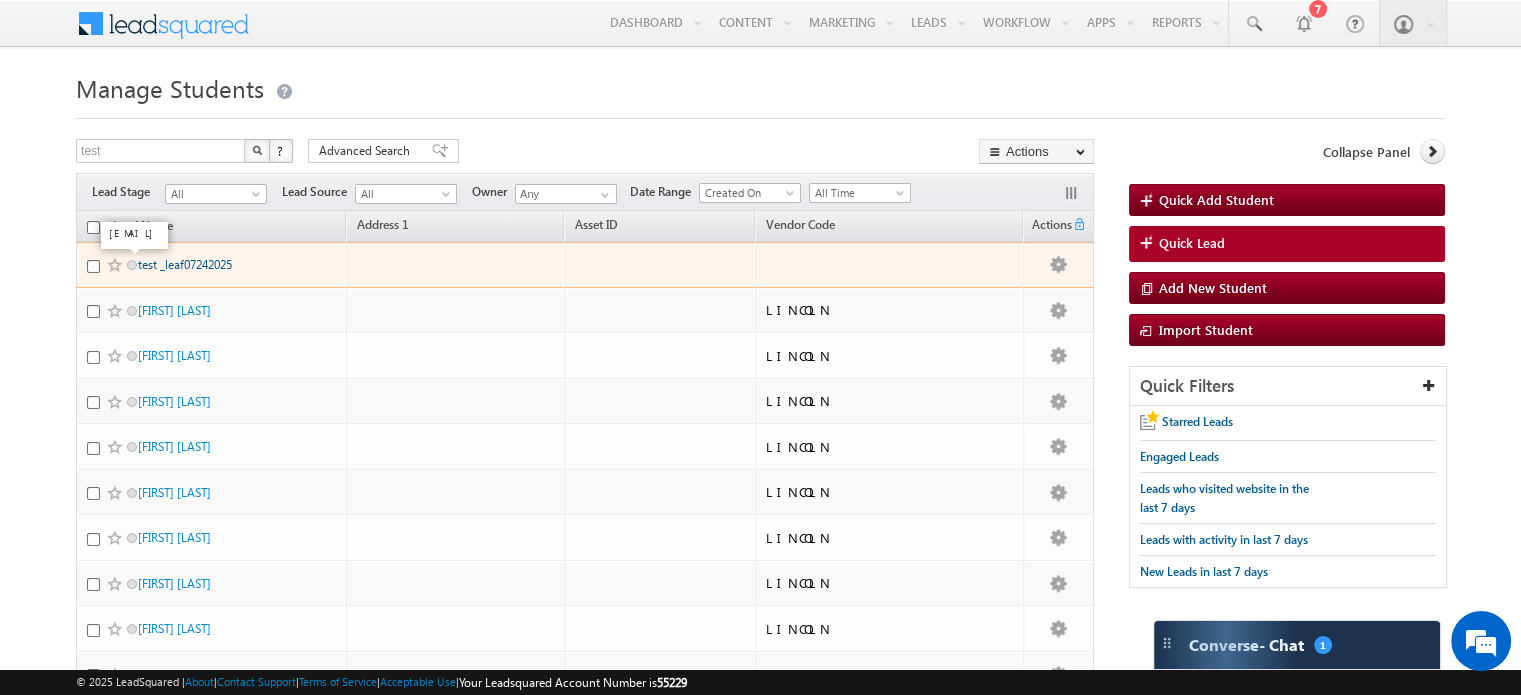 click on "test _leaf07242025" at bounding box center [185, 264] 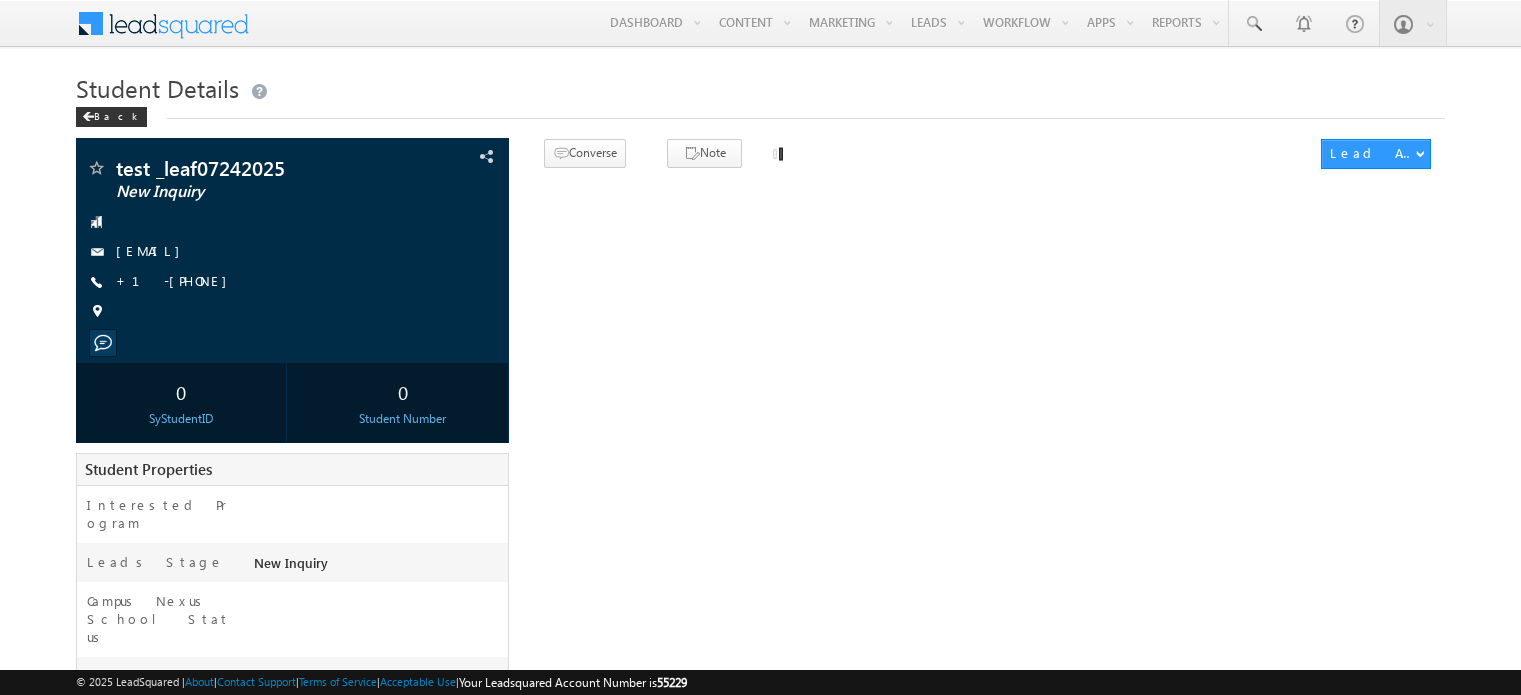 scroll, scrollTop: 0, scrollLeft: 0, axis: both 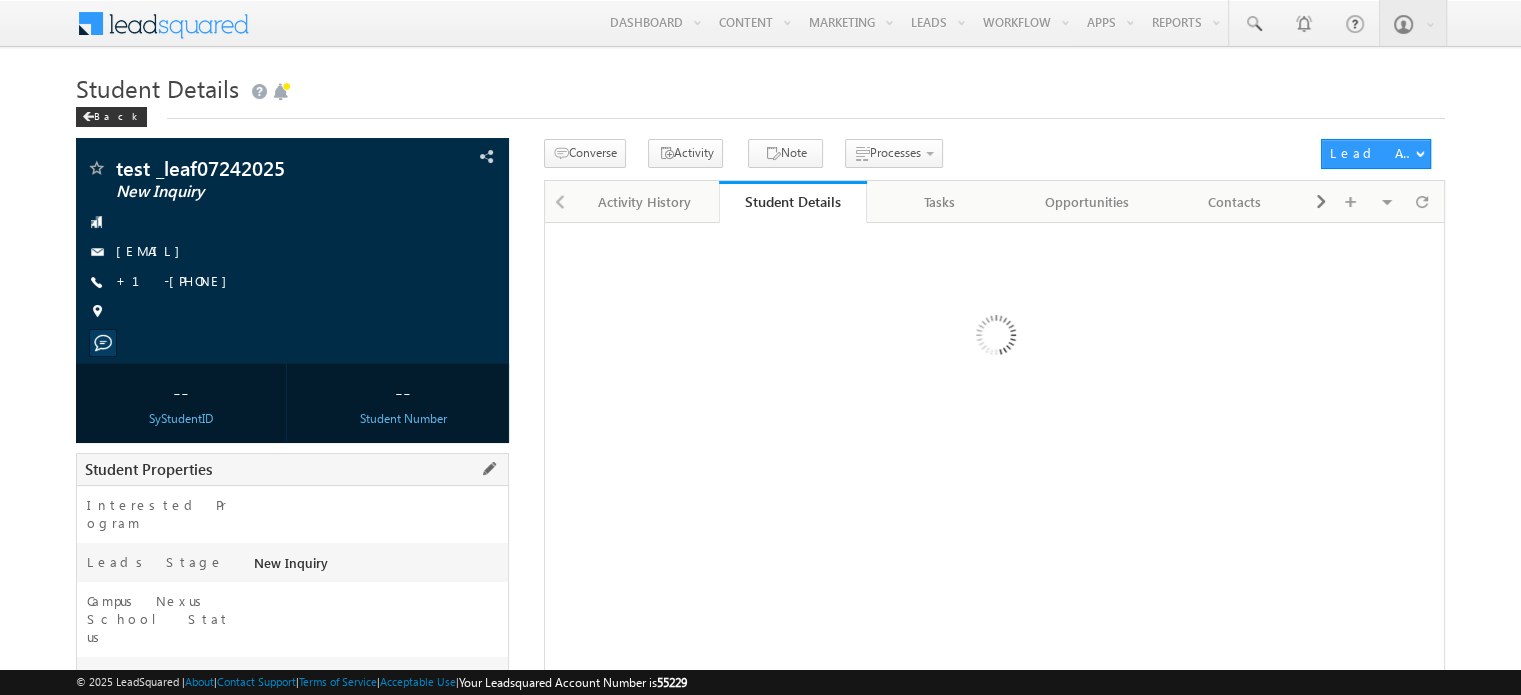 click at bounding box center (489, 469) 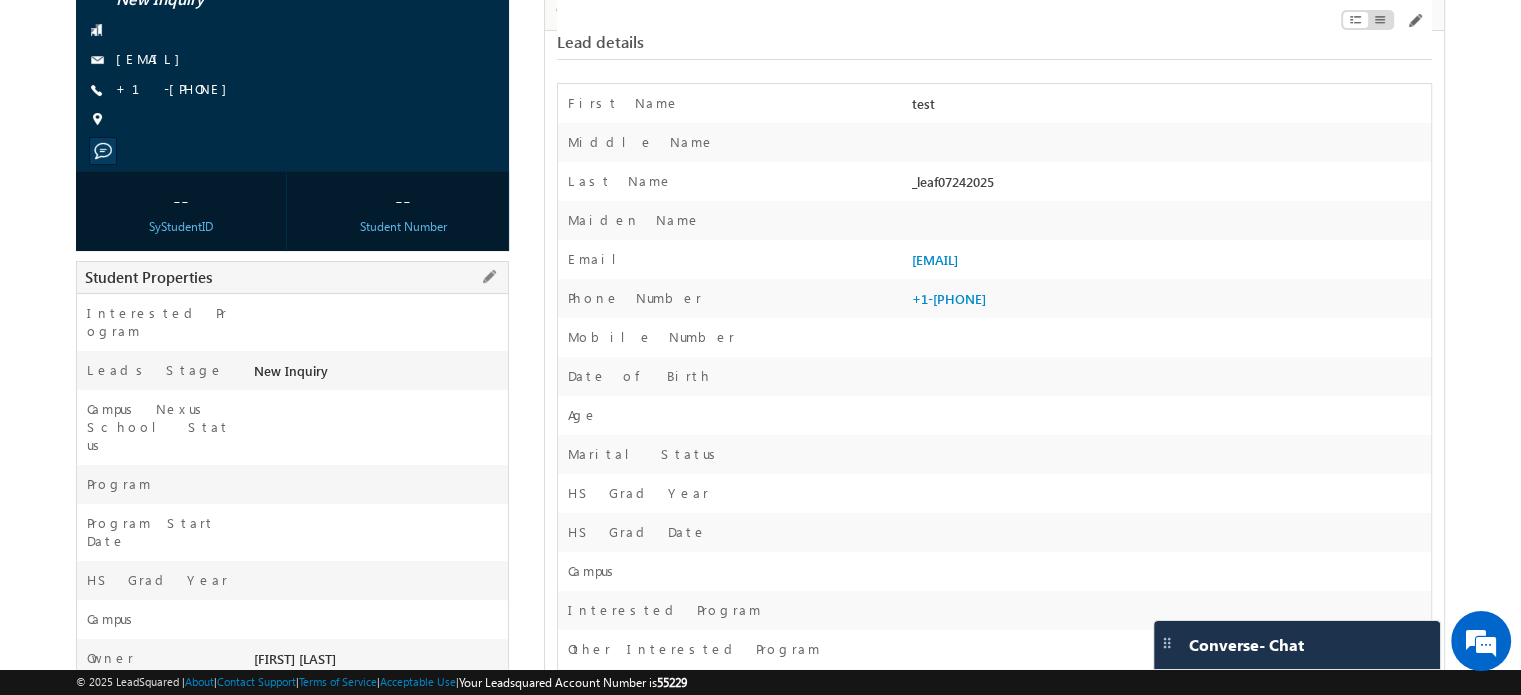 scroll, scrollTop: 300, scrollLeft: 0, axis: vertical 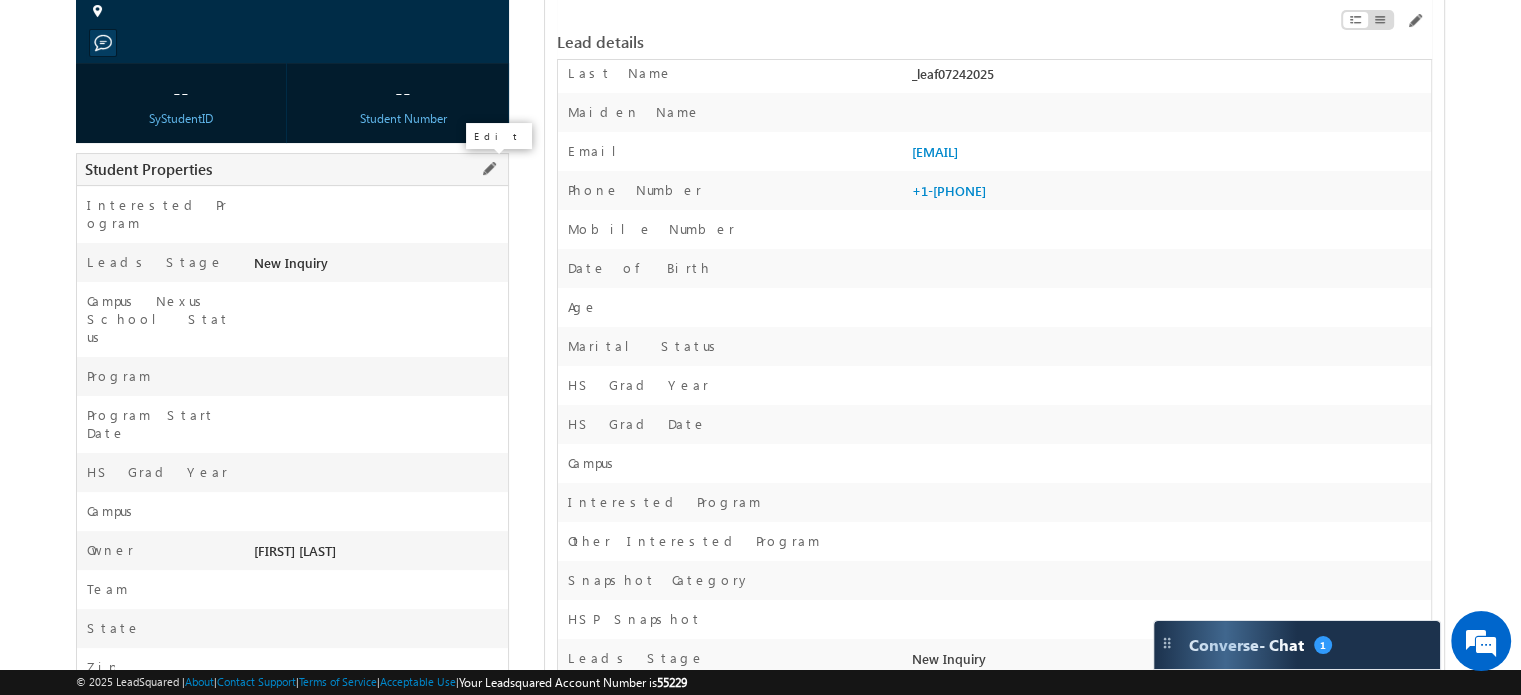 click at bounding box center (489, 169) 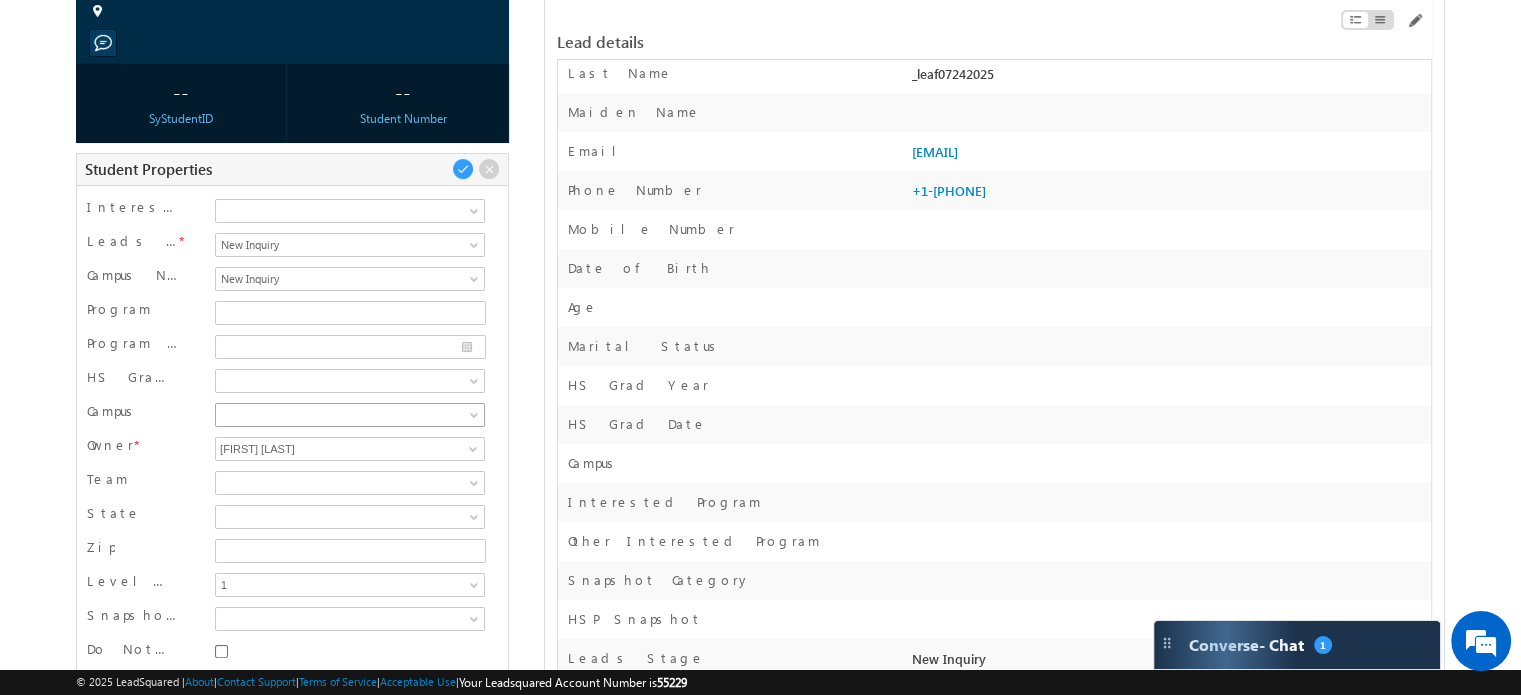 click at bounding box center (476, 419) 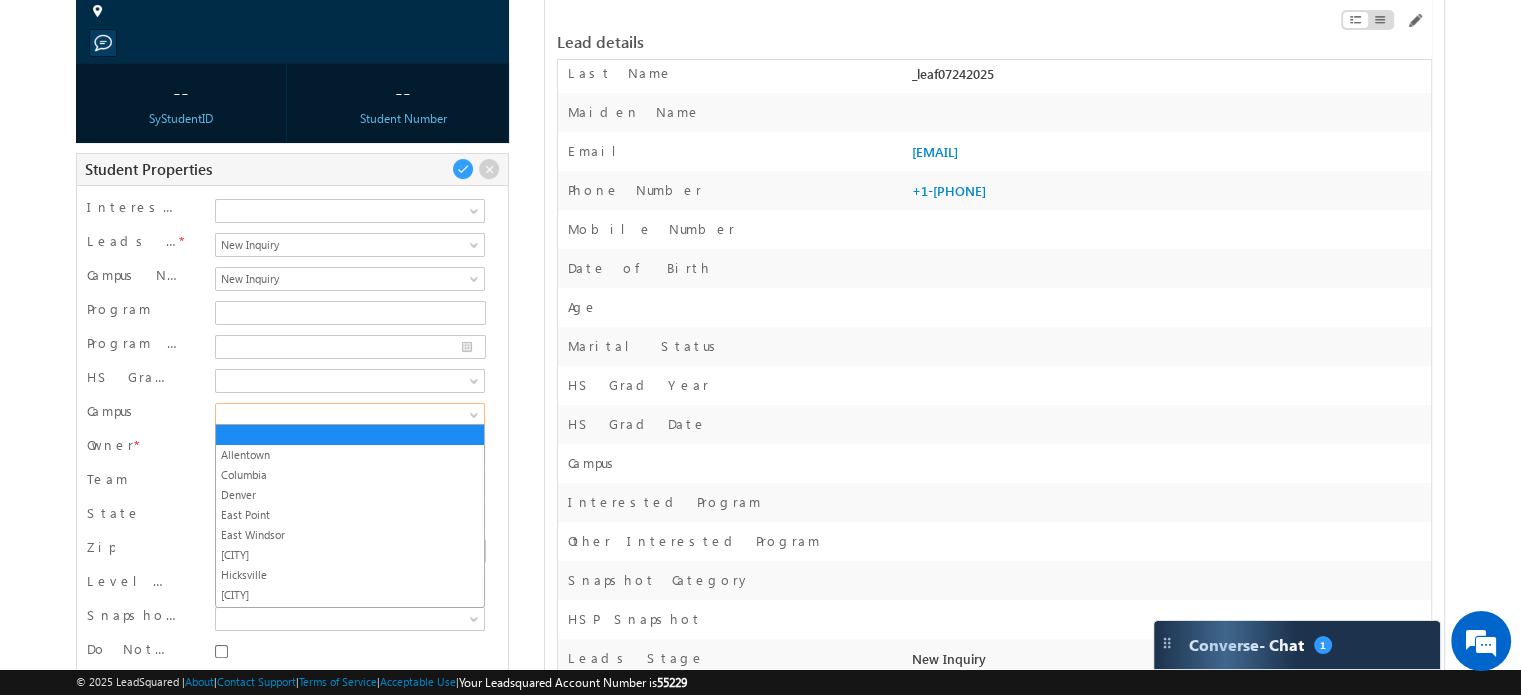 scroll, scrollTop: 272, scrollLeft: 0, axis: vertical 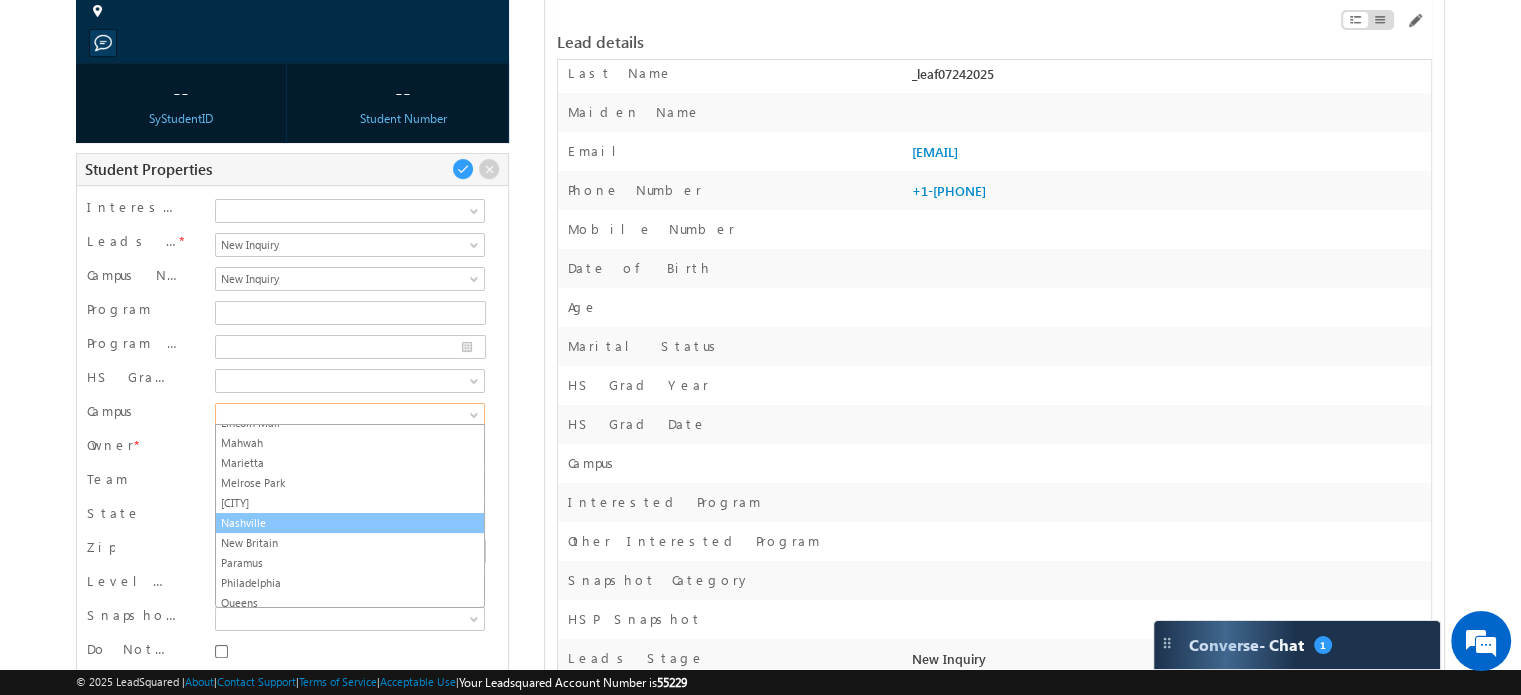 click on "Nashville" at bounding box center [350, 523] 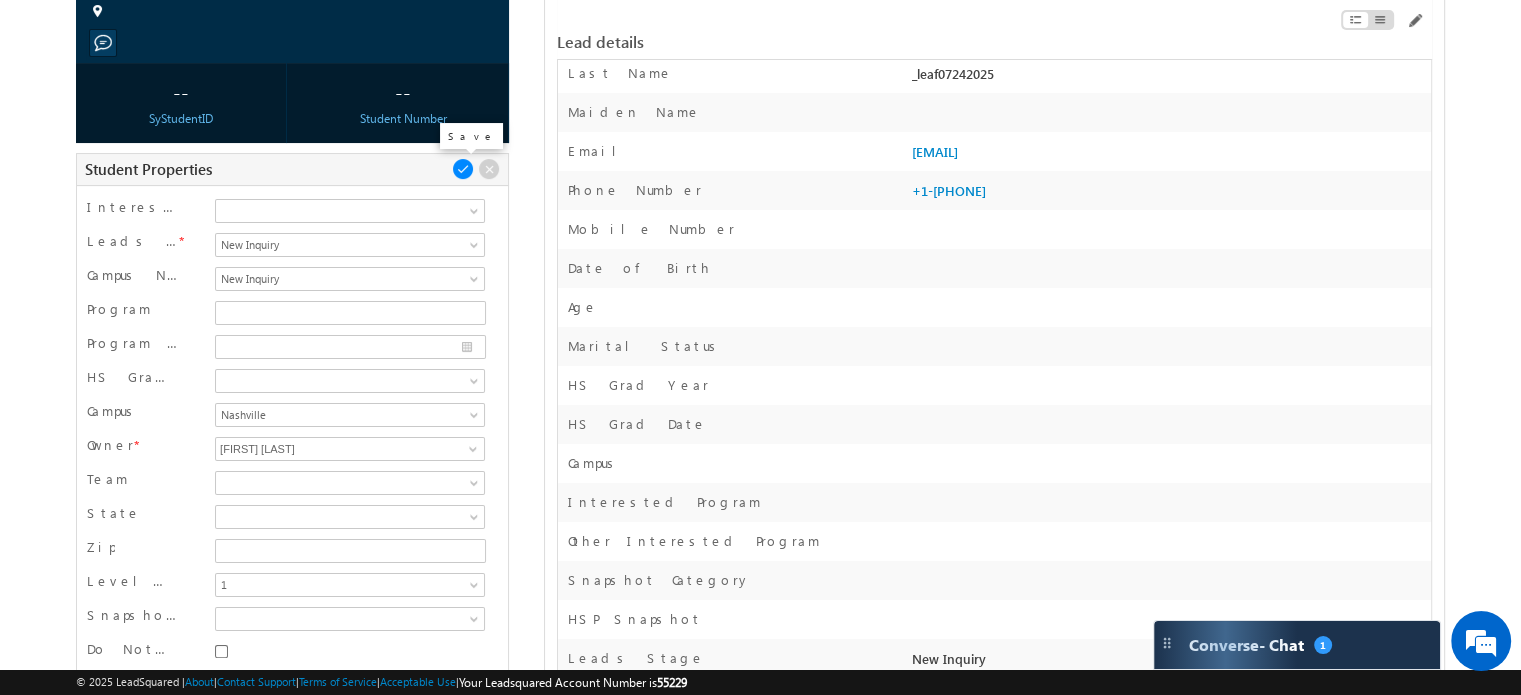 click at bounding box center (463, 169) 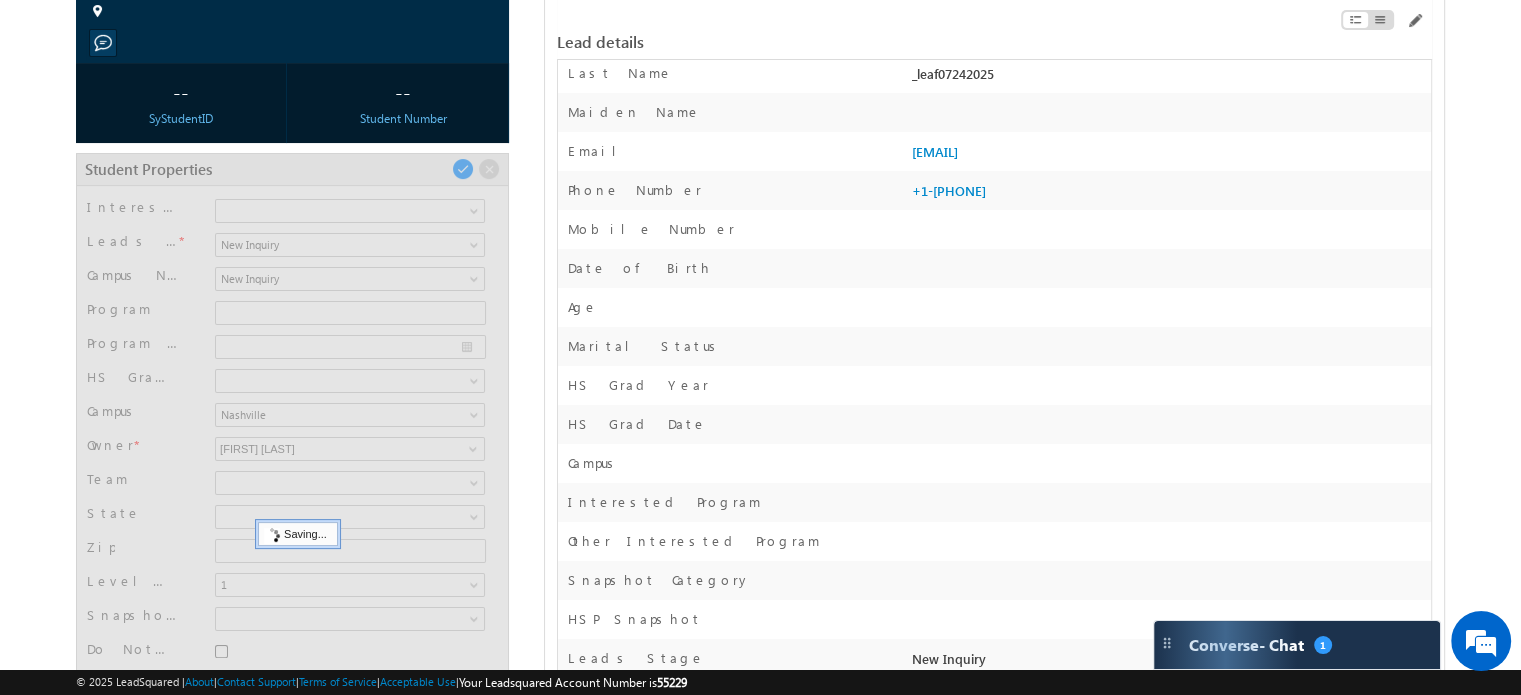 scroll, scrollTop: 0, scrollLeft: 0, axis: both 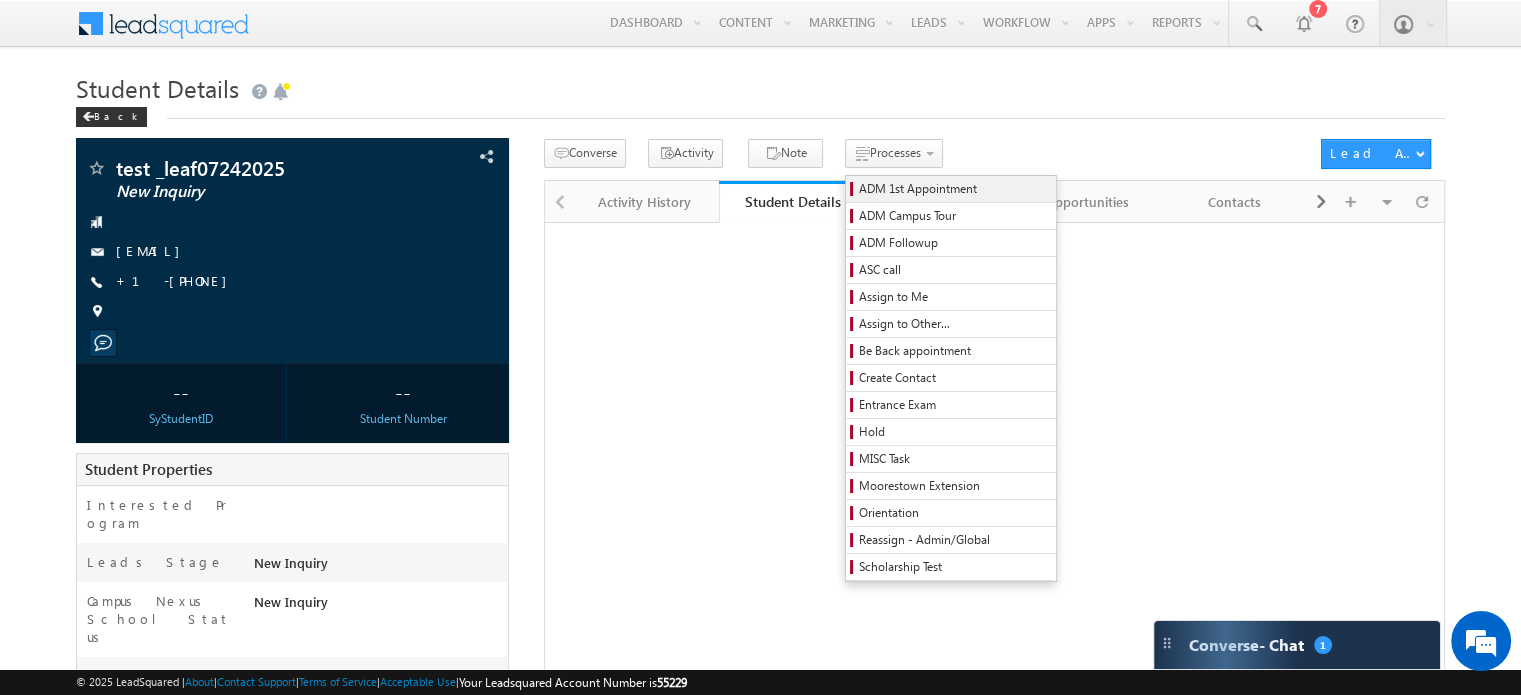 click on "ADM 1st Appointment" at bounding box center (954, 189) 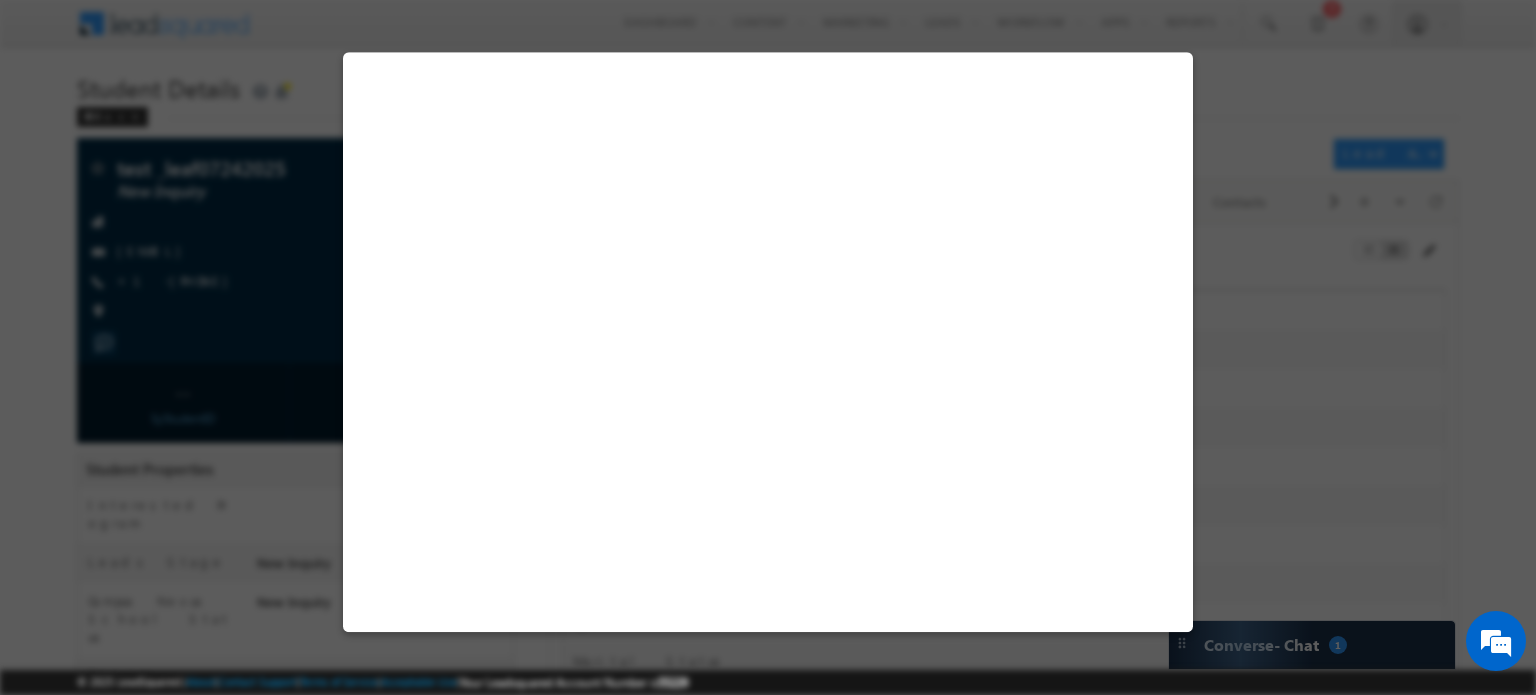 select on "ON CAMPUS" 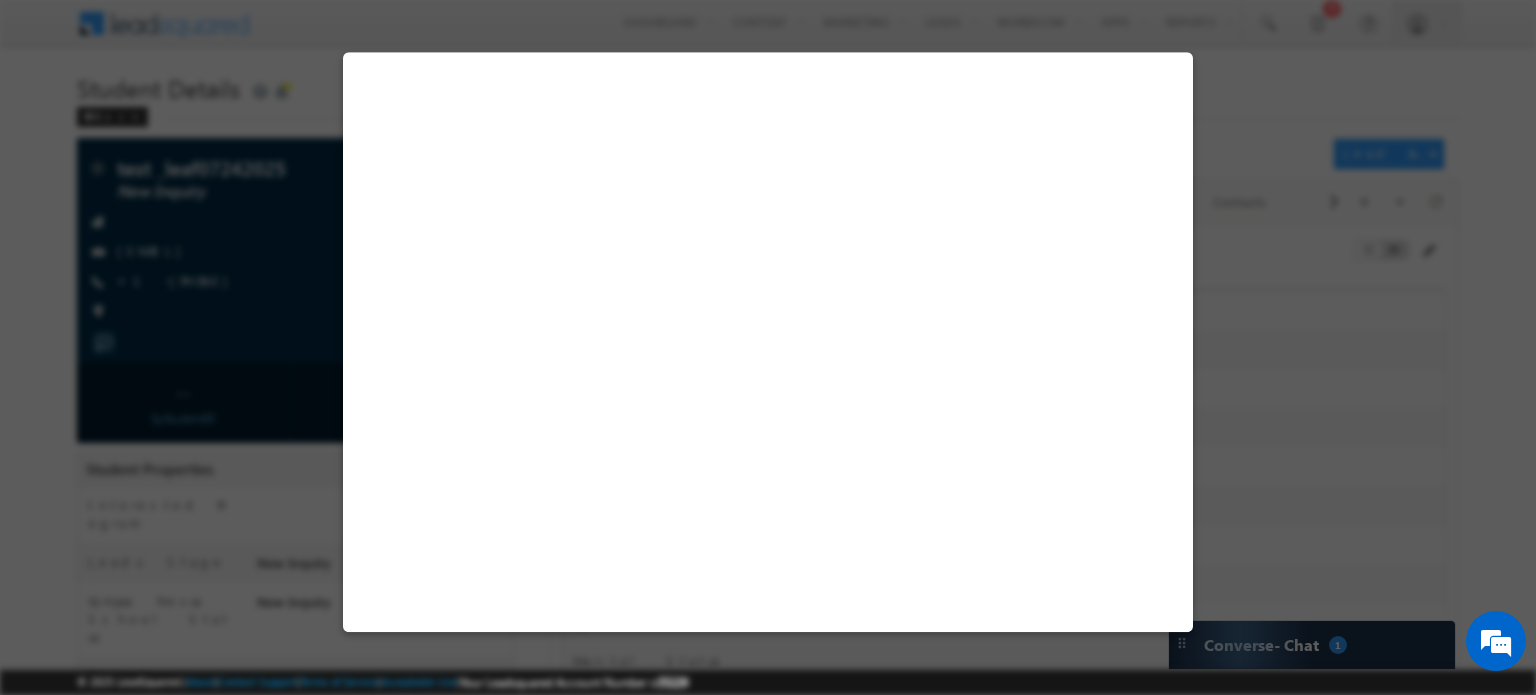 select on "EST" 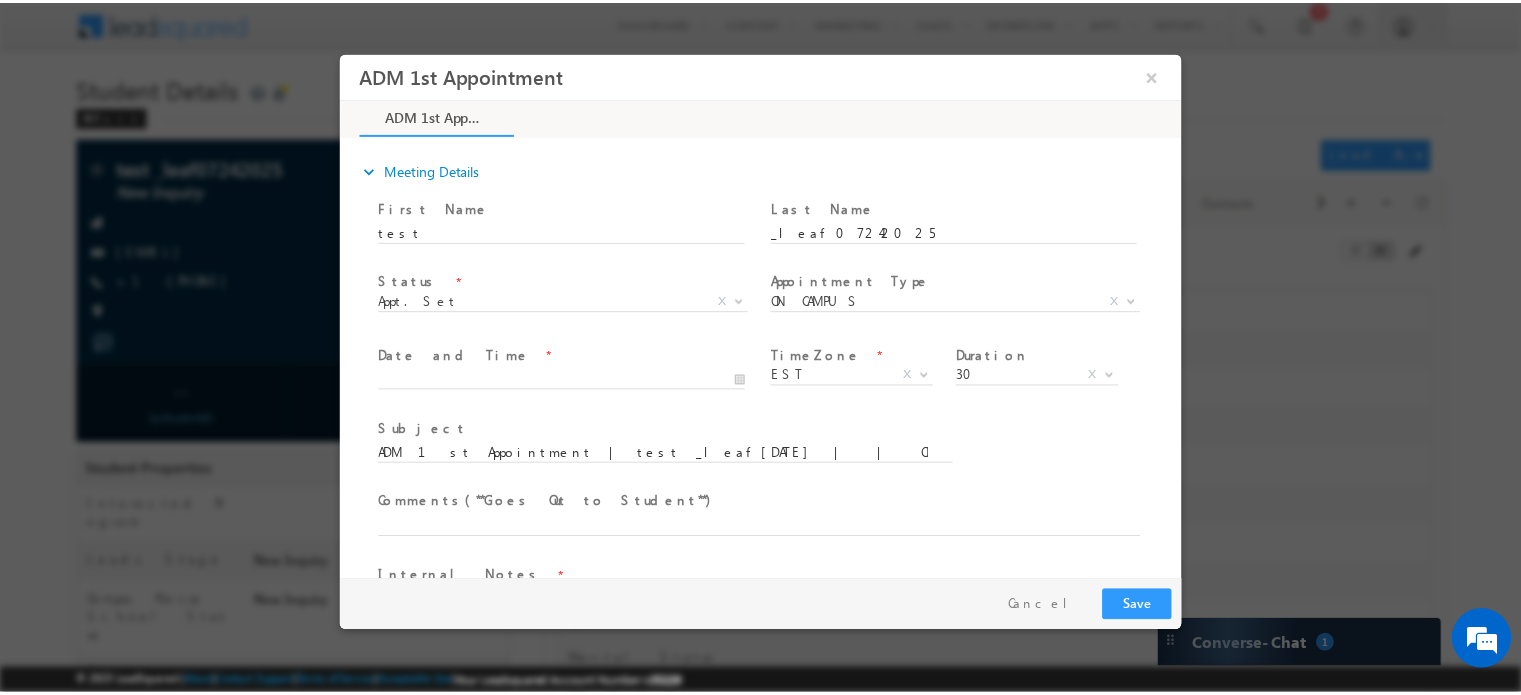 scroll, scrollTop: 0, scrollLeft: 0, axis: both 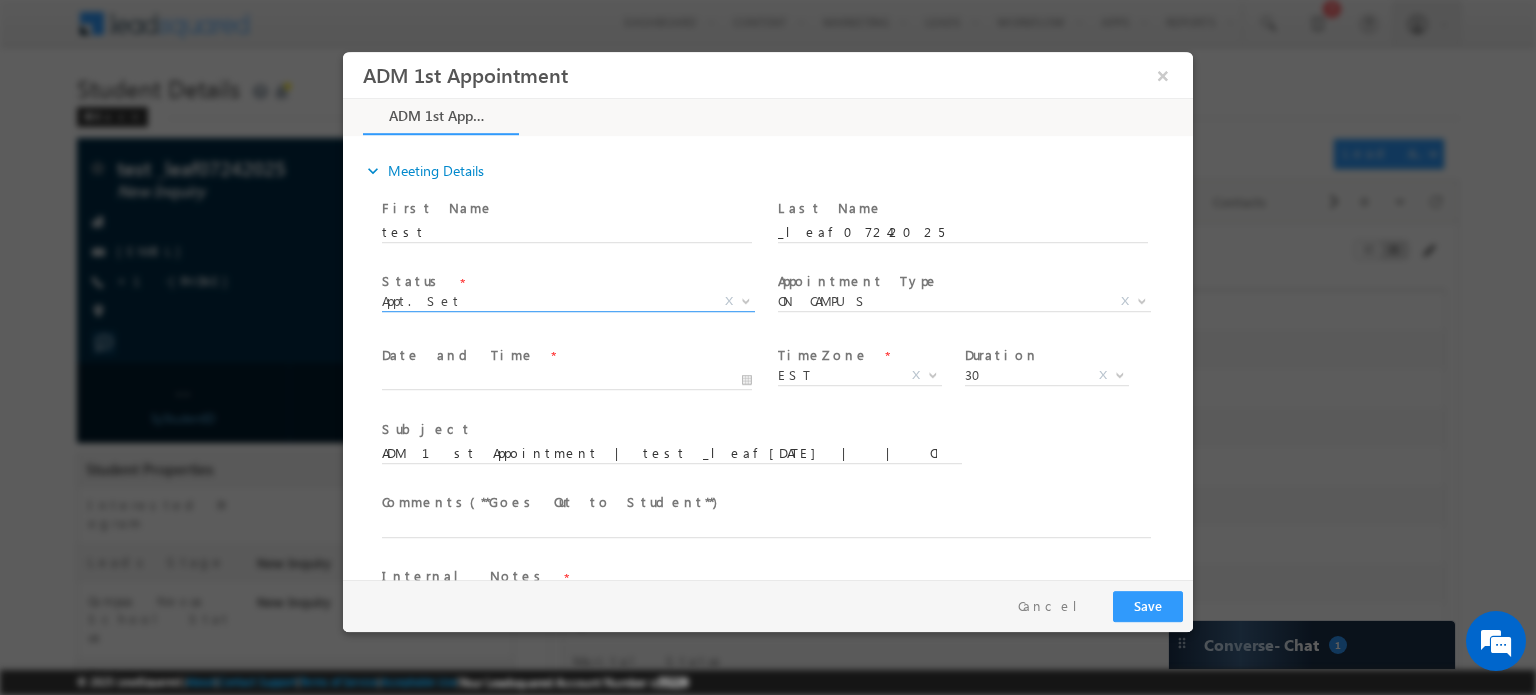 click on "Appt. Set" at bounding box center (544, 300) 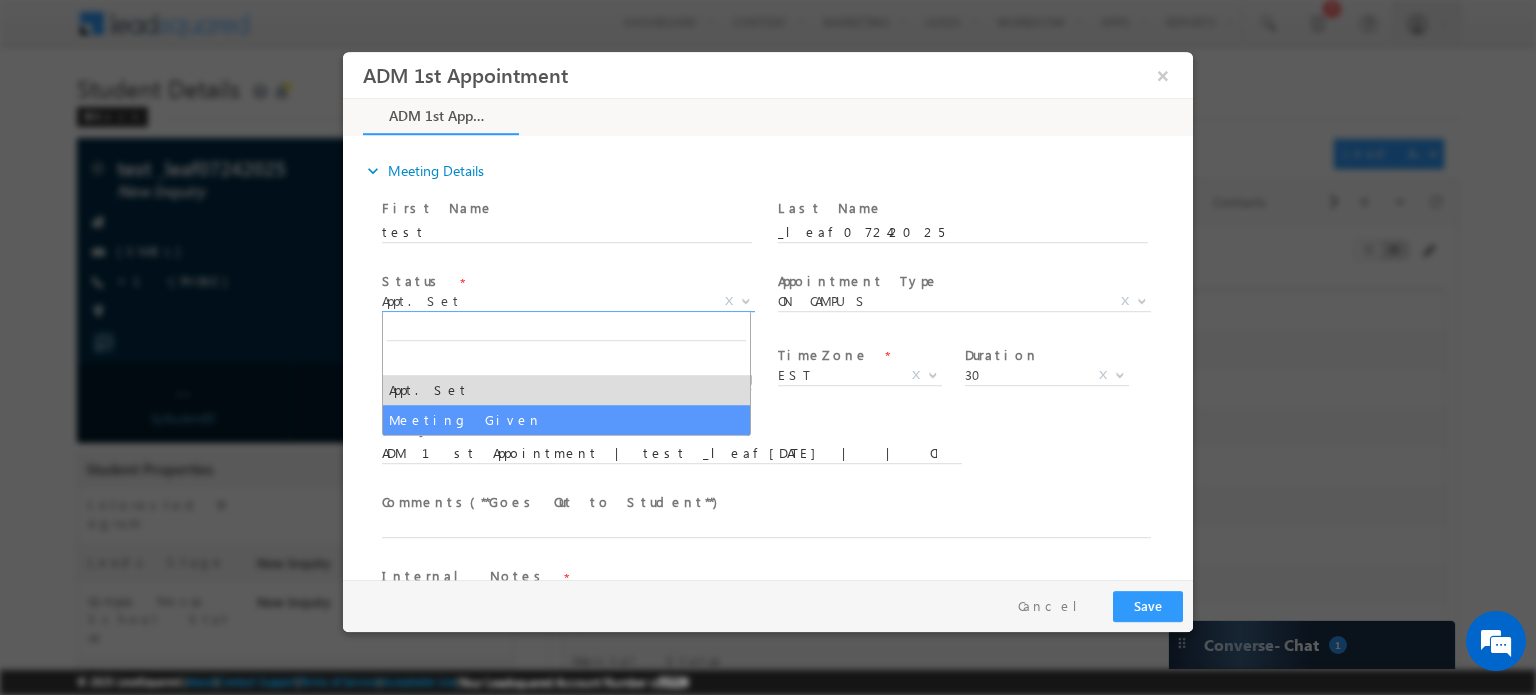 select on "Meeting Given" 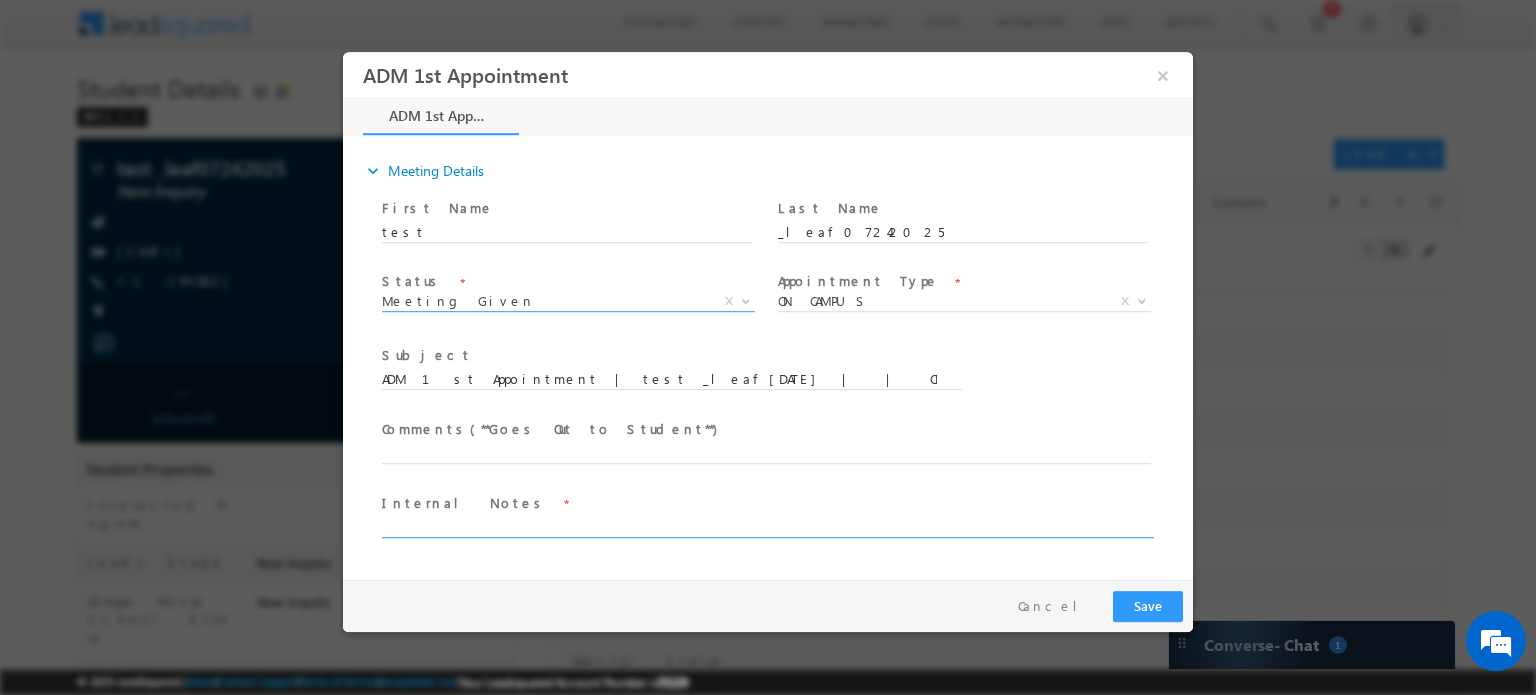 click at bounding box center (766, 525) 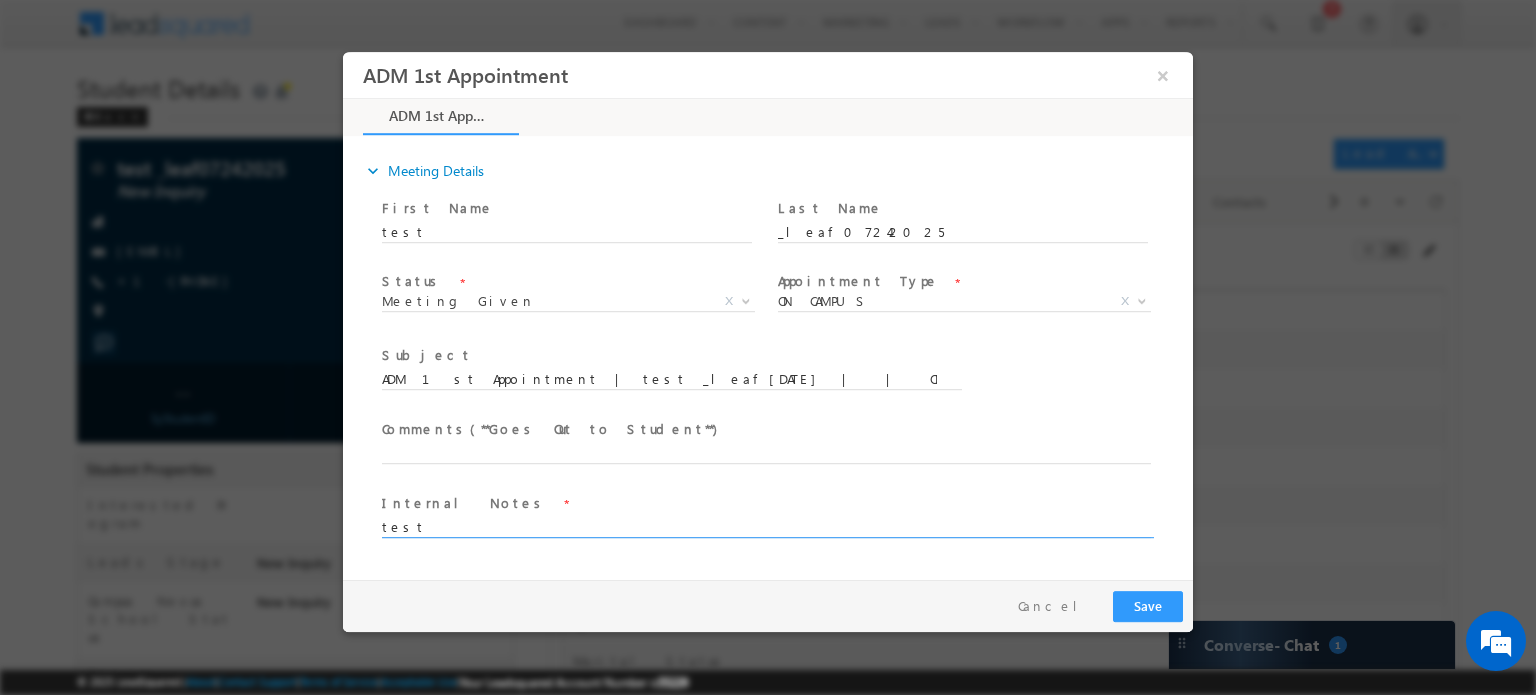 type on "test" 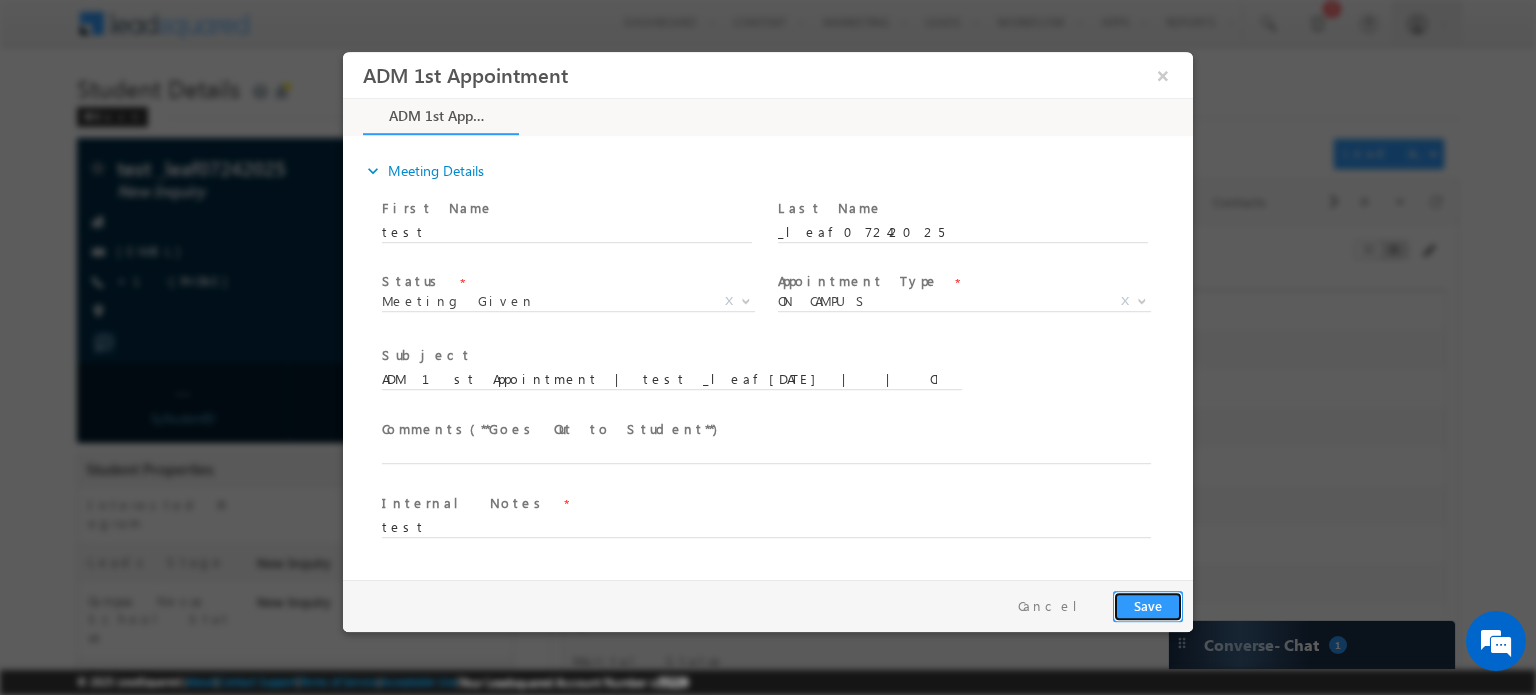 click on "Save" at bounding box center (1148, 605) 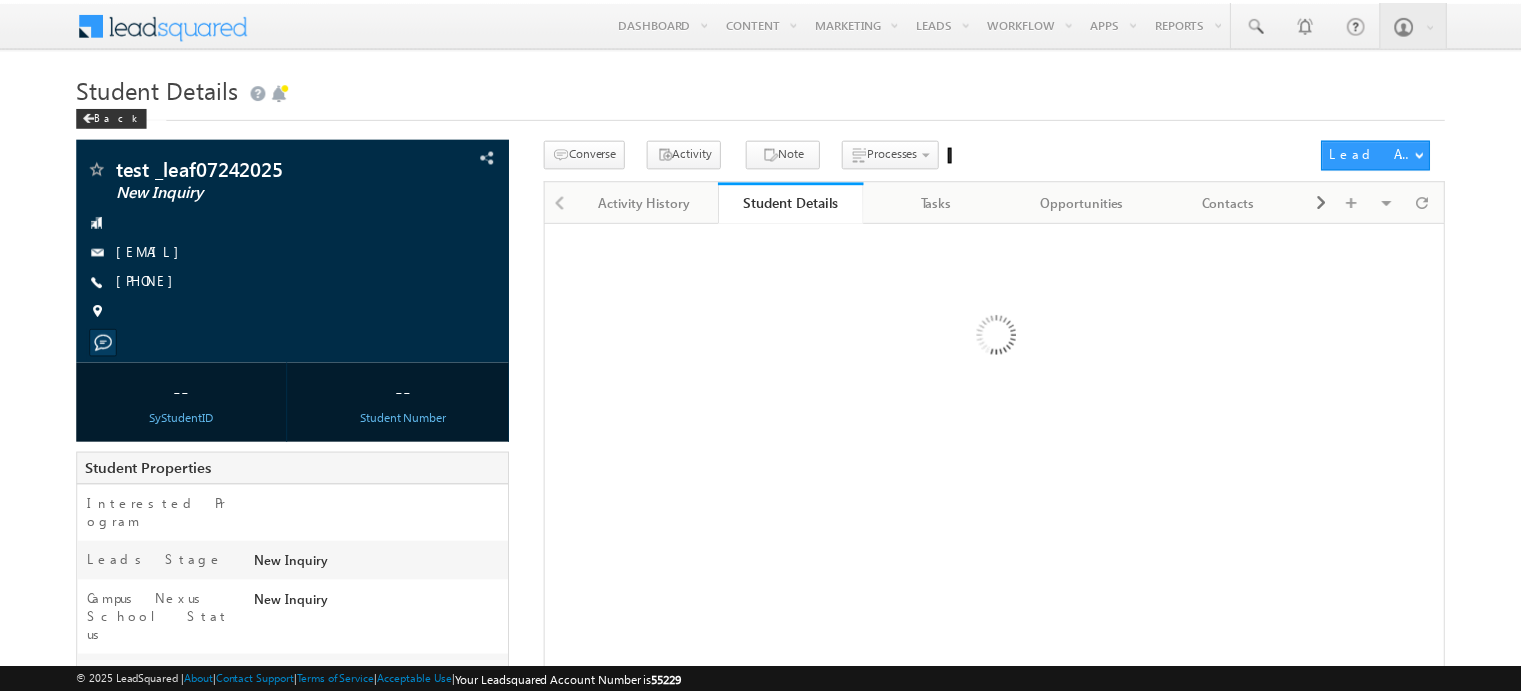 scroll, scrollTop: 0, scrollLeft: 0, axis: both 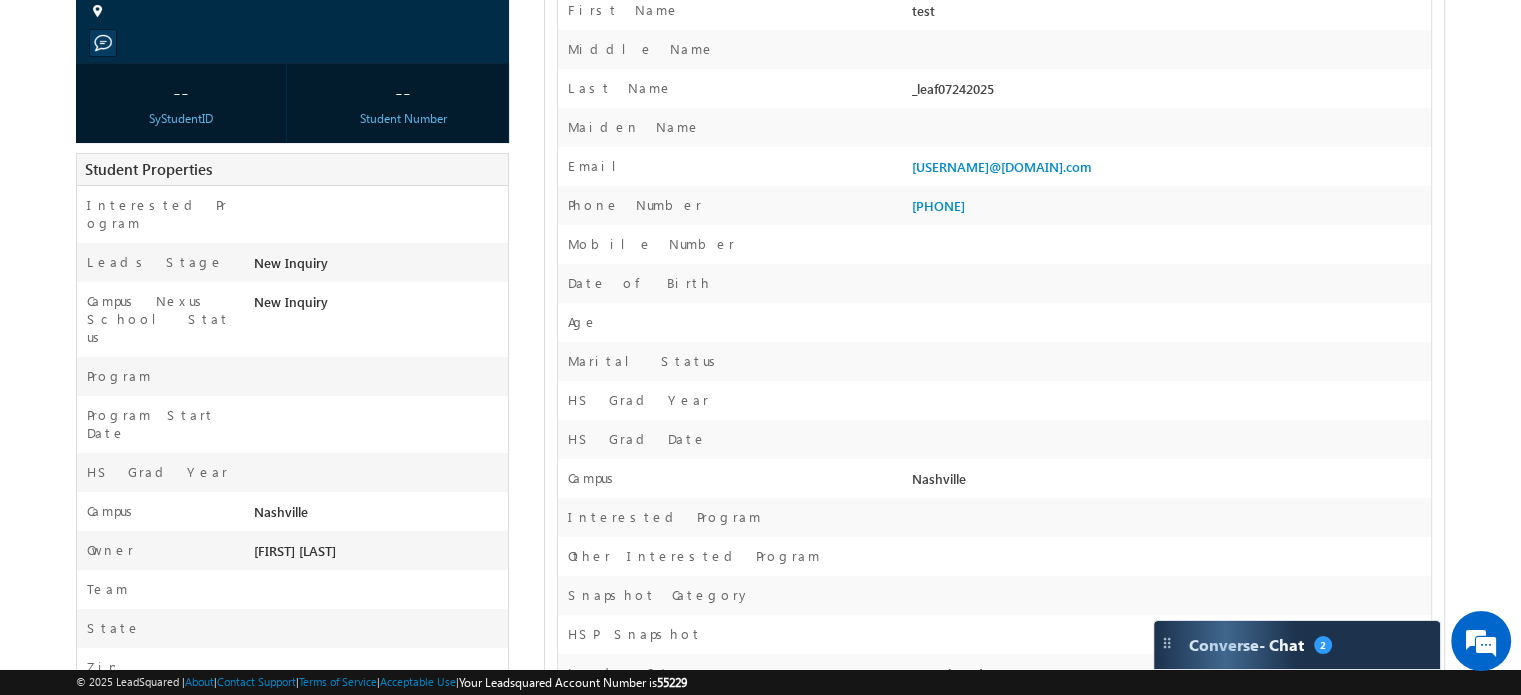 click on "Phone Number" at bounding box center [635, 205] 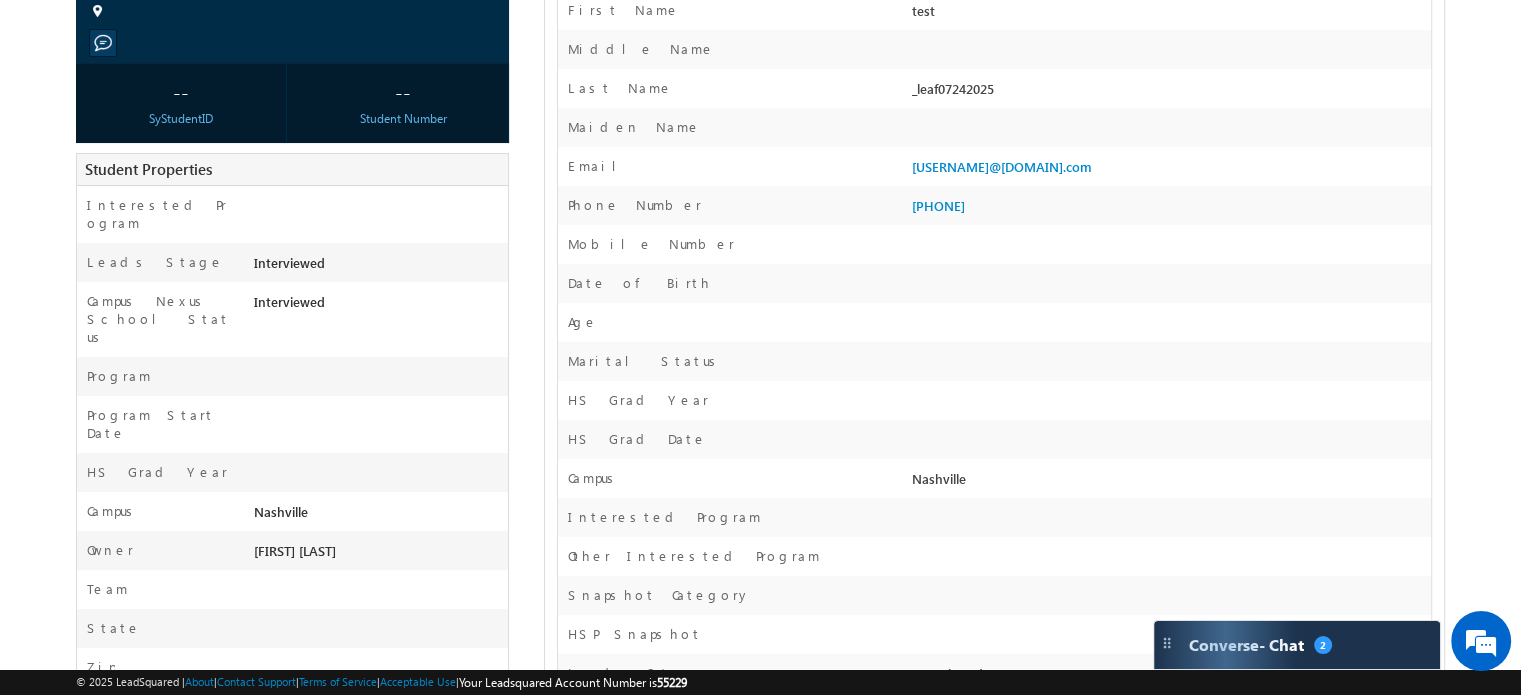 scroll, scrollTop: 0, scrollLeft: 0, axis: both 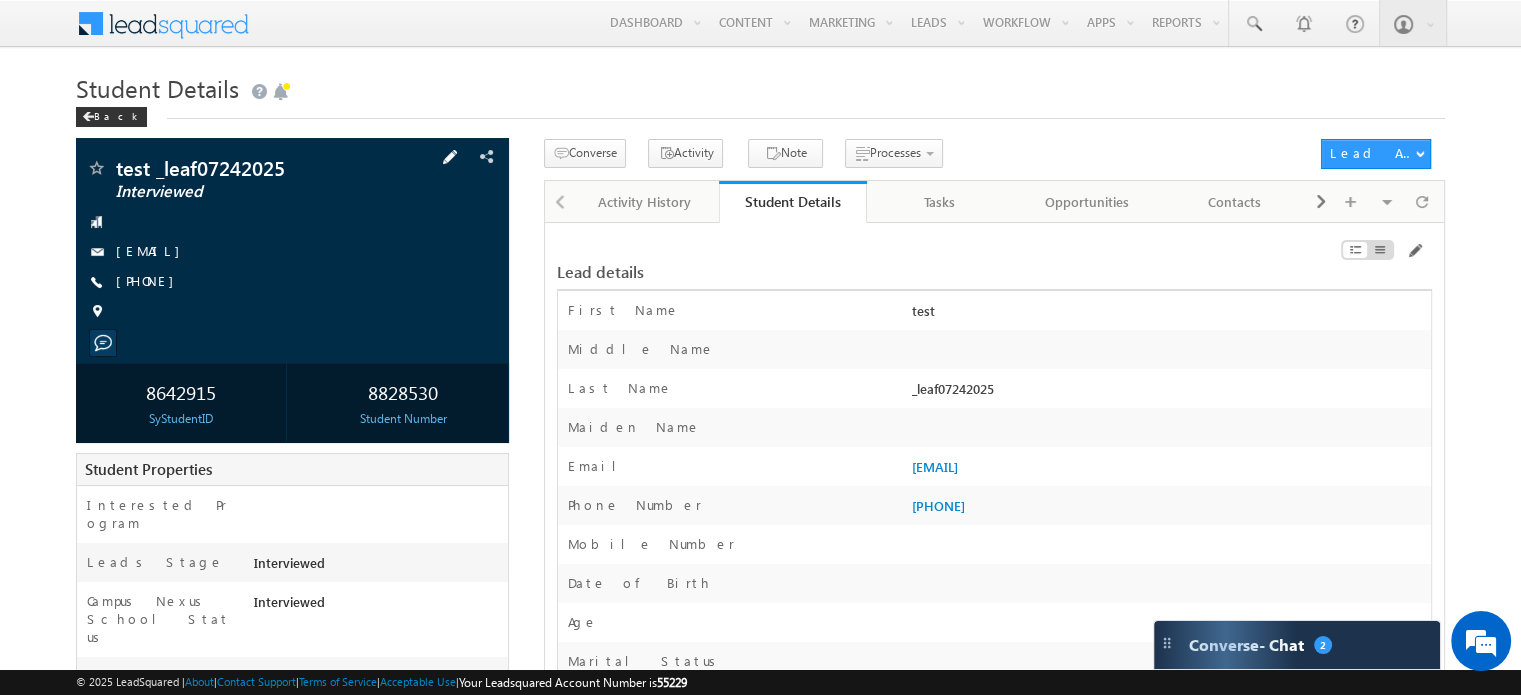 click at bounding box center [450, 157] 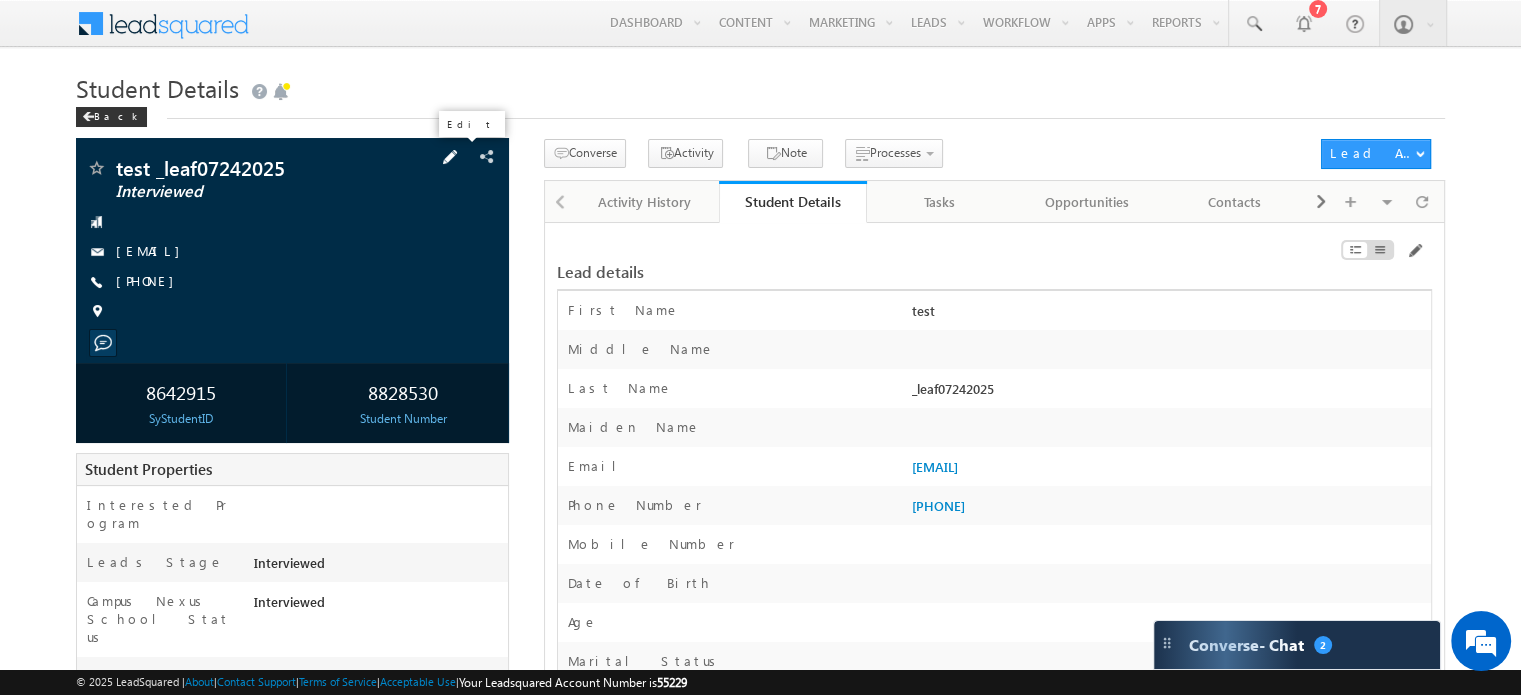 click at bounding box center [450, 157] 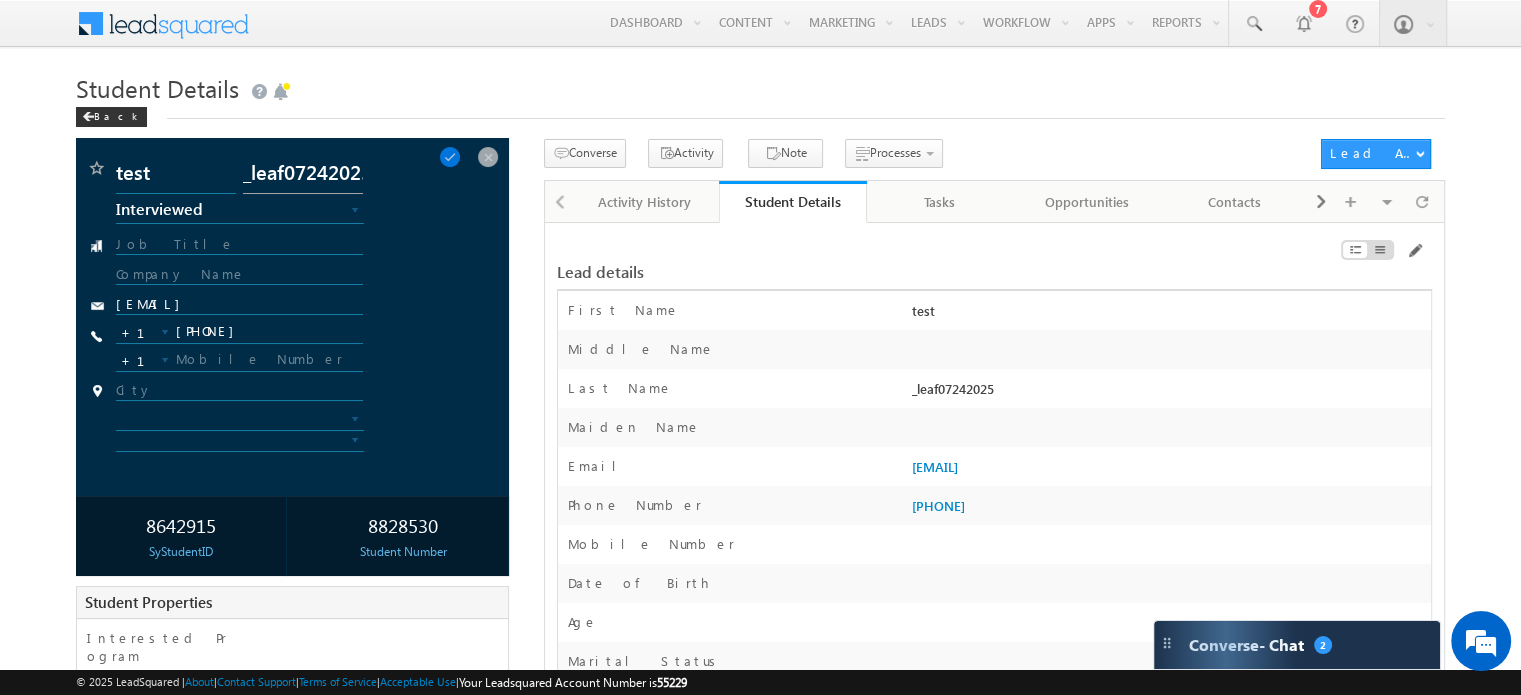 scroll, scrollTop: 0, scrollLeft: 0, axis: both 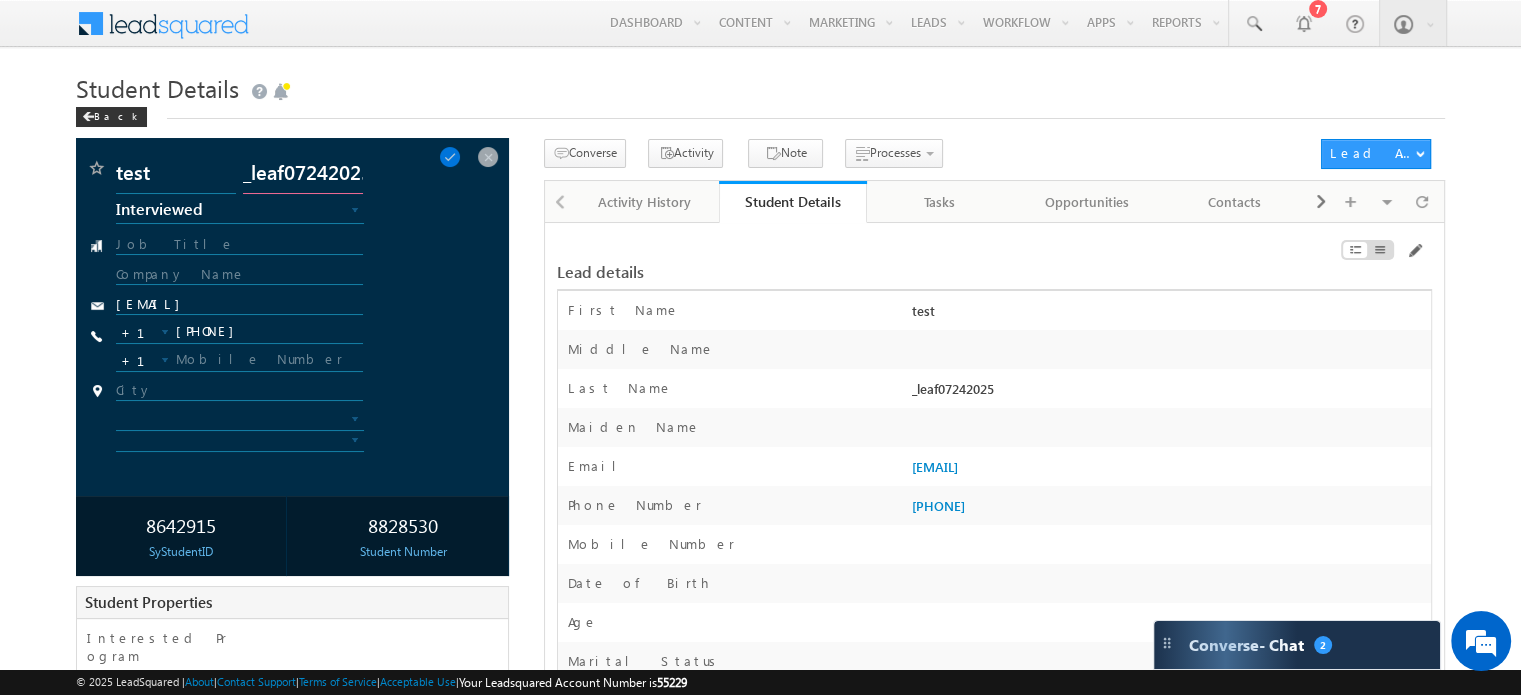 click on "_leaf07242025" at bounding box center (303, 176) 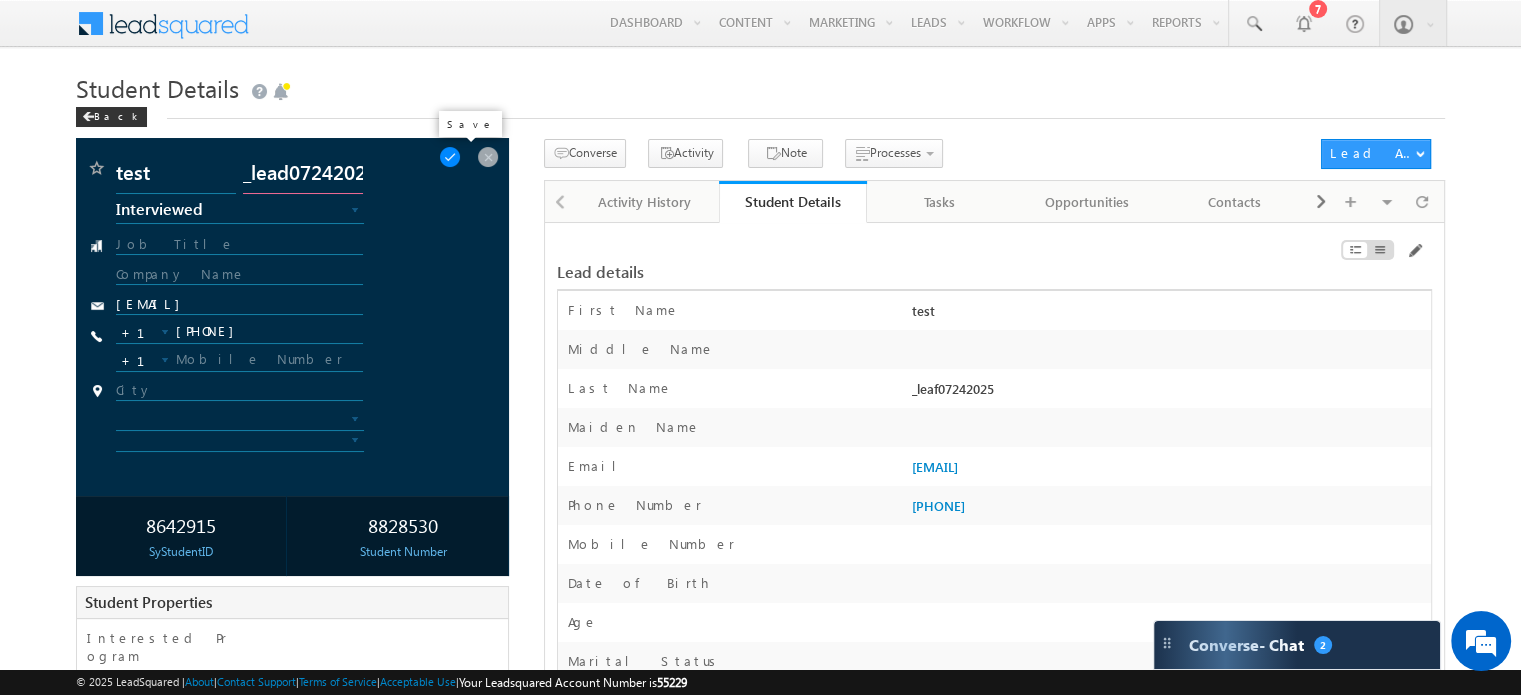 type on "_lead07242025" 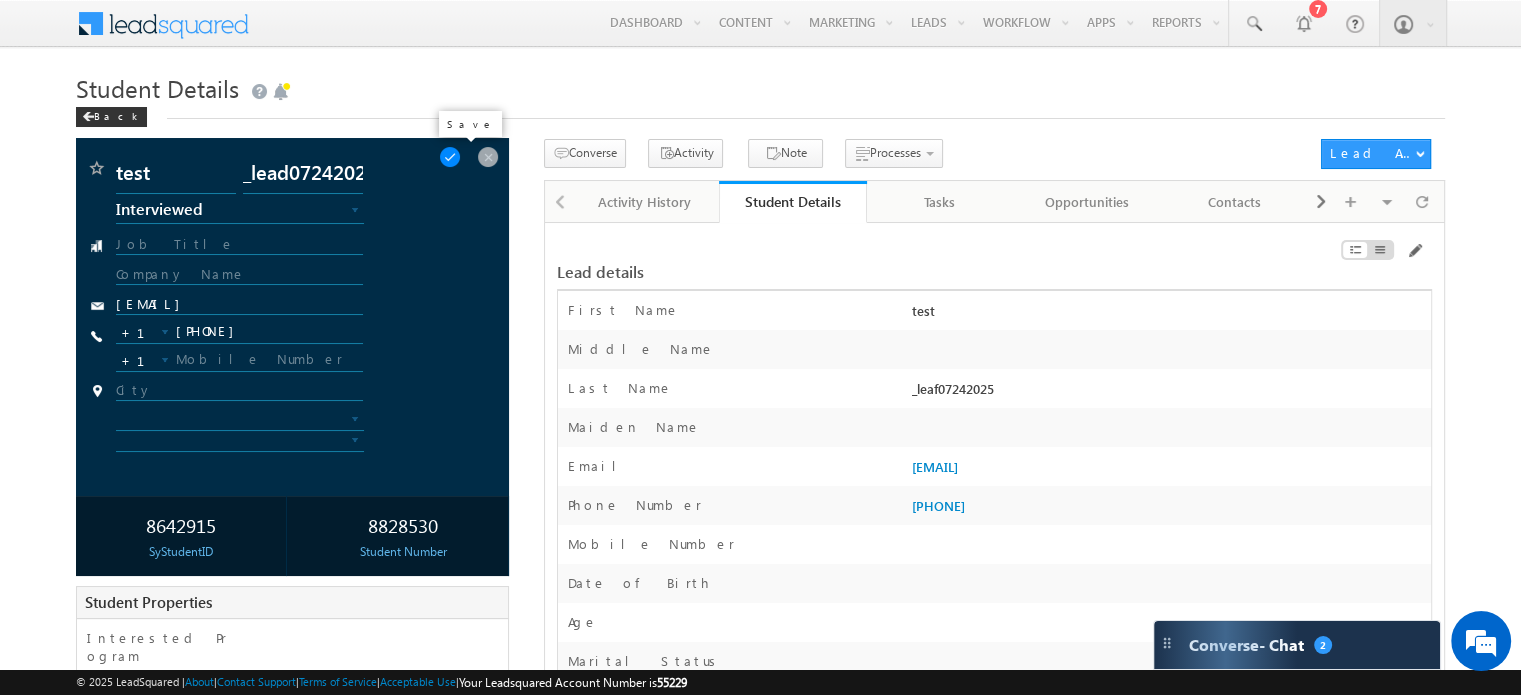 click at bounding box center [450, 157] 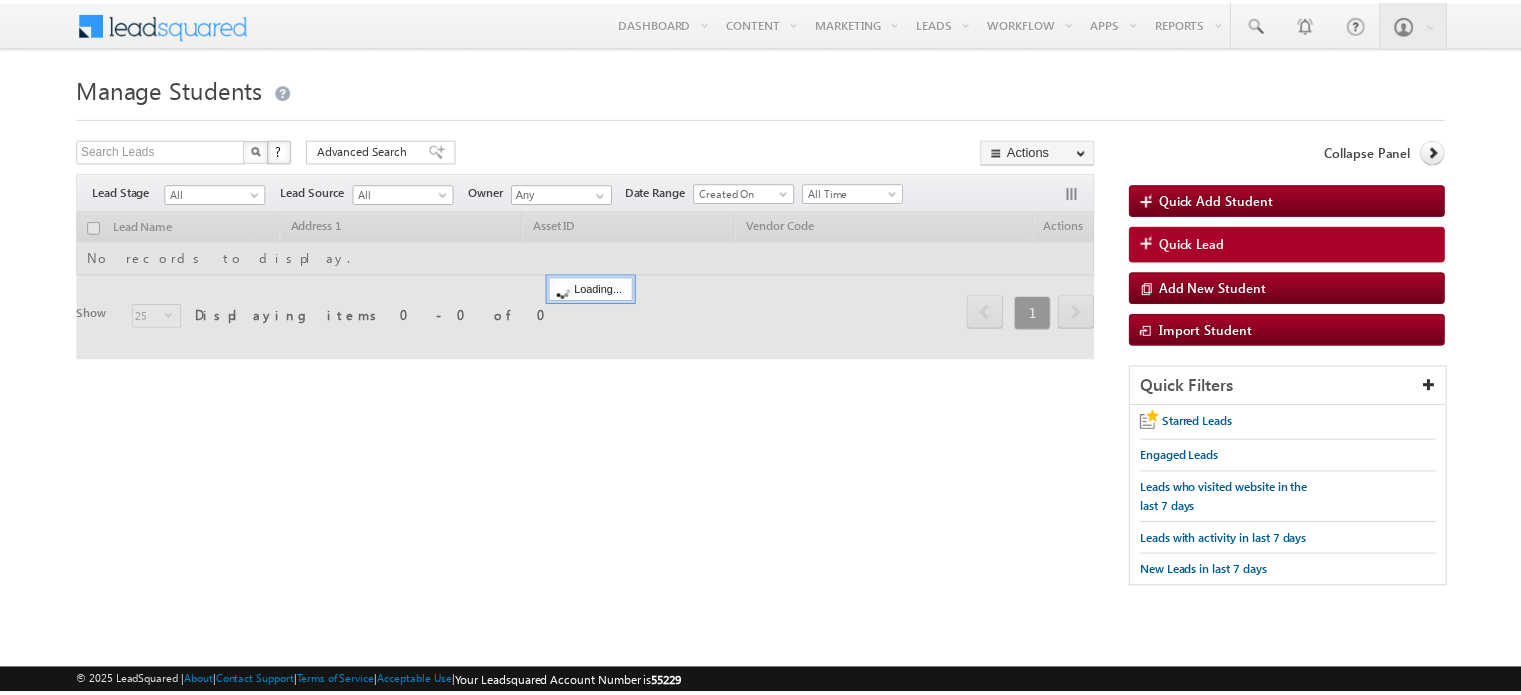 scroll, scrollTop: 0, scrollLeft: 0, axis: both 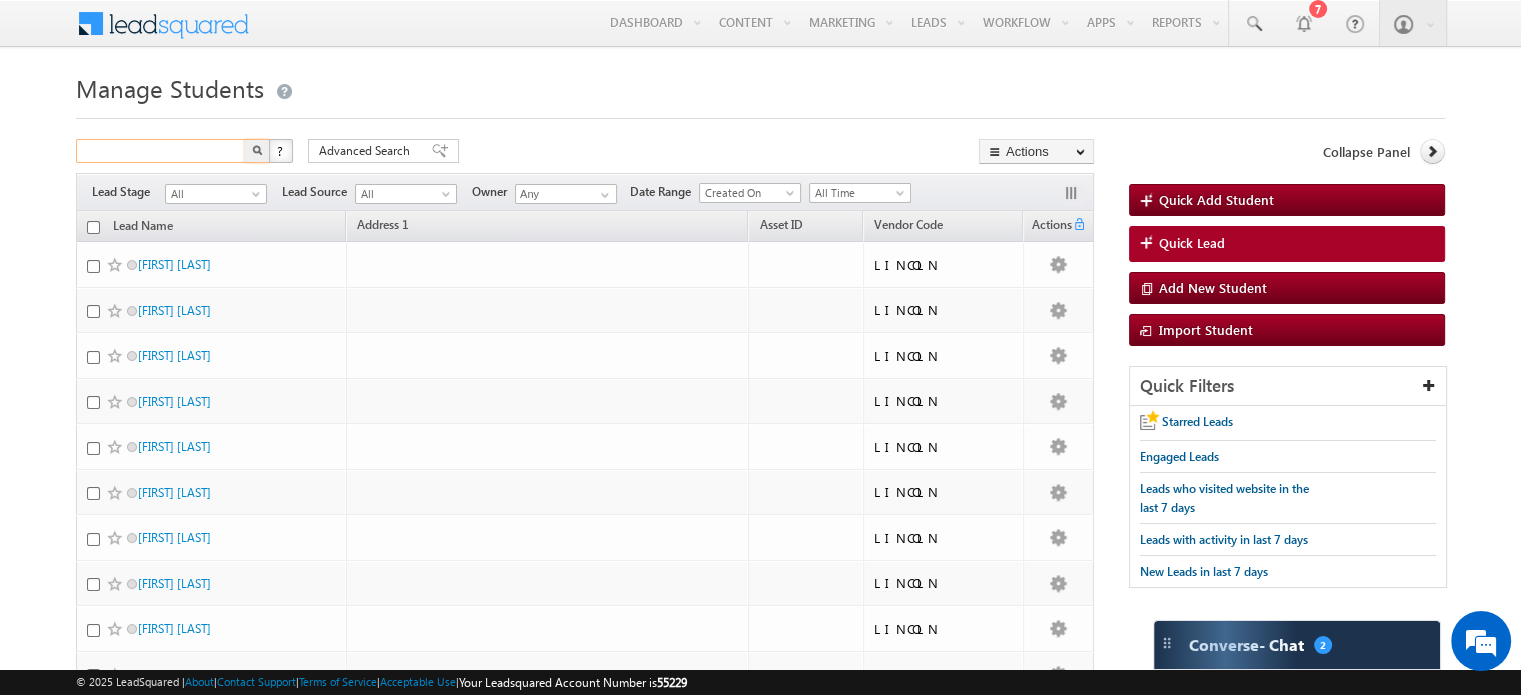 click at bounding box center (161, 151) 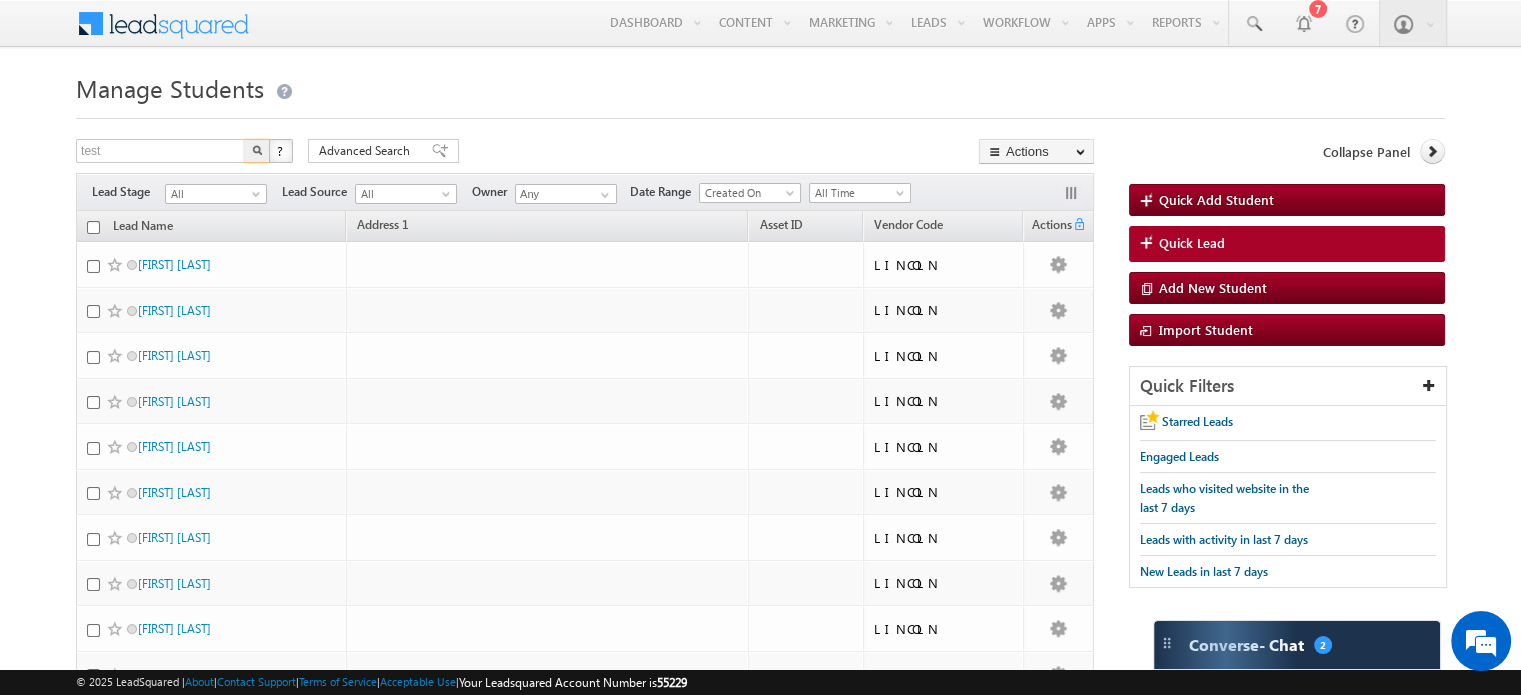 click at bounding box center (257, 150) 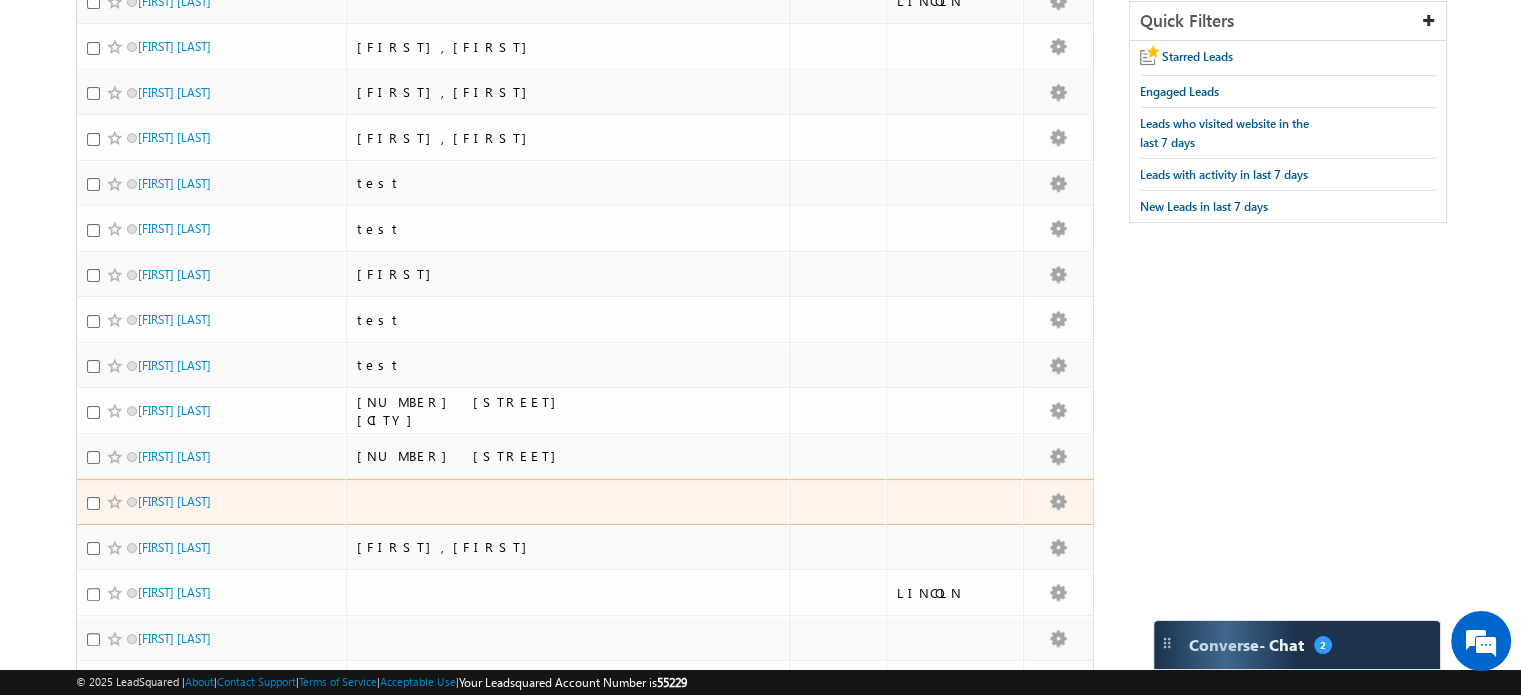scroll, scrollTop: 400, scrollLeft: 0, axis: vertical 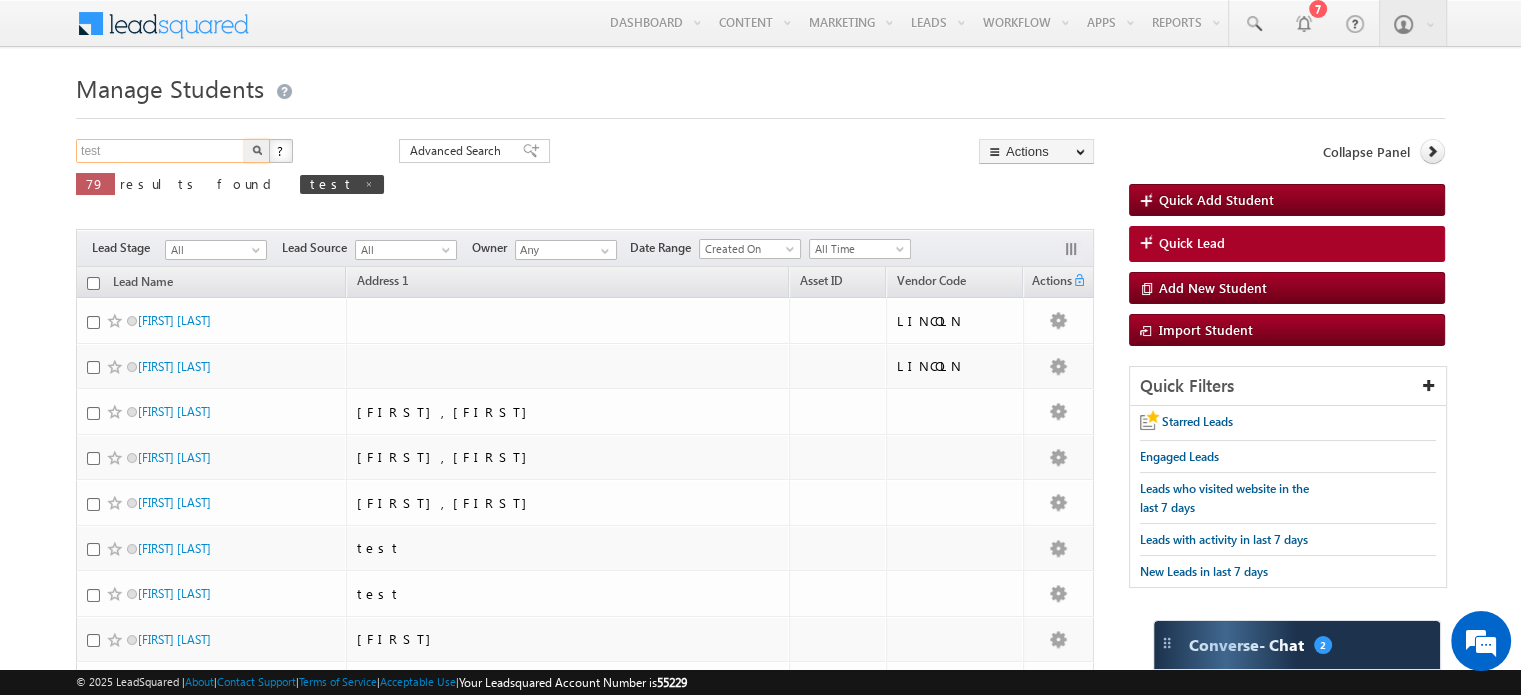 drag, startPoint x: 120, startPoint y: 149, endPoint x: 0, endPoint y: 150, distance: 120.004166 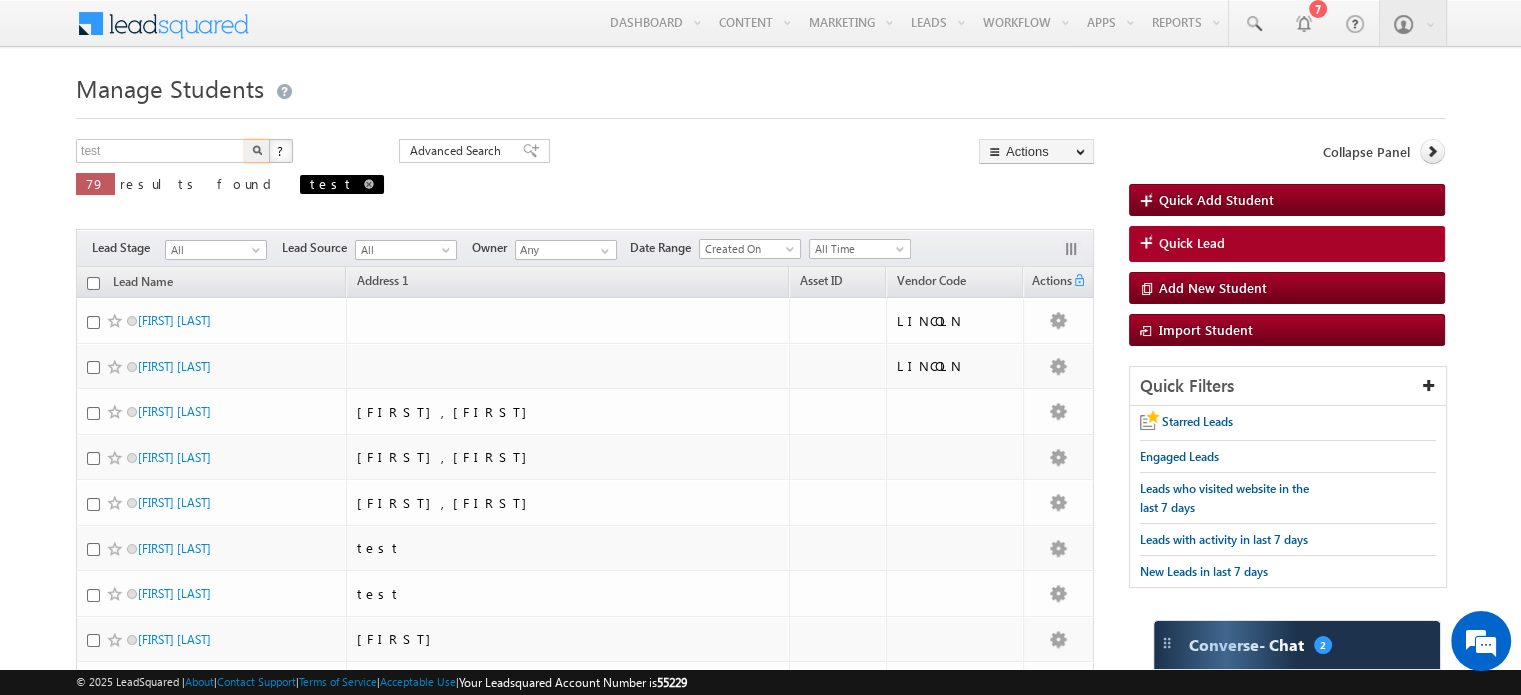 click at bounding box center (369, 184) 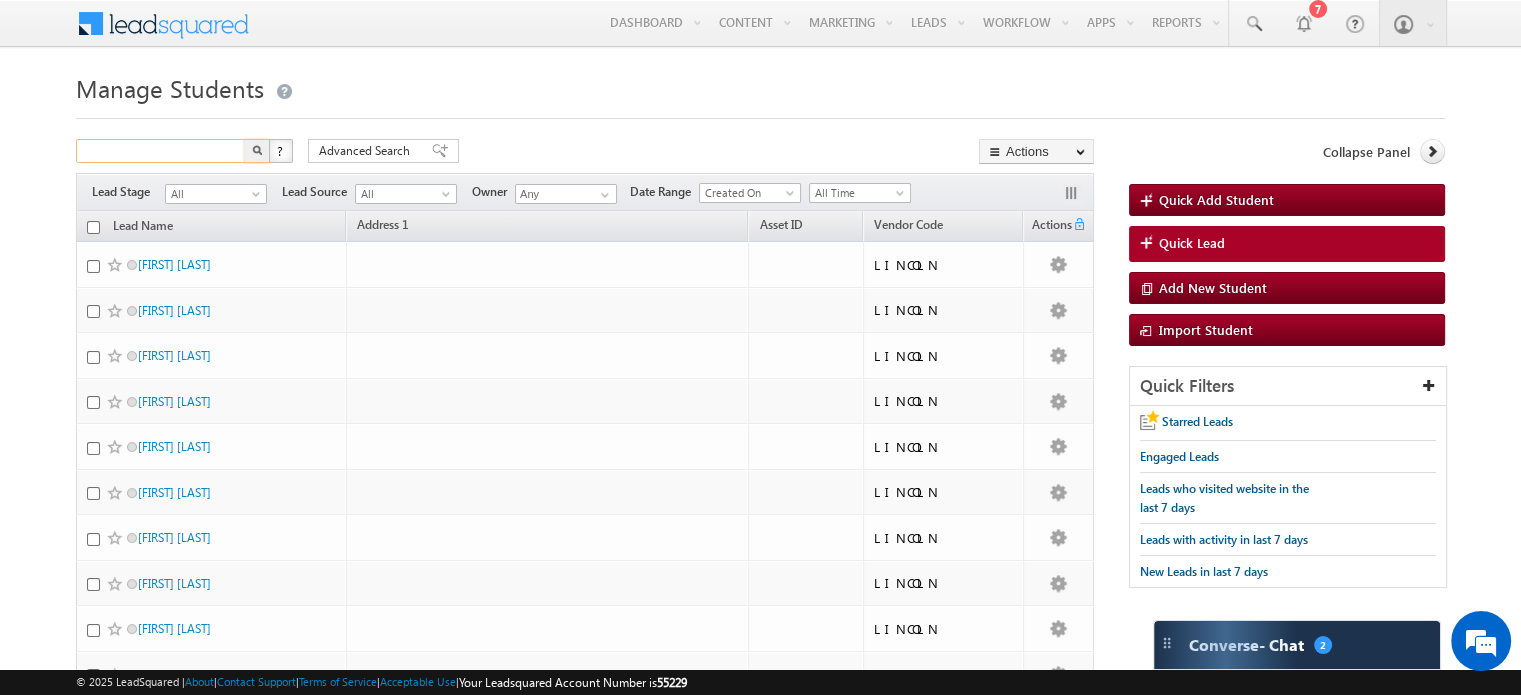 click at bounding box center [161, 151] 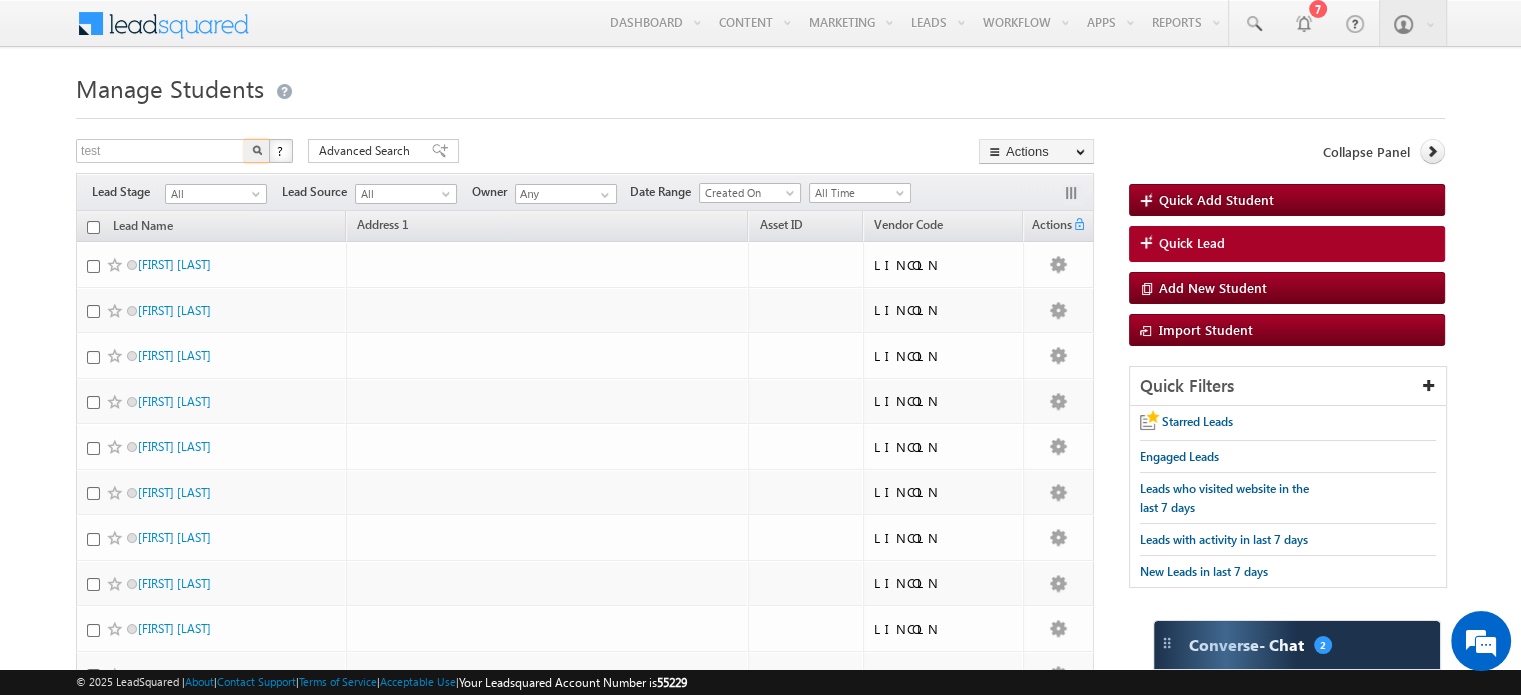 click at bounding box center (257, 151) 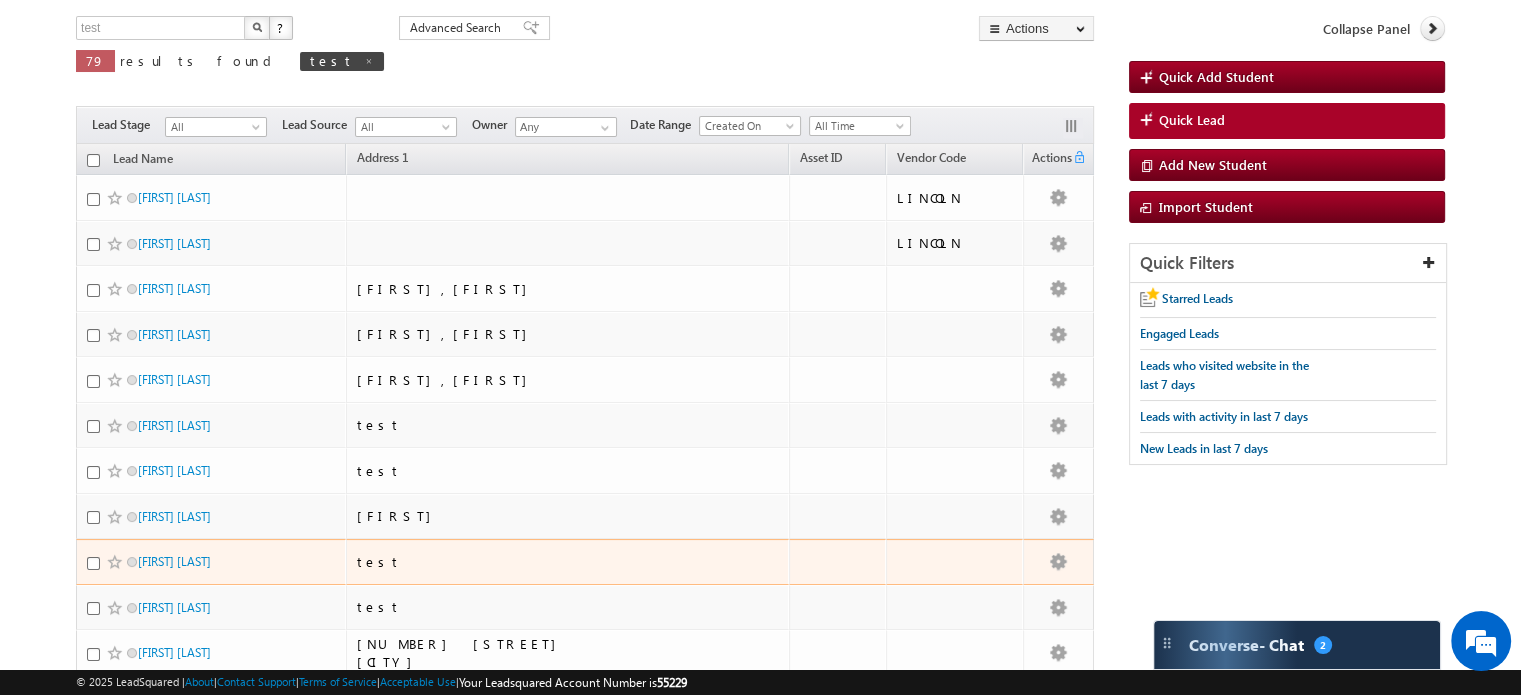 scroll, scrollTop: 0, scrollLeft: 0, axis: both 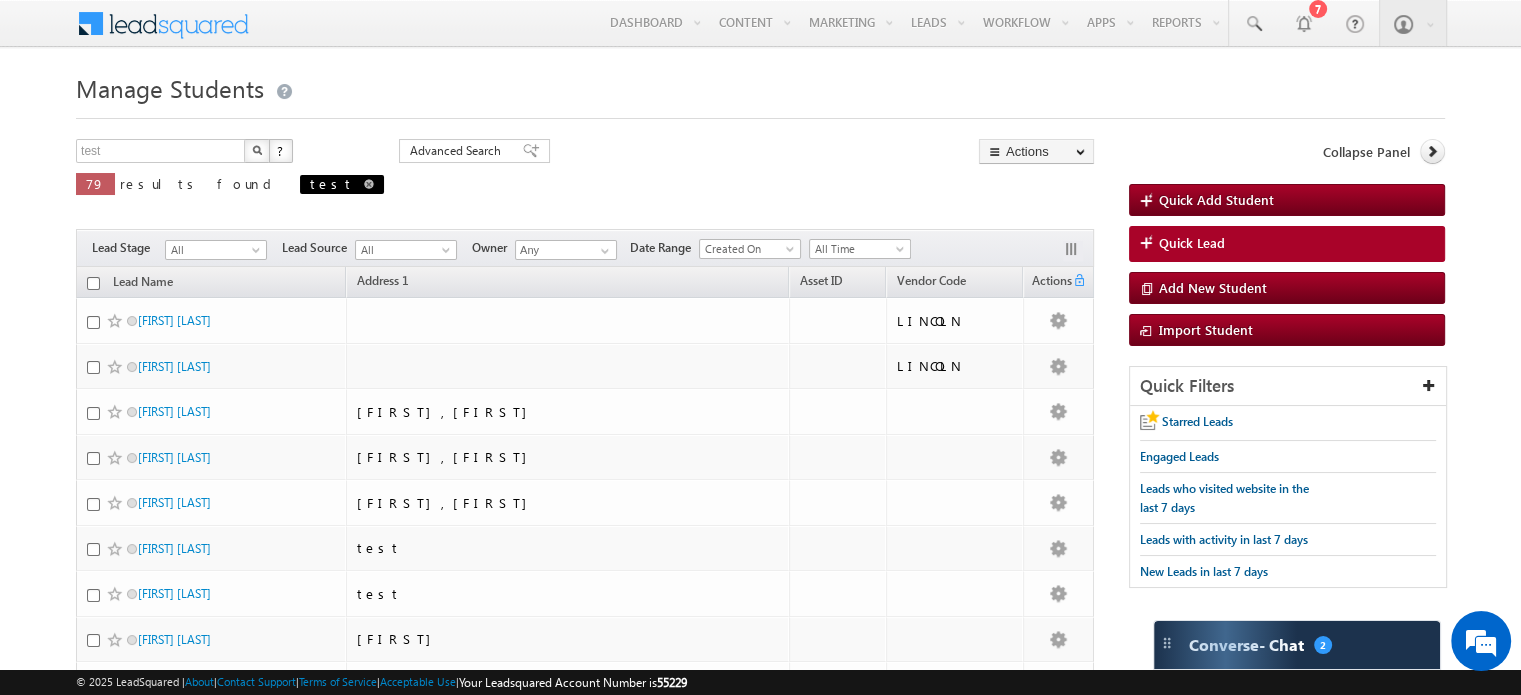 click at bounding box center [369, 184] 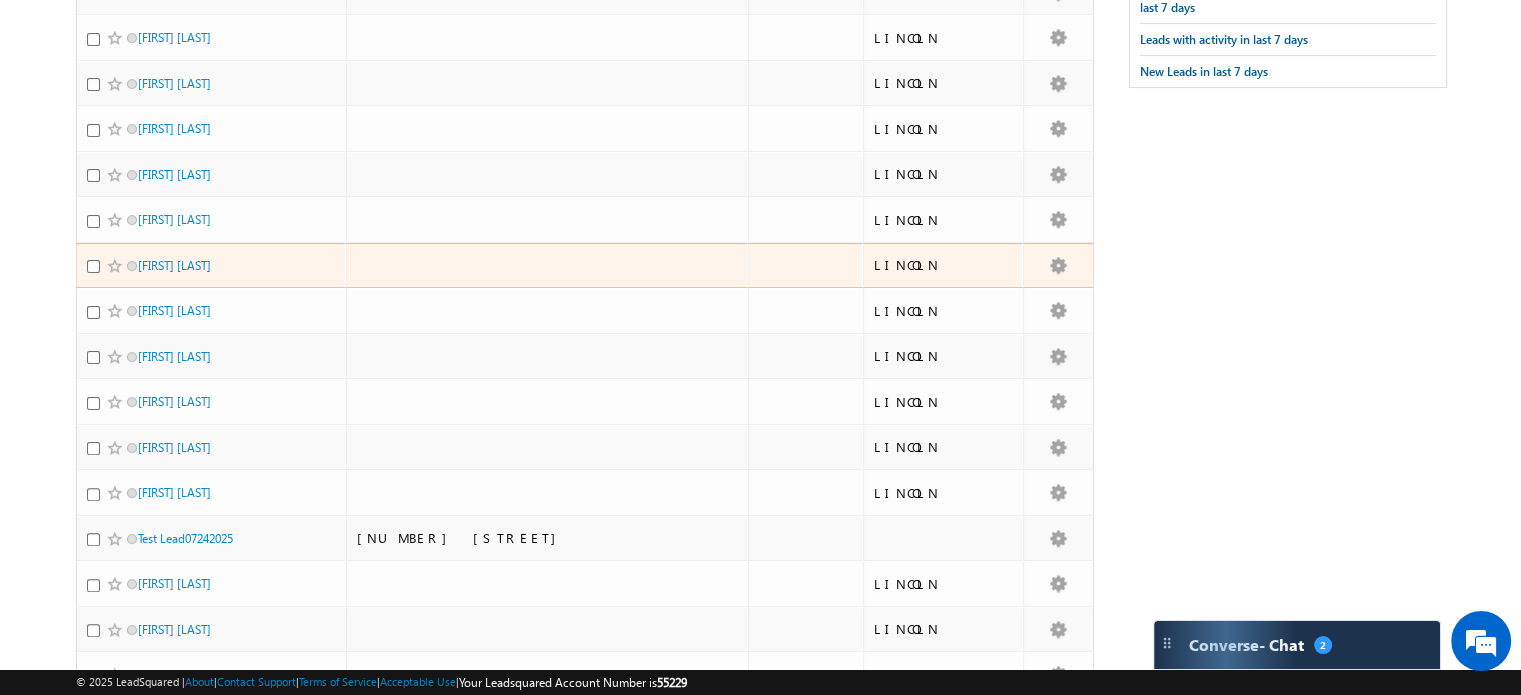 scroll, scrollTop: 0, scrollLeft: 0, axis: both 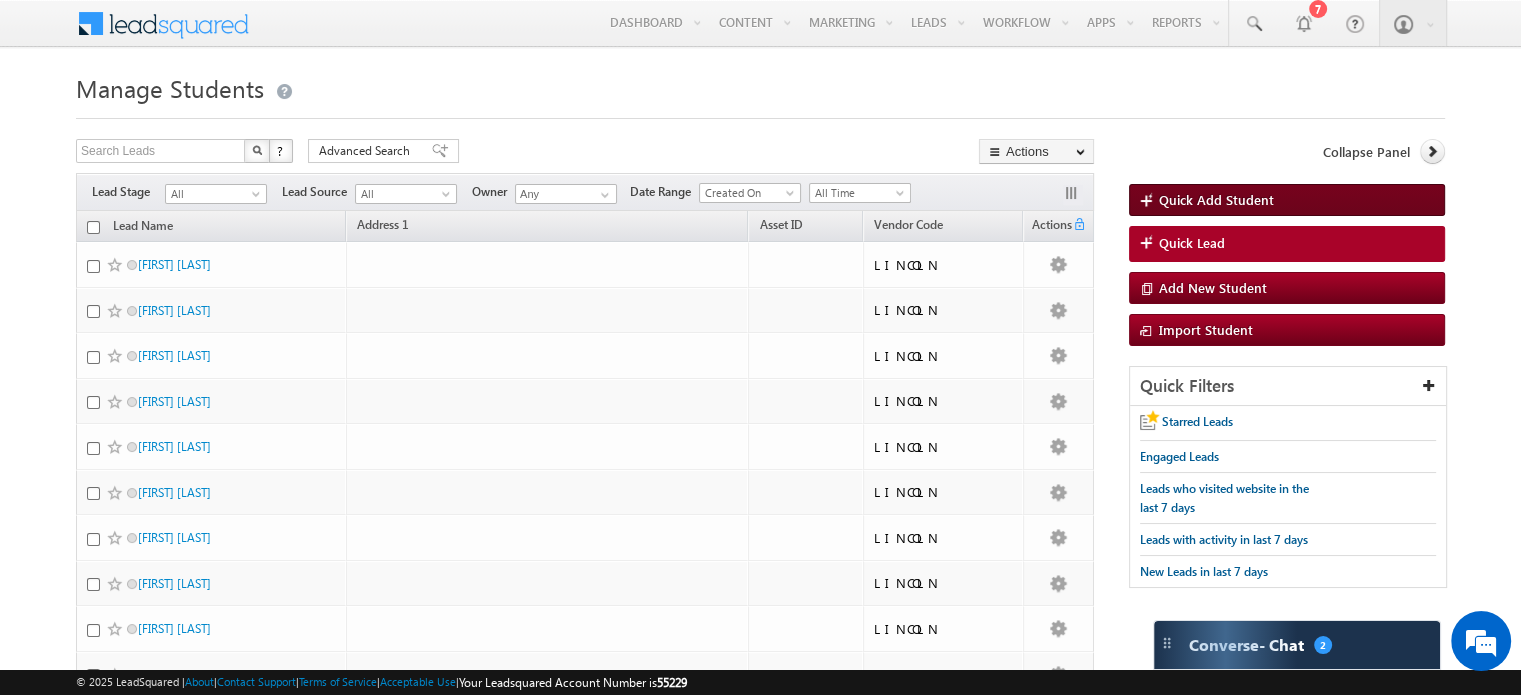 click on "Quick Add Student" at bounding box center [1216, 199] 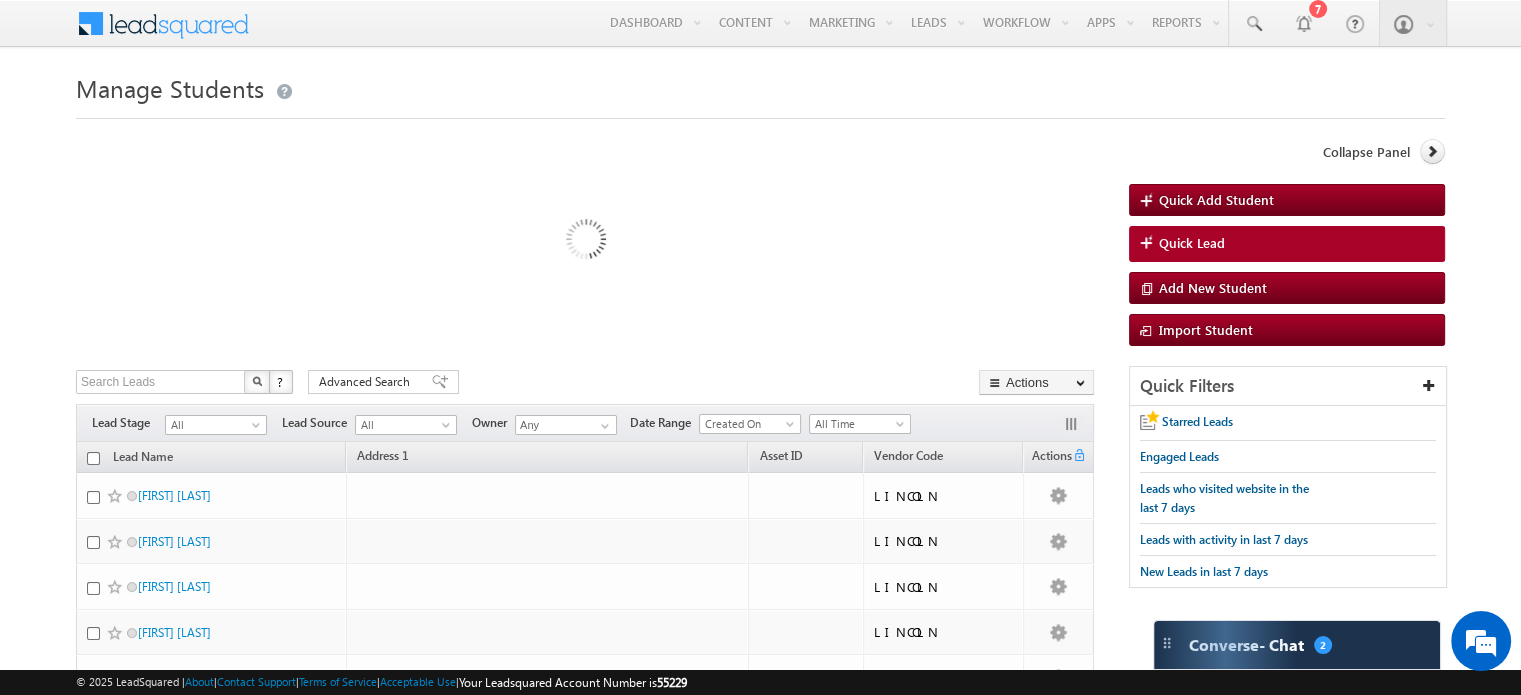 scroll, scrollTop: 0, scrollLeft: 0, axis: both 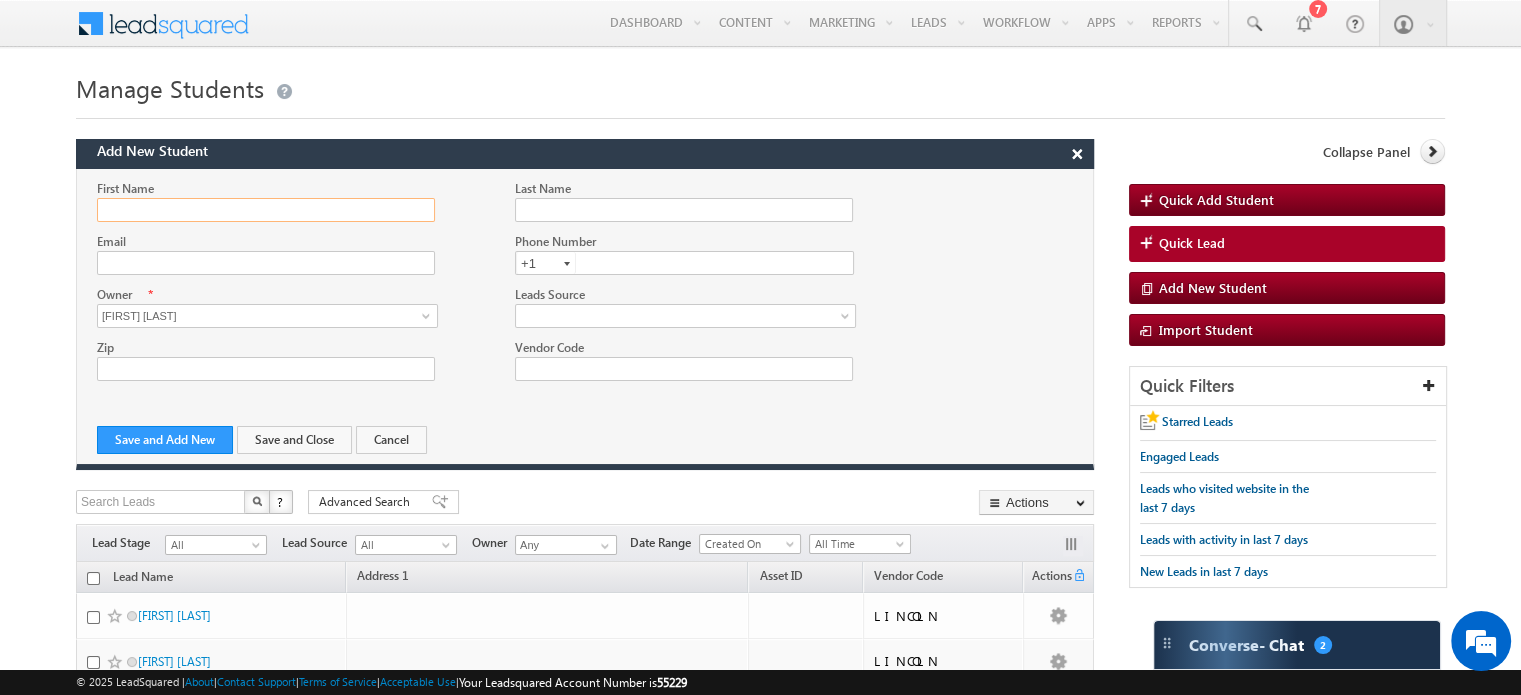 click on "First Name" at bounding box center [266, 210] 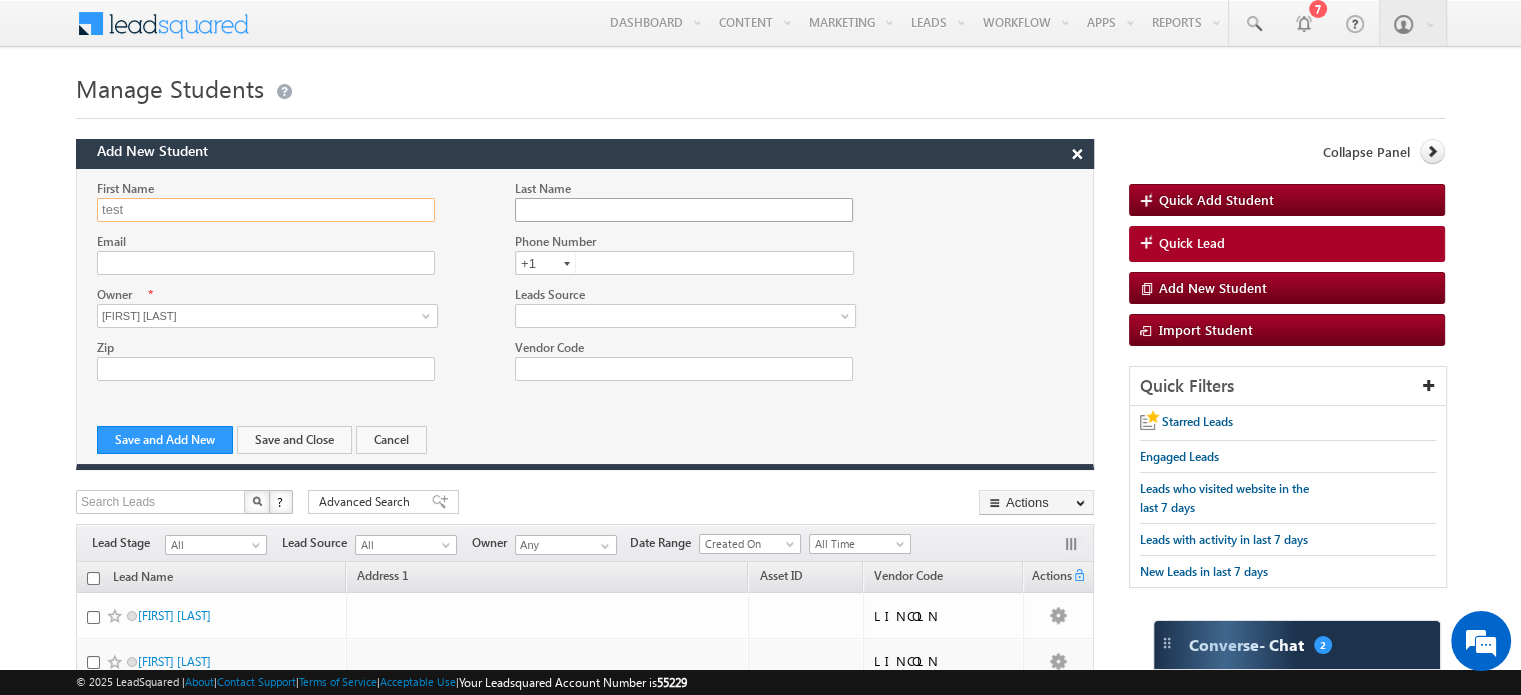 type on "test" 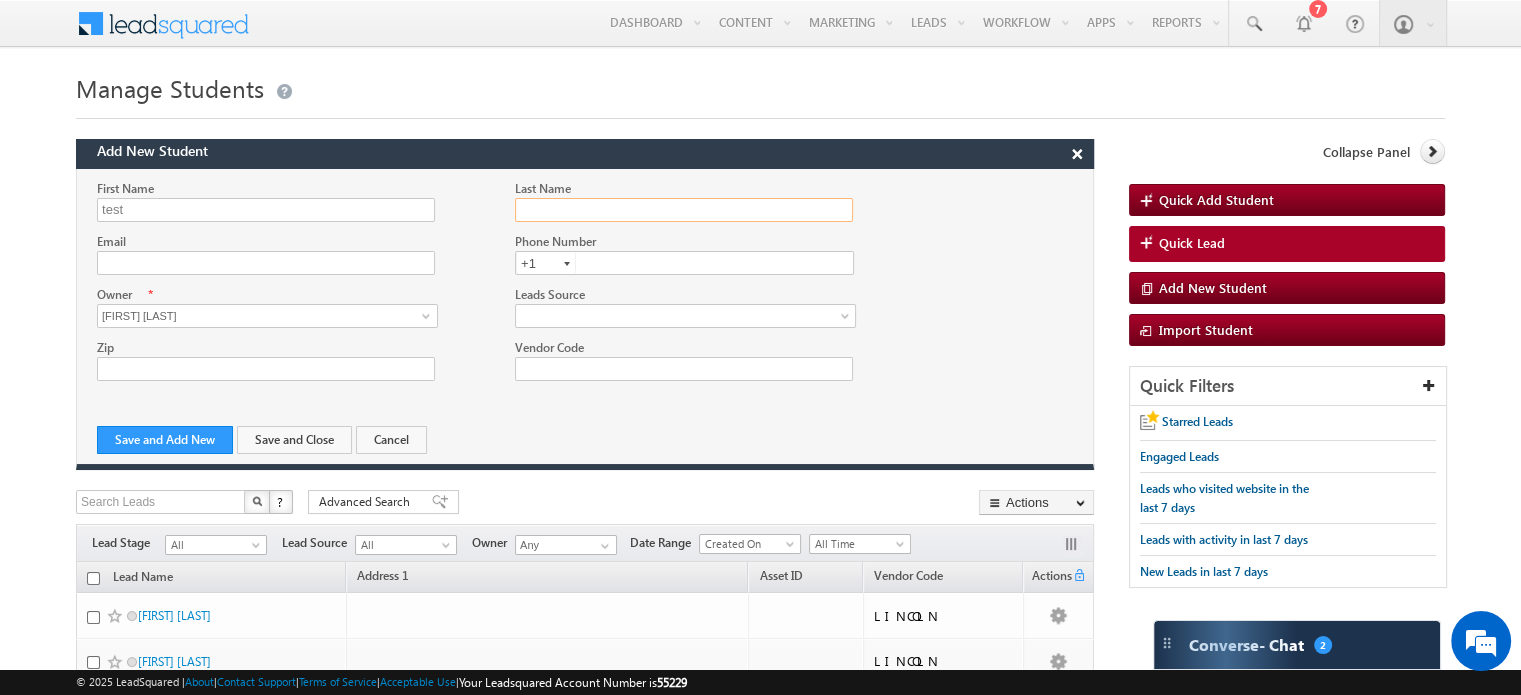 click on "Last Name" at bounding box center [684, 210] 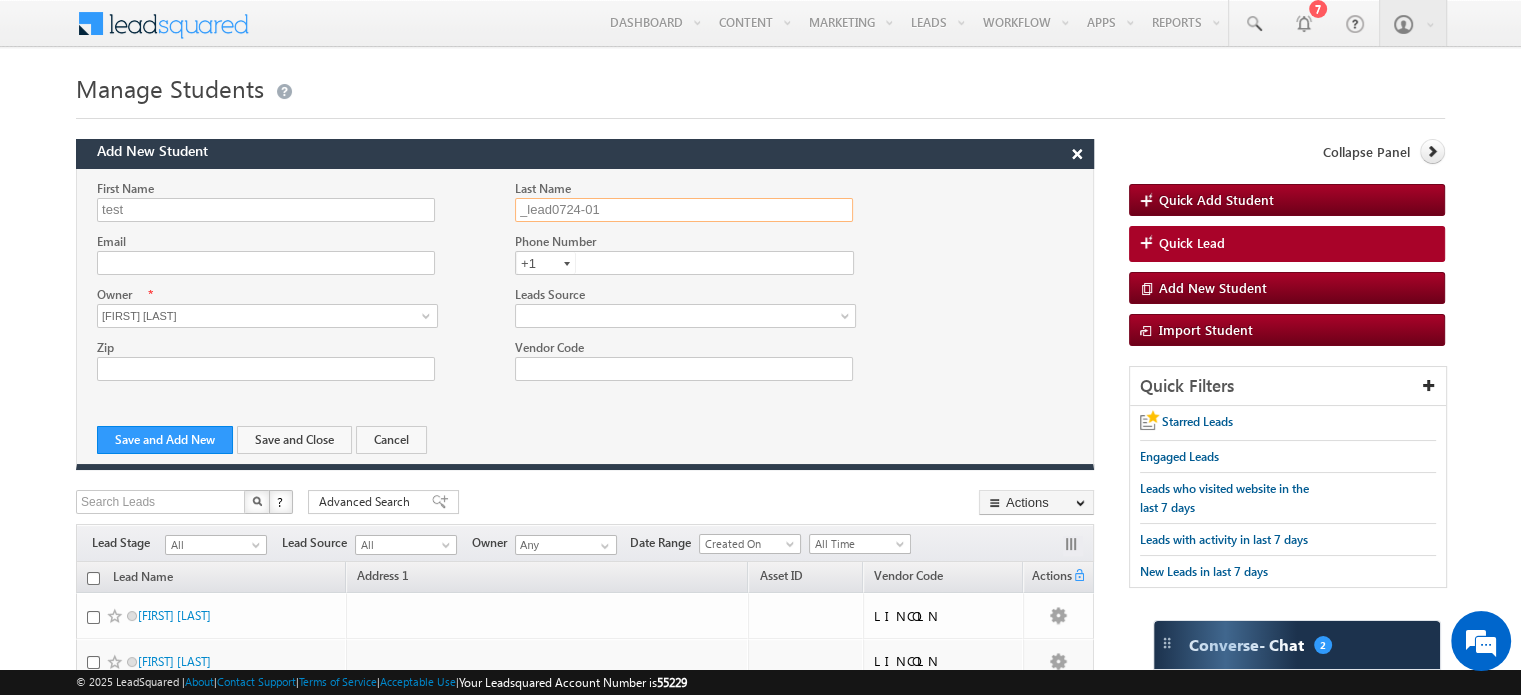 type on "_lead0724-01" 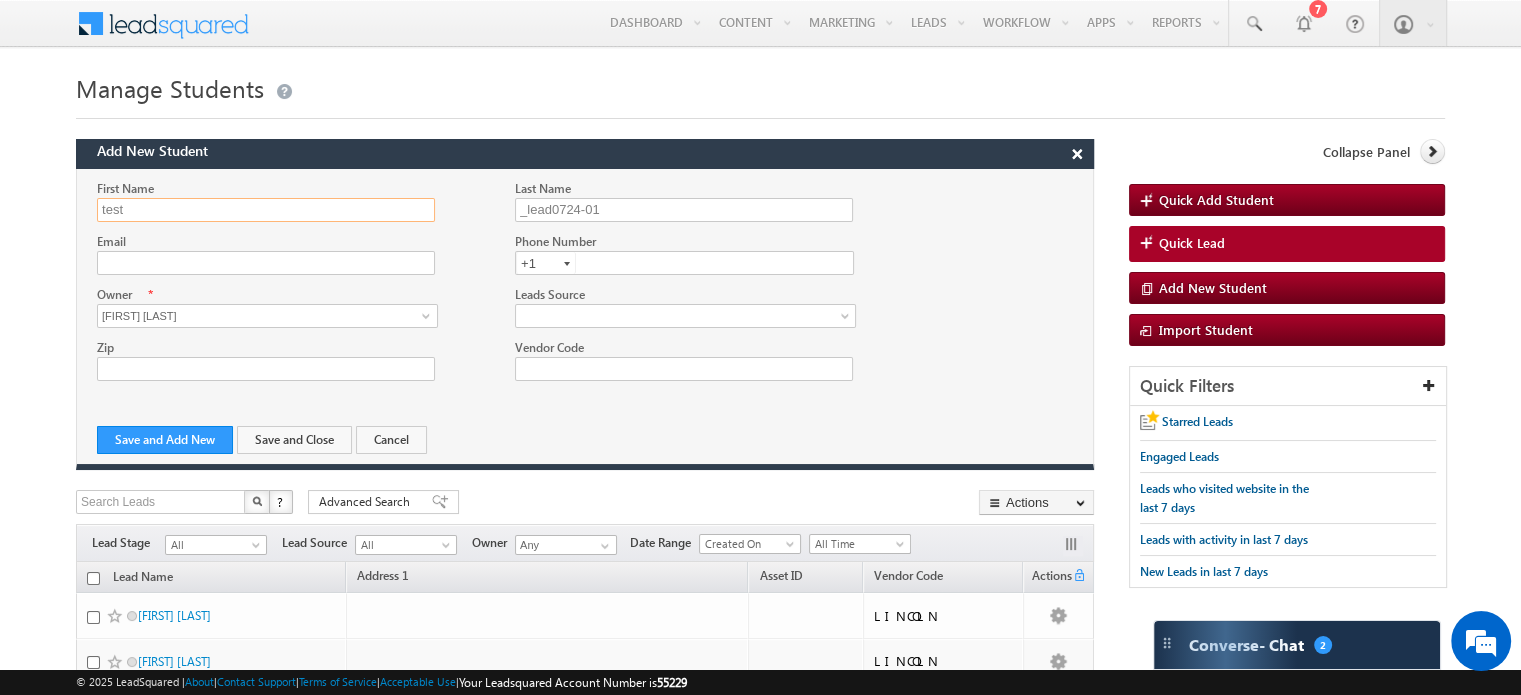 drag, startPoint x: 36, startPoint y: 195, endPoint x: 0, endPoint y: 147, distance: 60 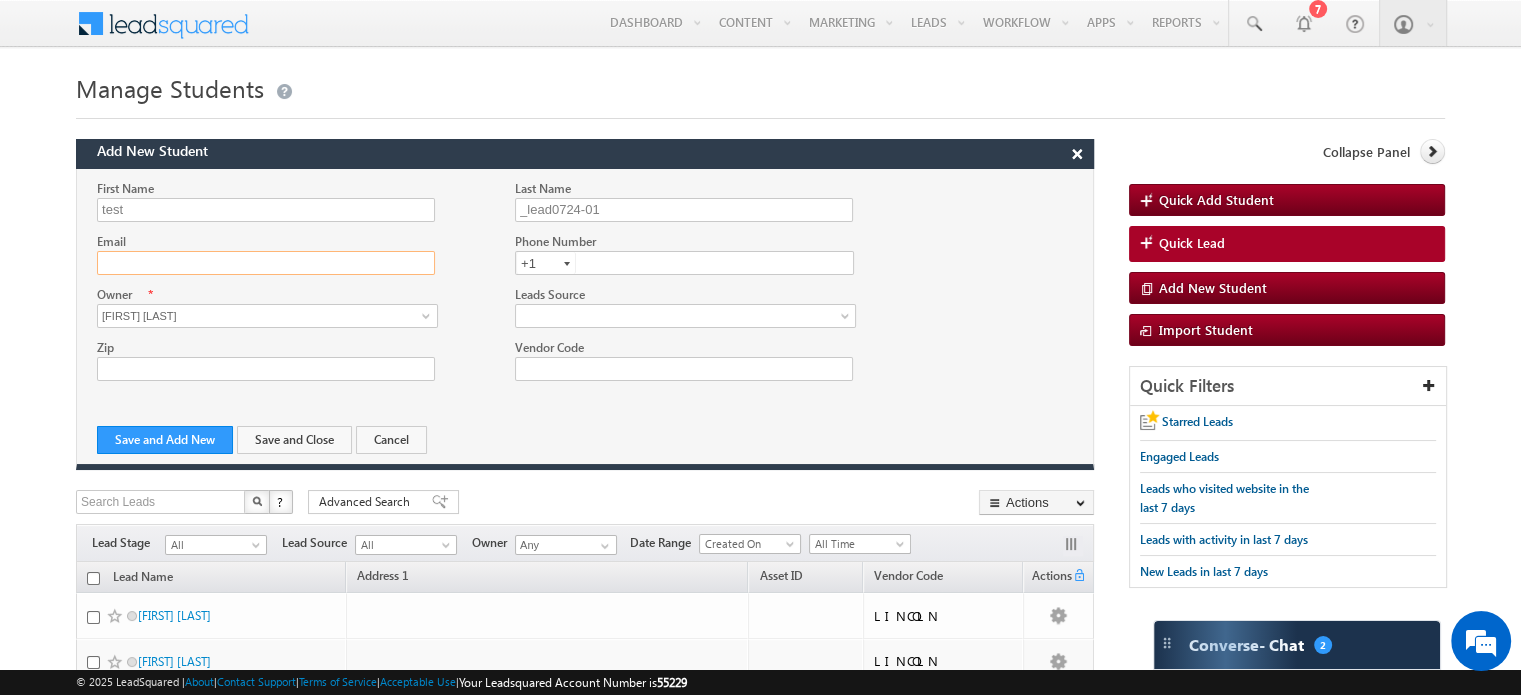 click on "Email" 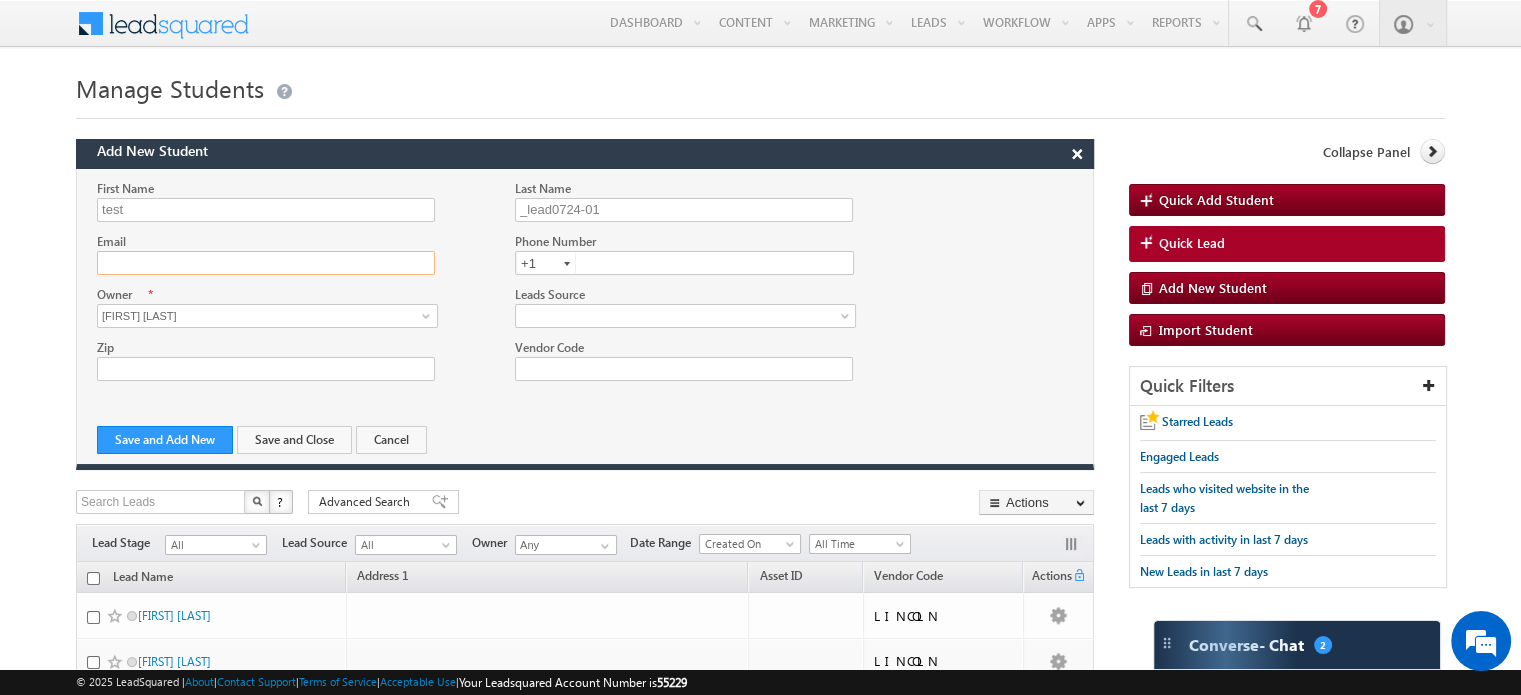 paste on "test" 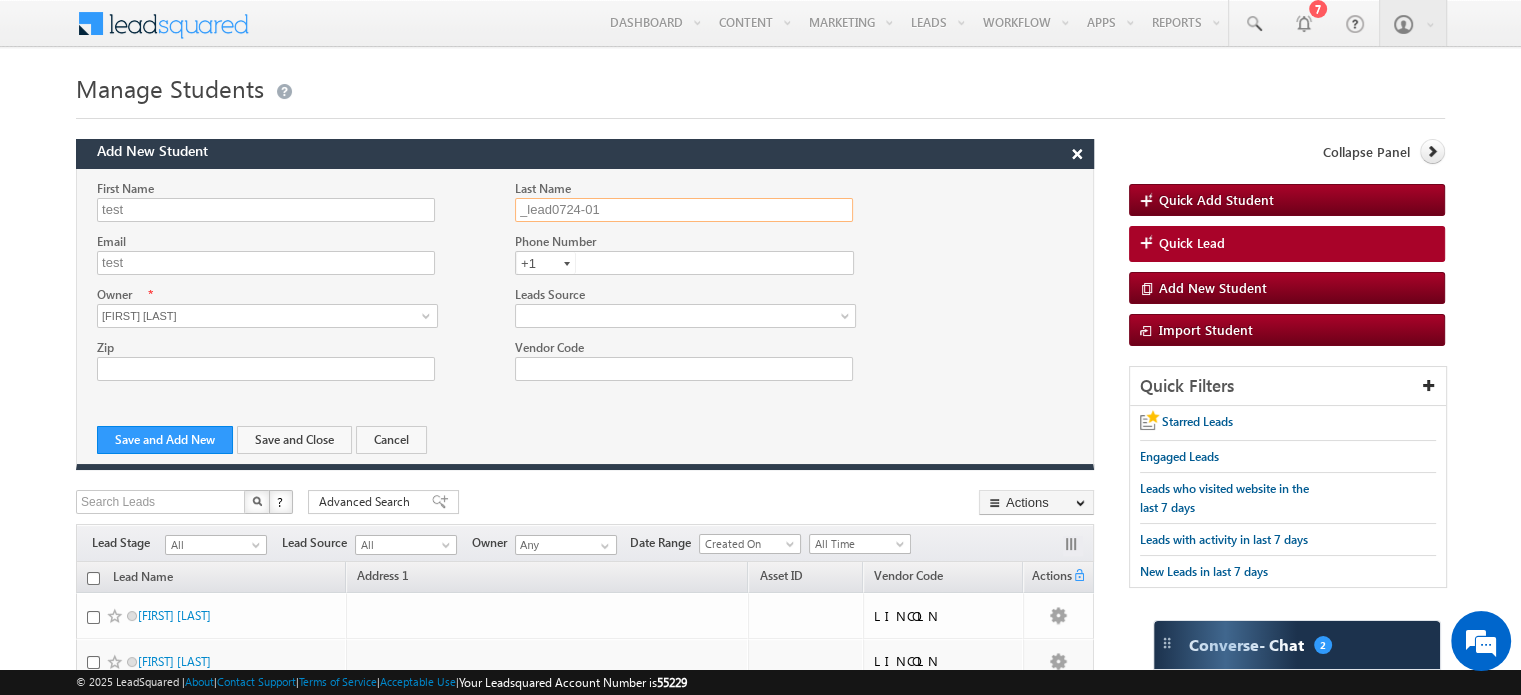 drag, startPoint x: 644, startPoint y: 211, endPoint x: 227, endPoint y: 175, distance: 418.5511 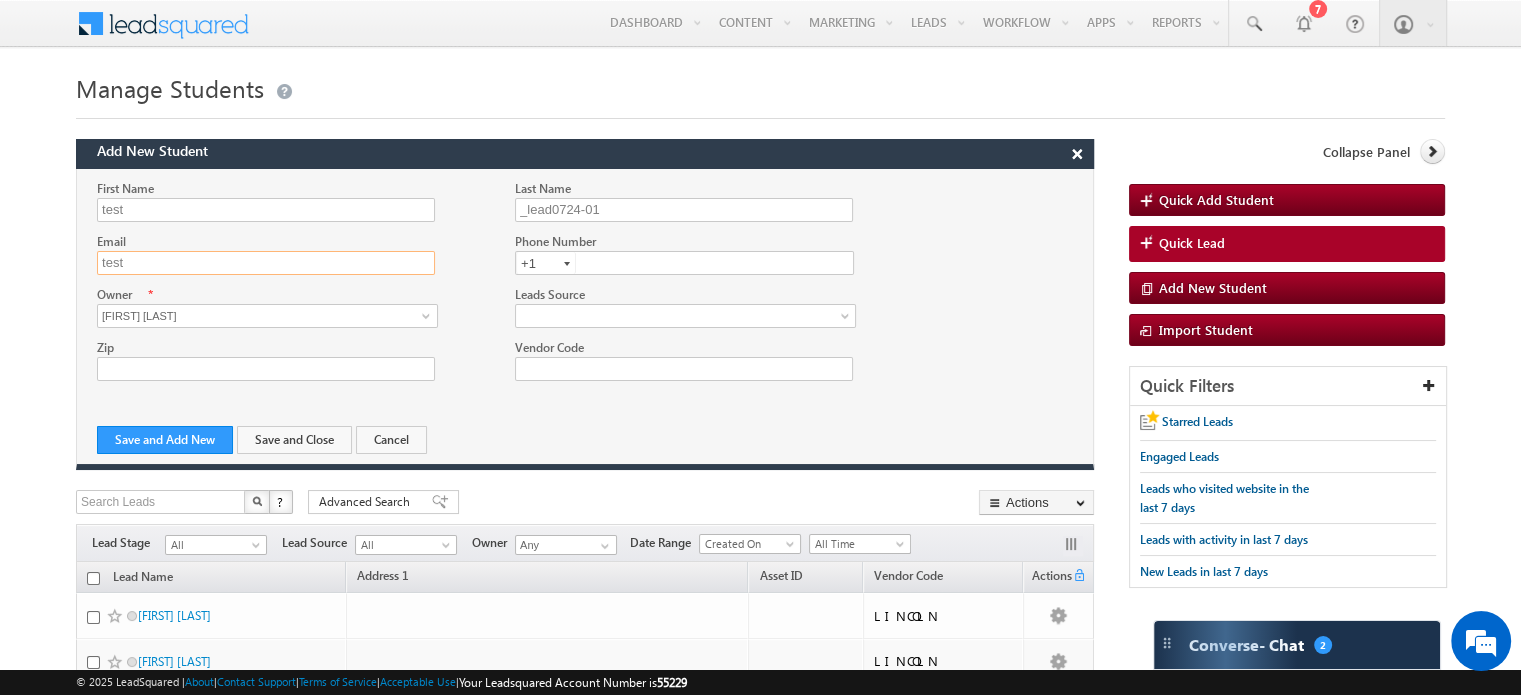 click on "test" 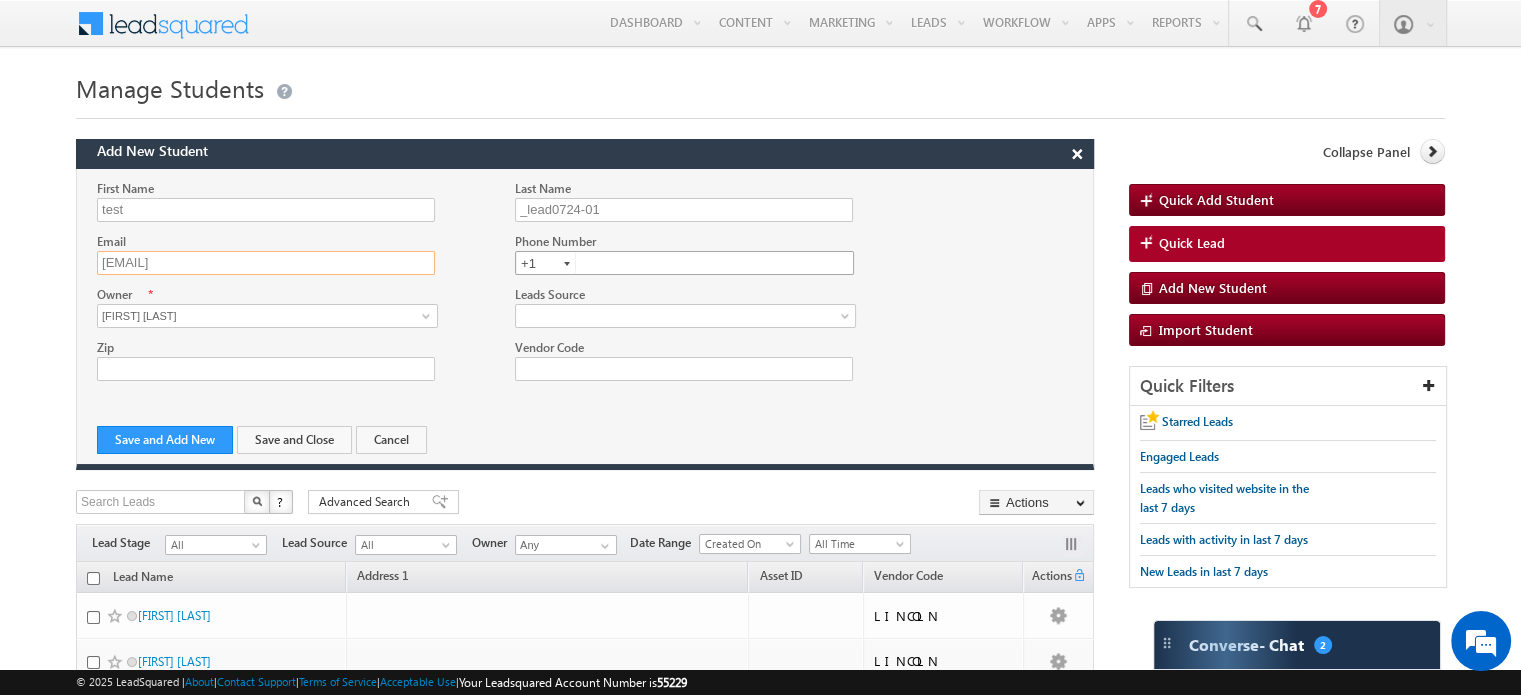 type on "[EMAIL]" 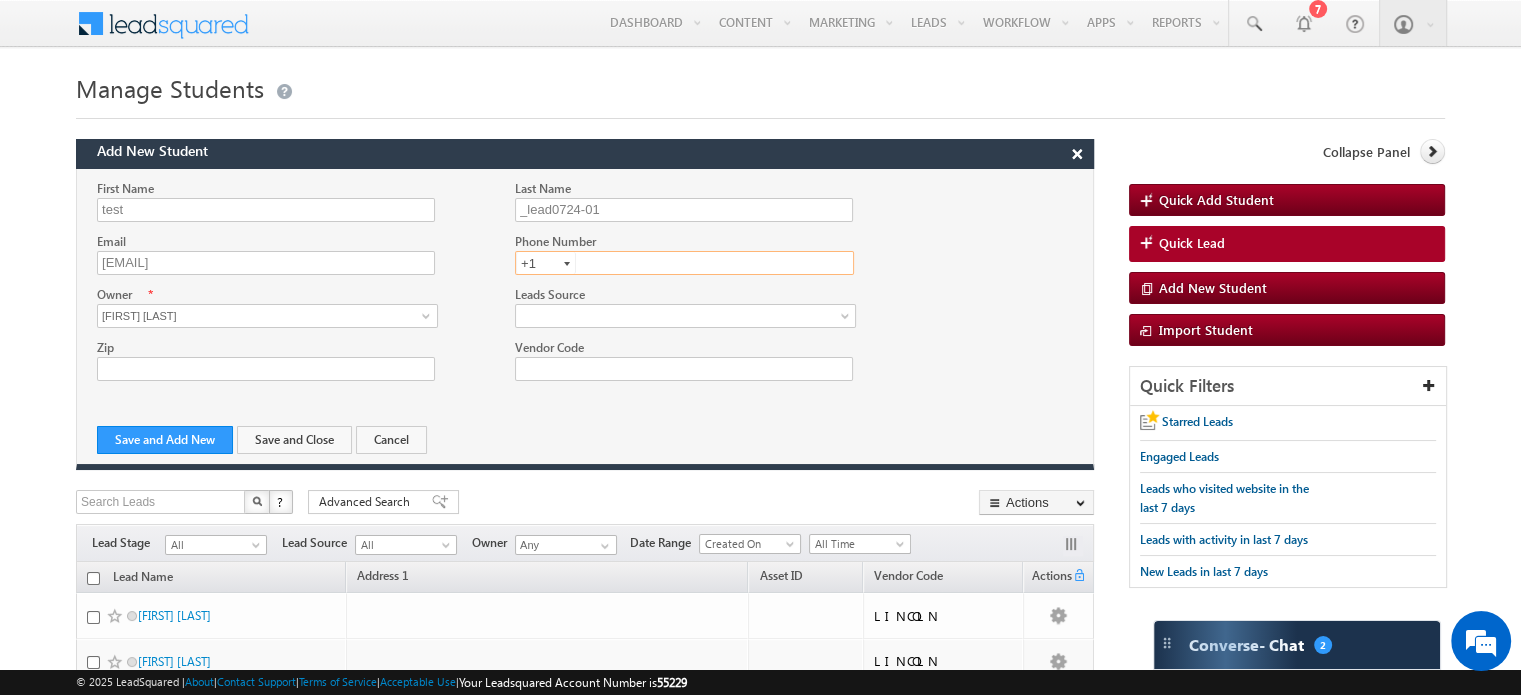 click at bounding box center [684, 263] 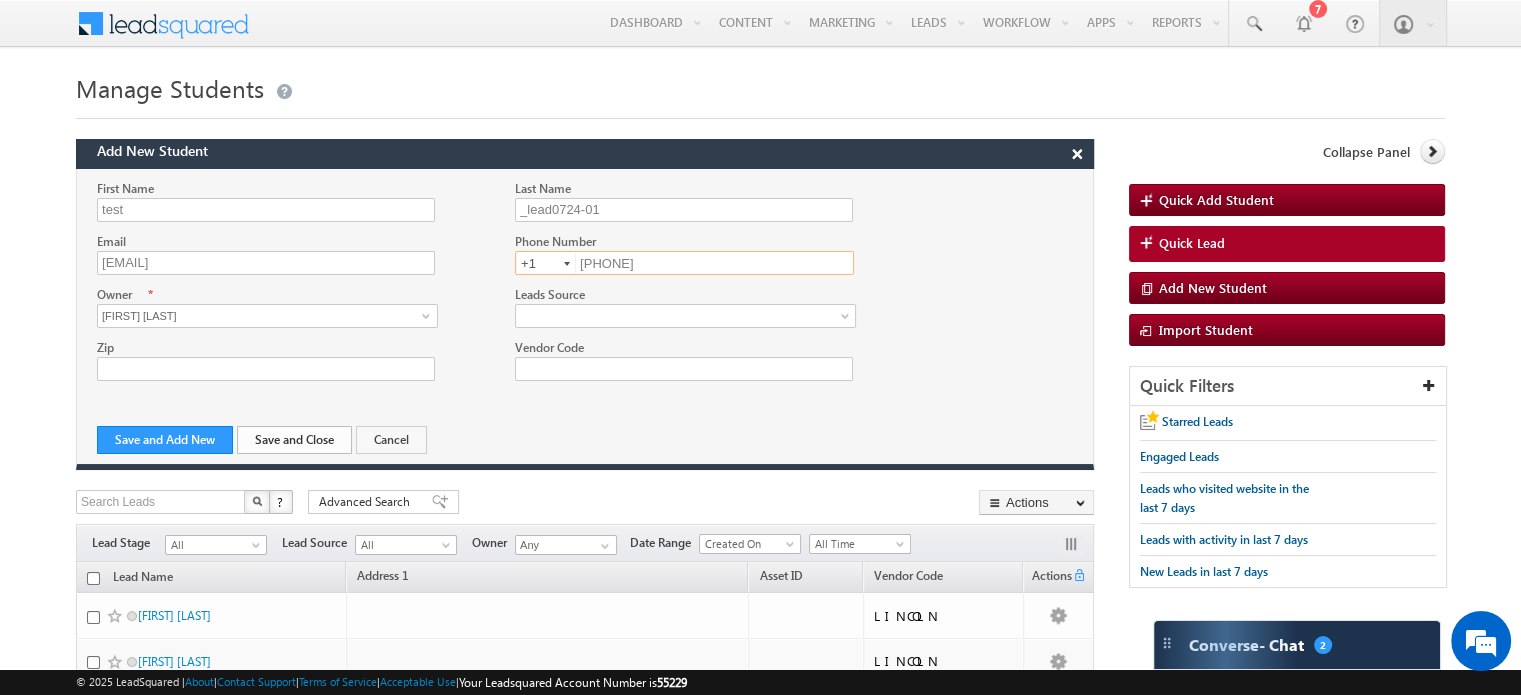type on "3214569870" 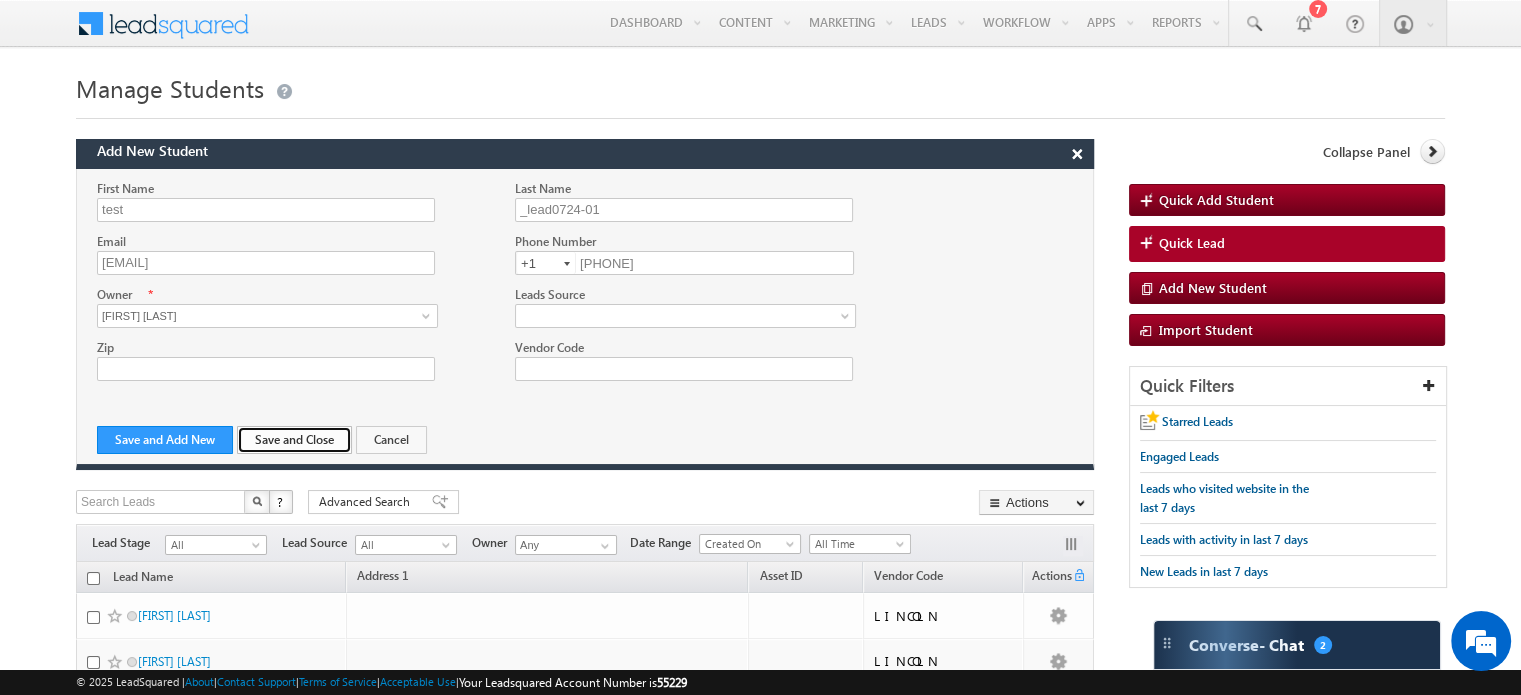 click on "Save and Close" at bounding box center [294, 440] 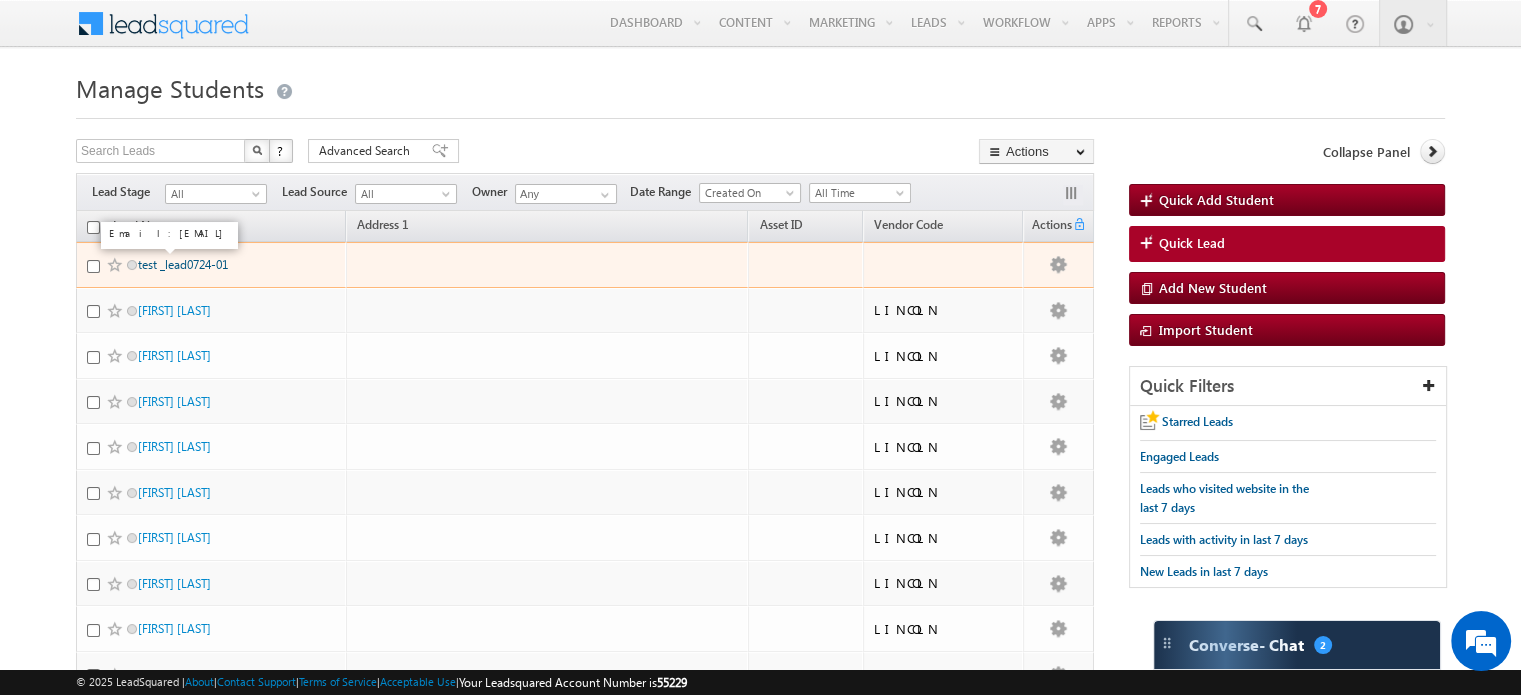 click on "test _lead0724-01" at bounding box center [183, 264] 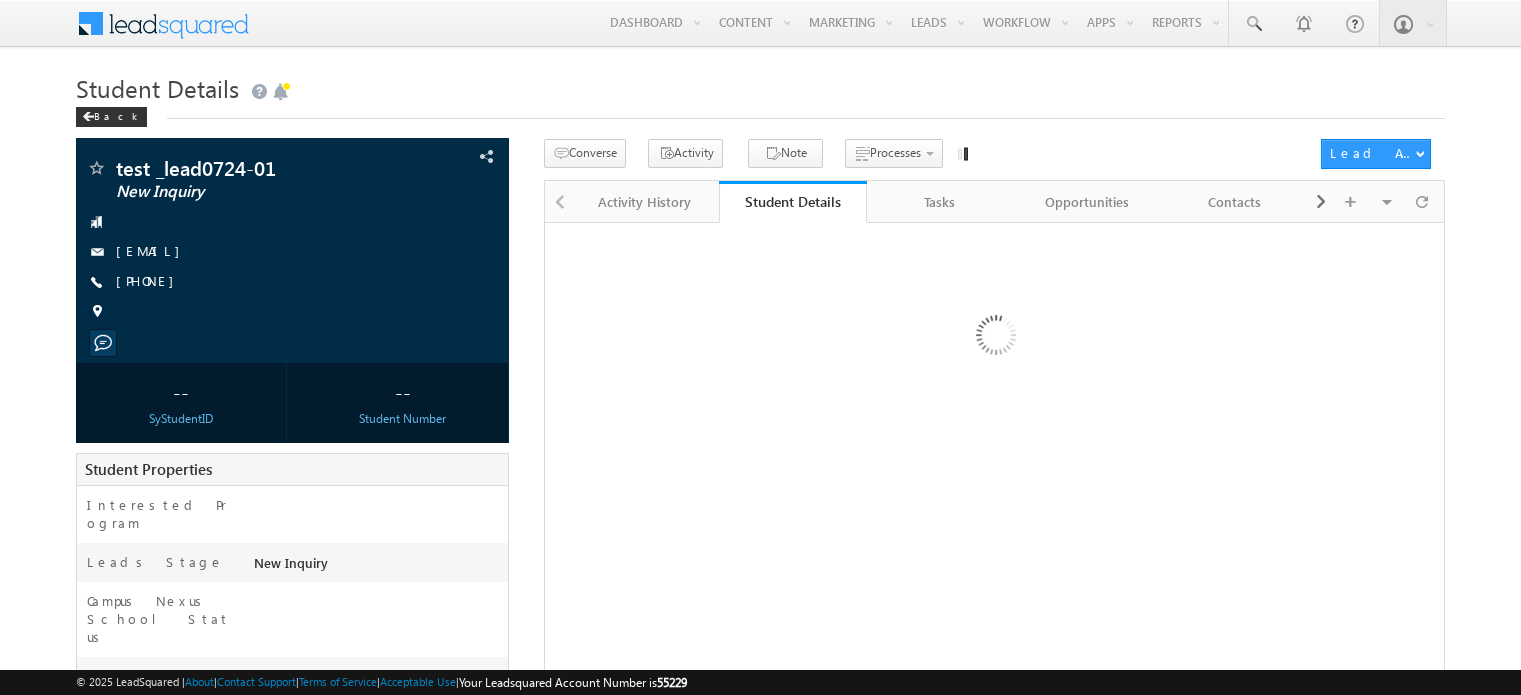 scroll, scrollTop: 0, scrollLeft: 0, axis: both 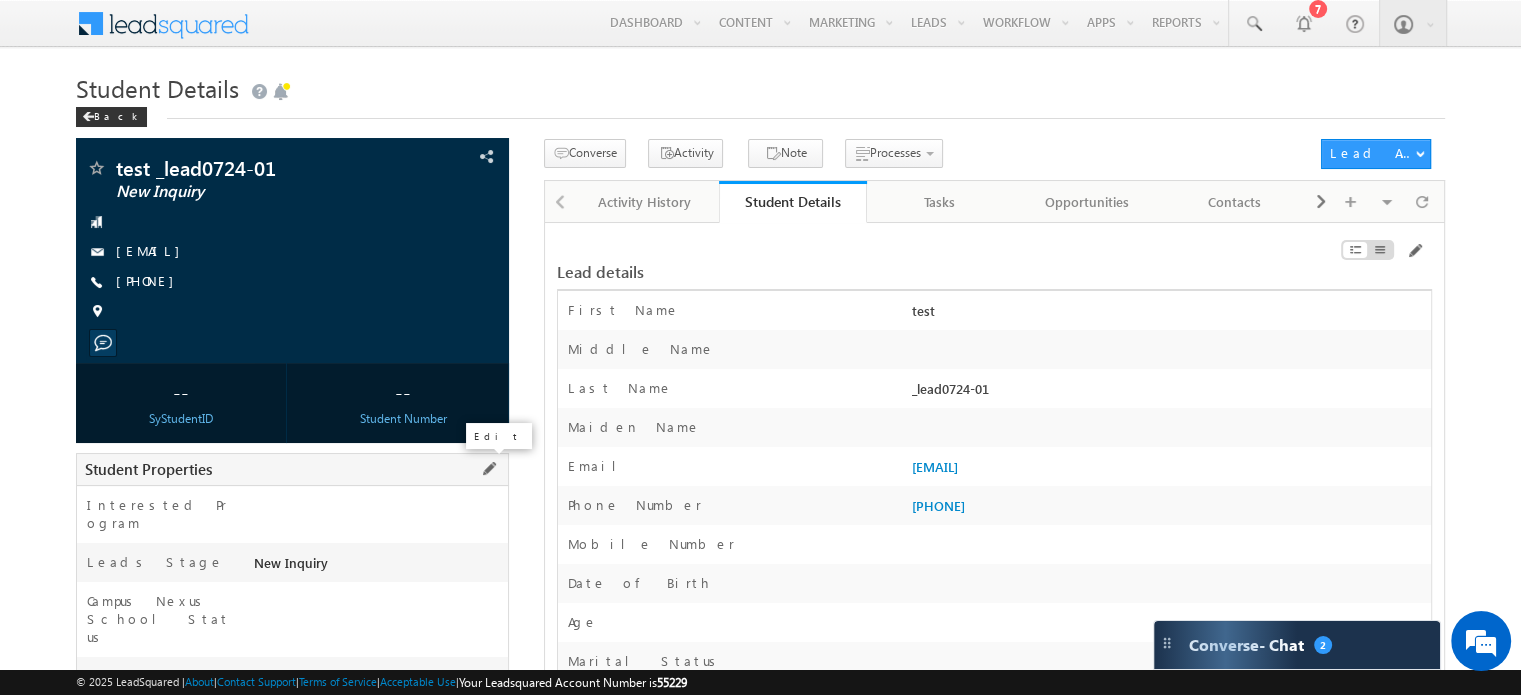 click at bounding box center [489, 469] 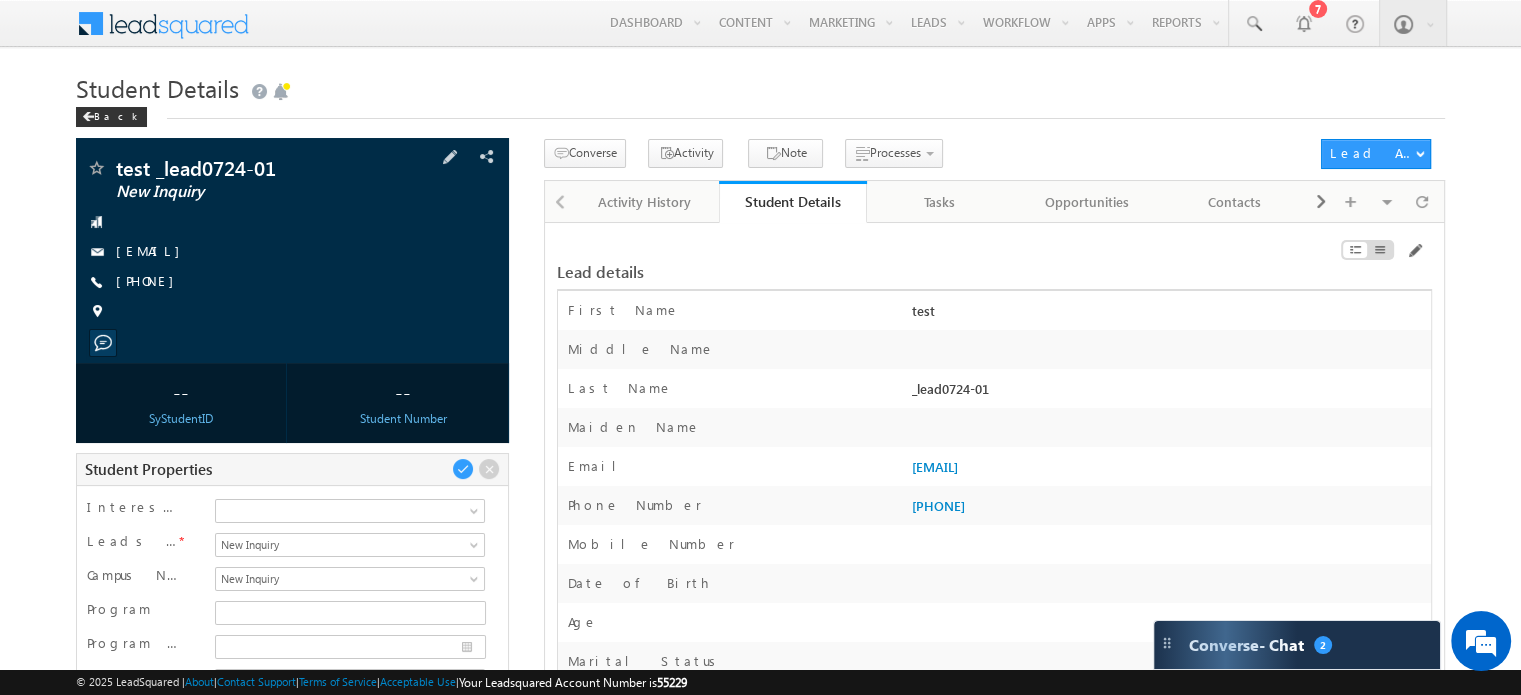 scroll, scrollTop: 0, scrollLeft: 0, axis: both 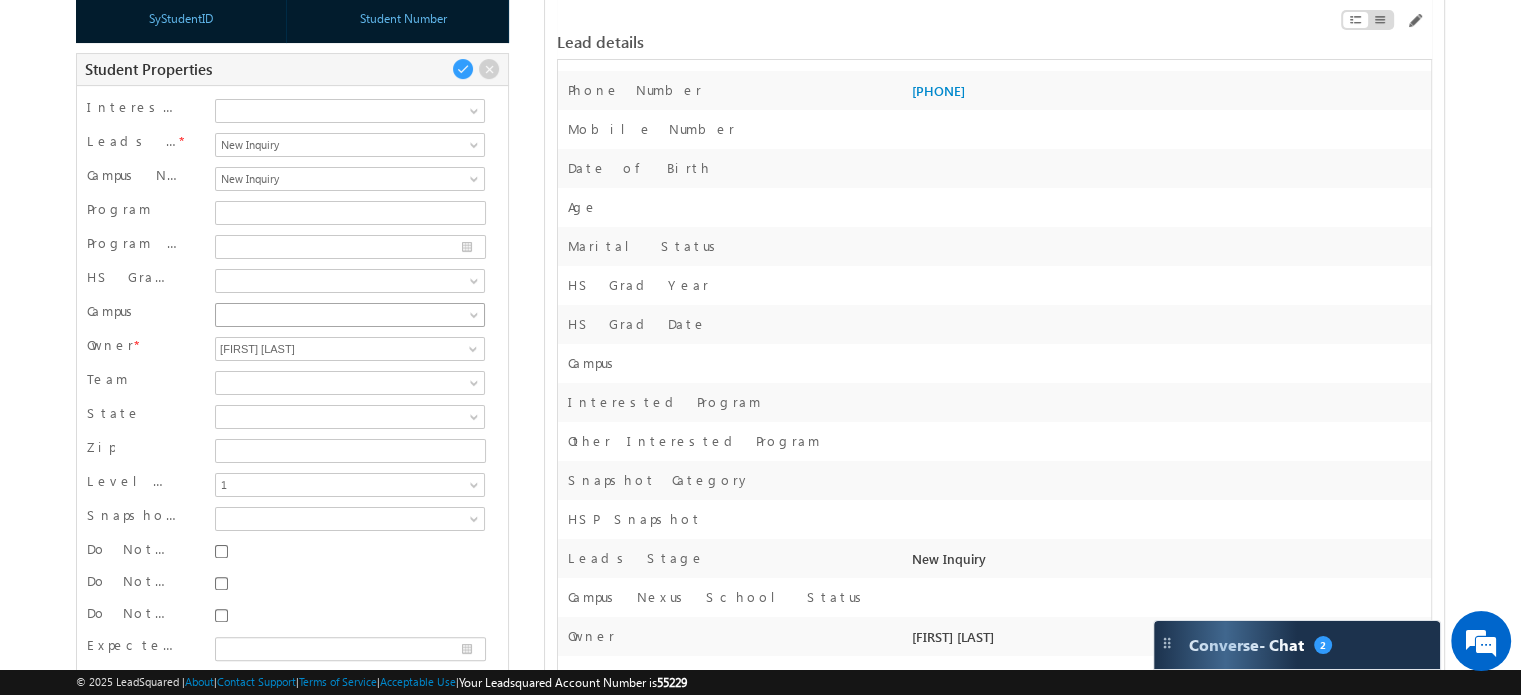 click at bounding box center [476, 319] 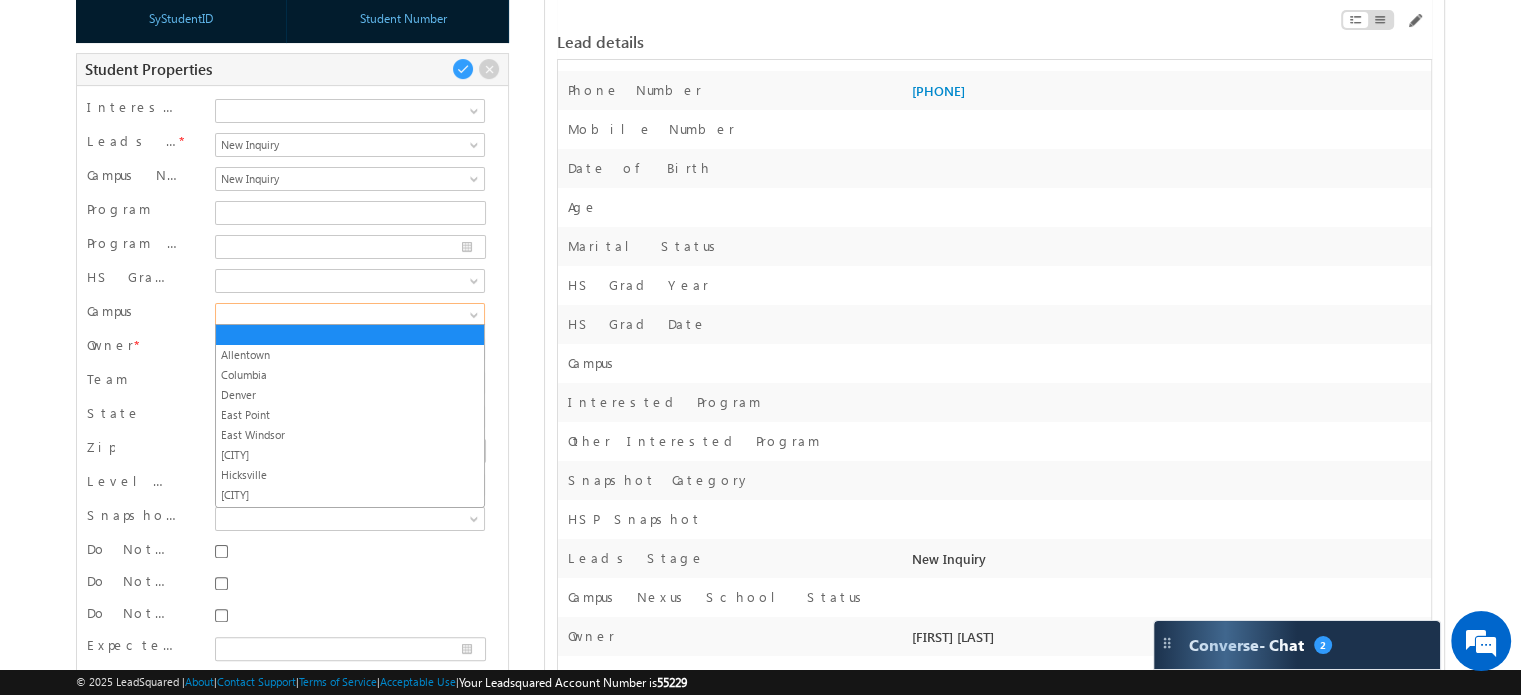 scroll, scrollTop: 272, scrollLeft: 0, axis: vertical 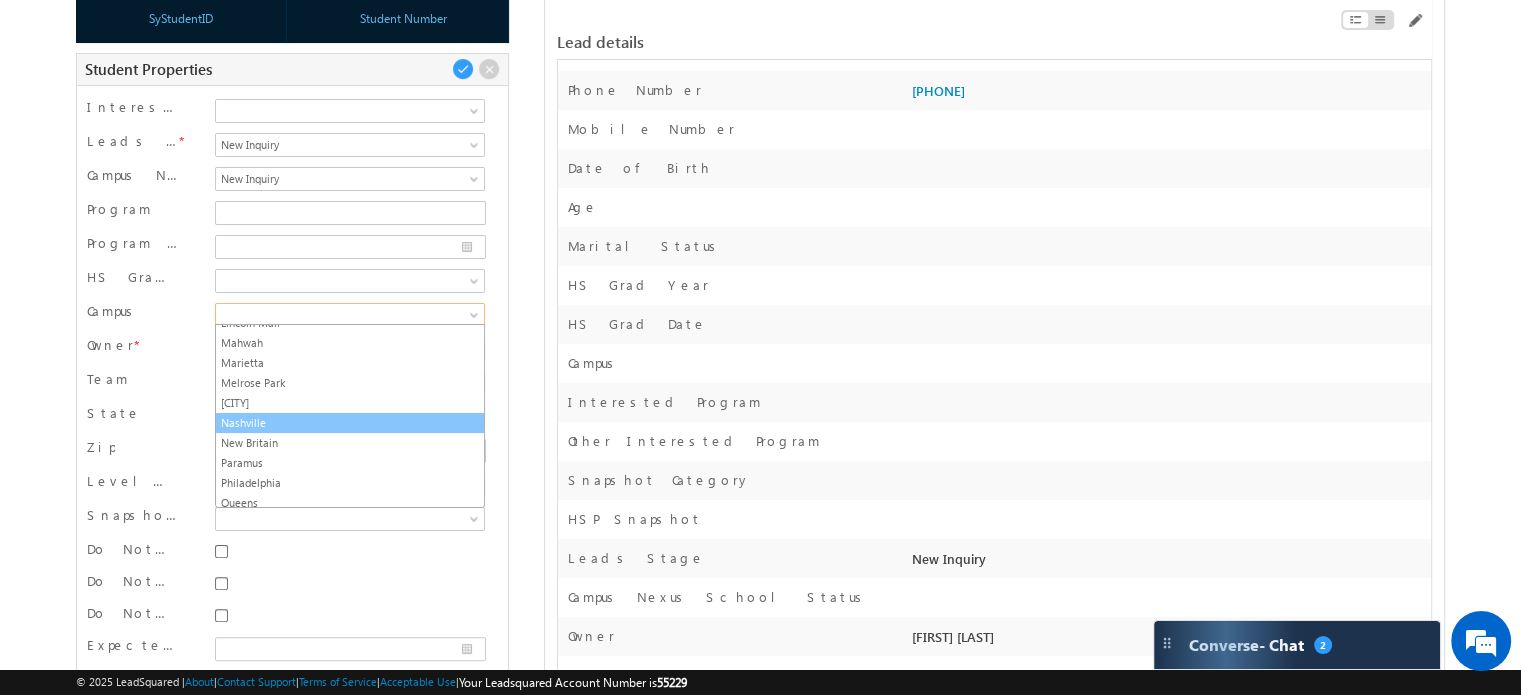 click on "Nashville" at bounding box center (350, 423) 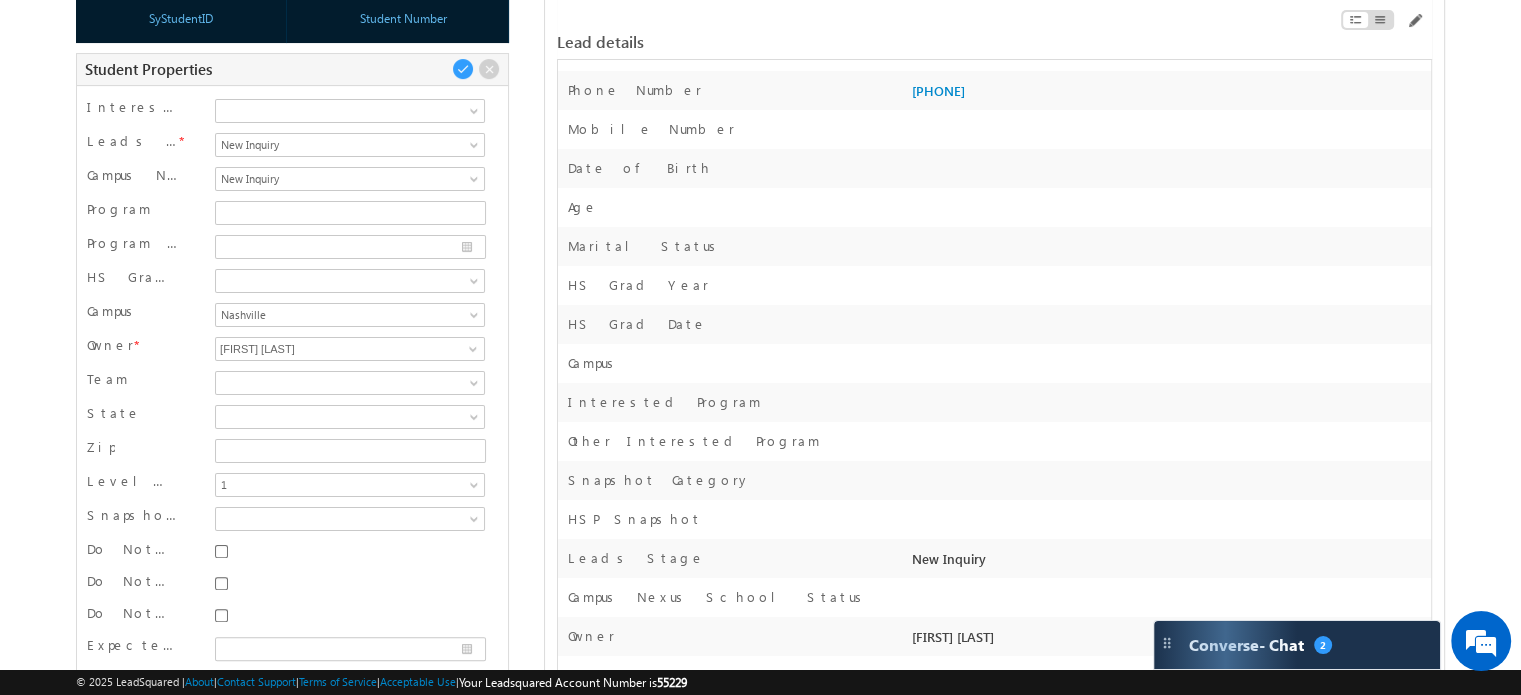 click on "[FIRST] [LAST]
[FIRST] [LAST]
[EMAIL]" at bounding box center (760, 4720) 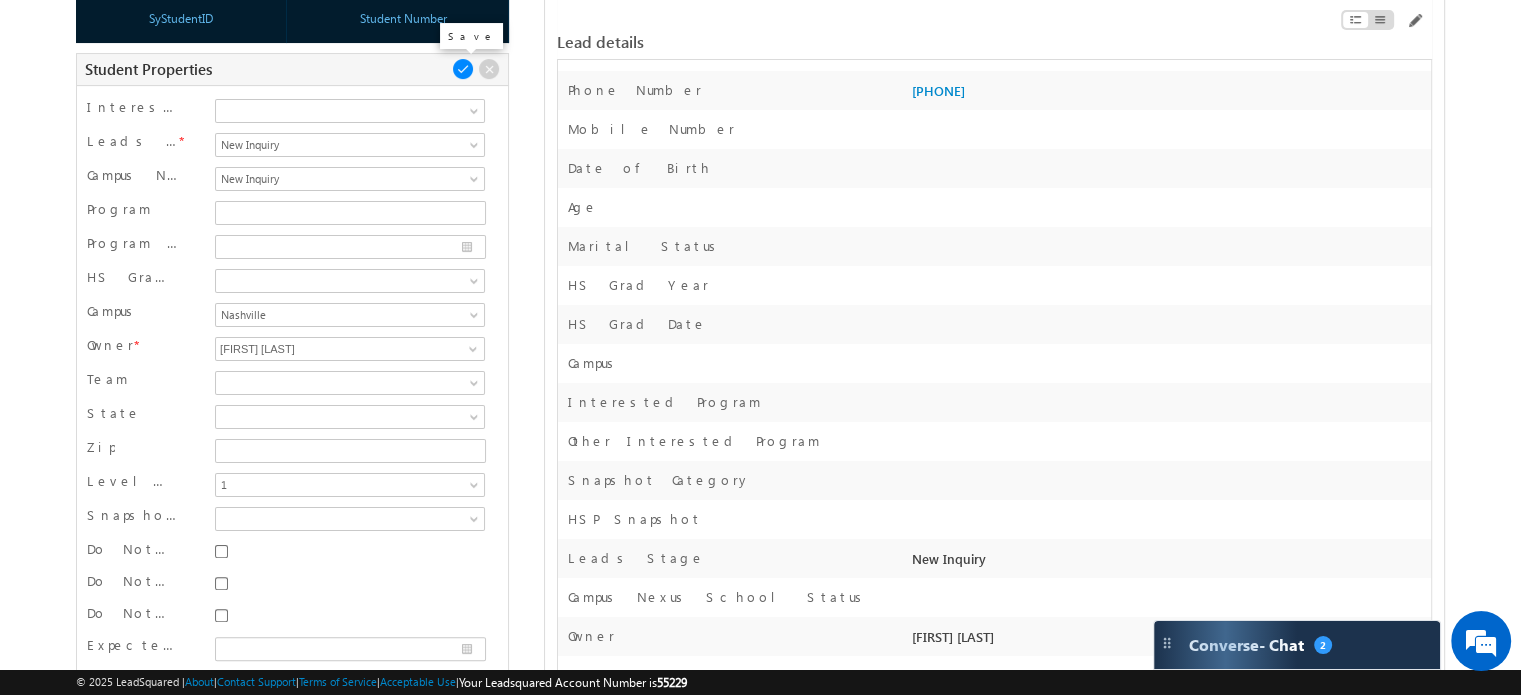 click at bounding box center (463, 69) 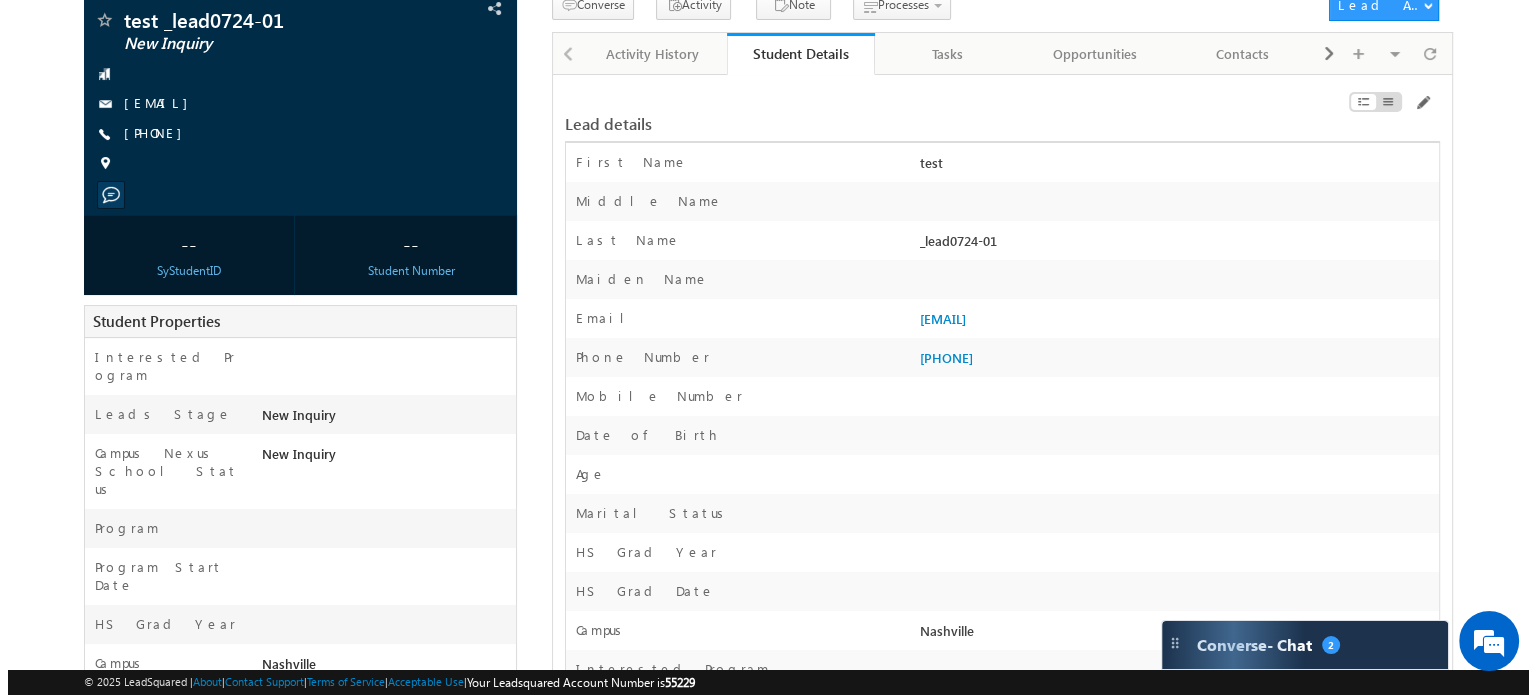 scroll, scrollTop: 0, scrollLeft: 0, axis: both 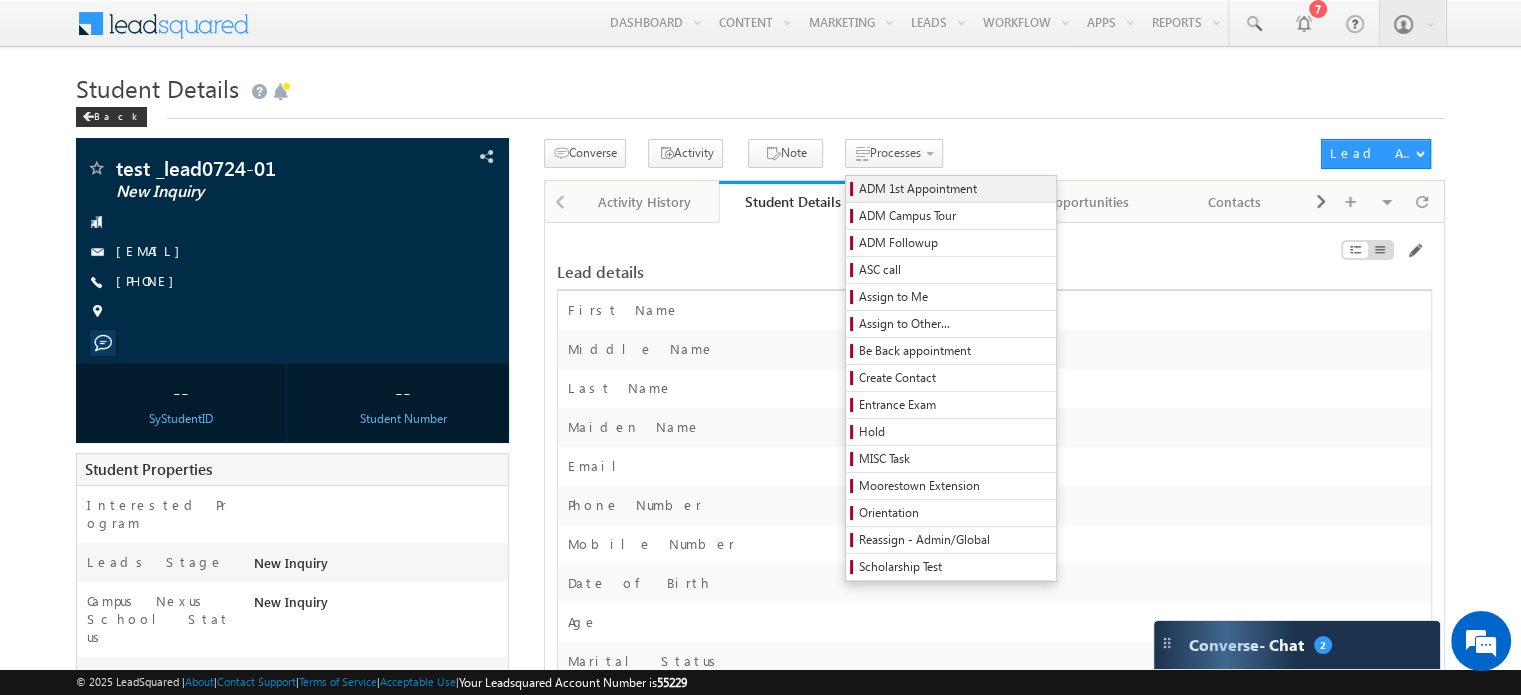 click on "ADM 1st Appointment" at bounding box center (954, 189) 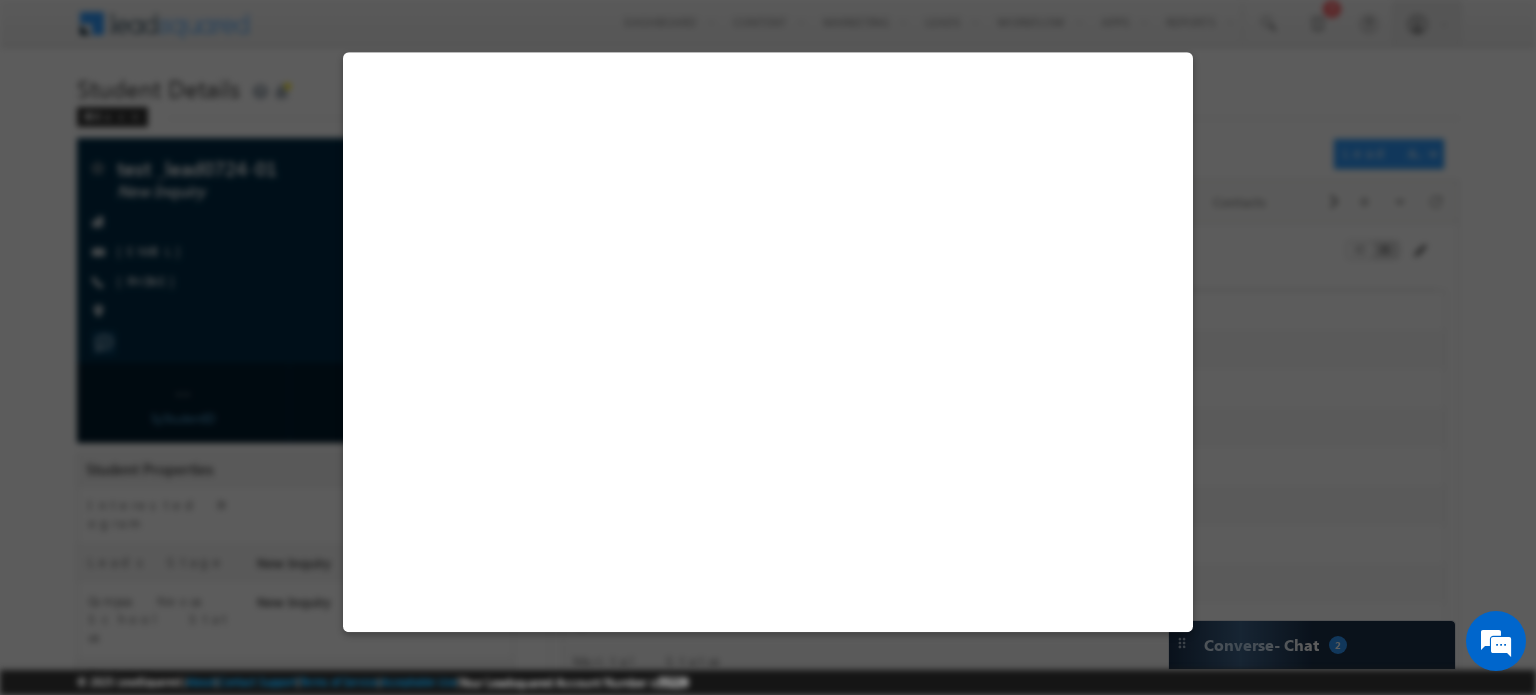 select on "ON CAMPUS" 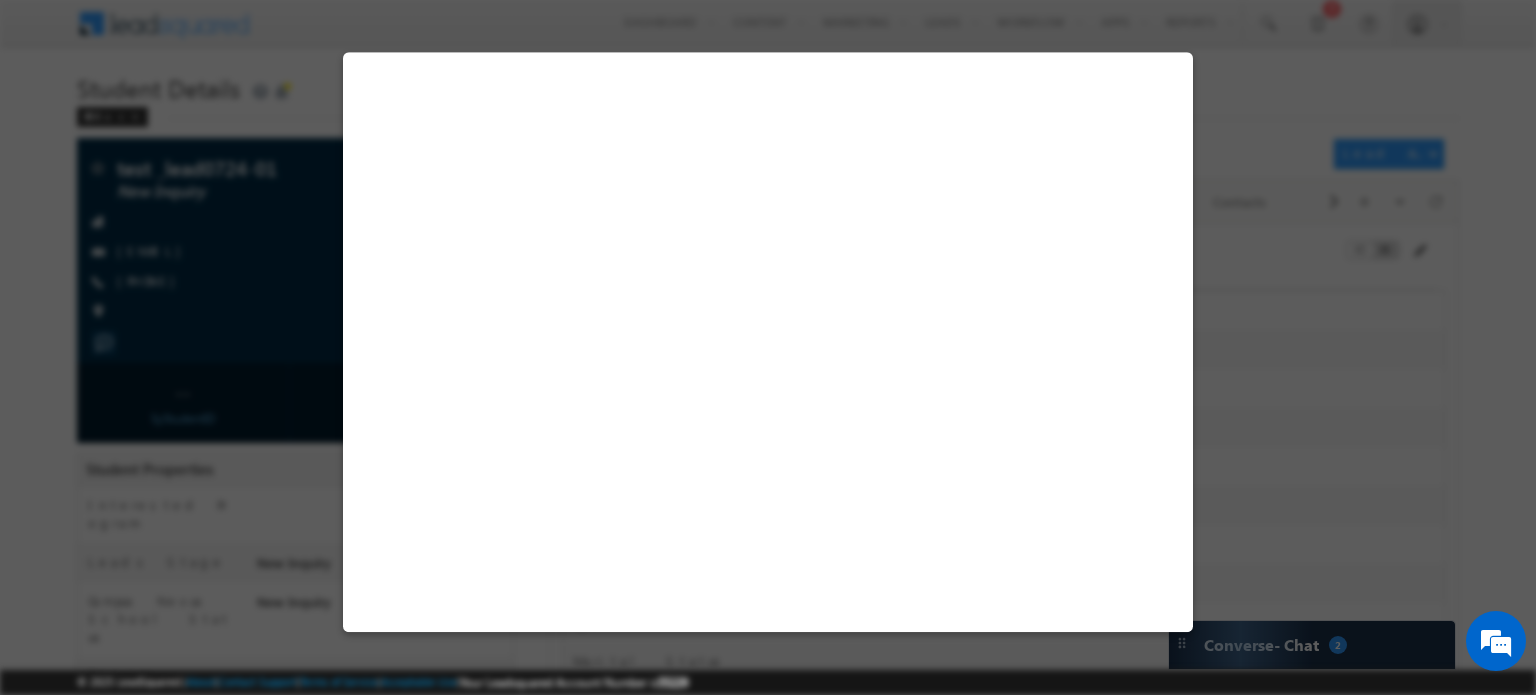 select on "EST" 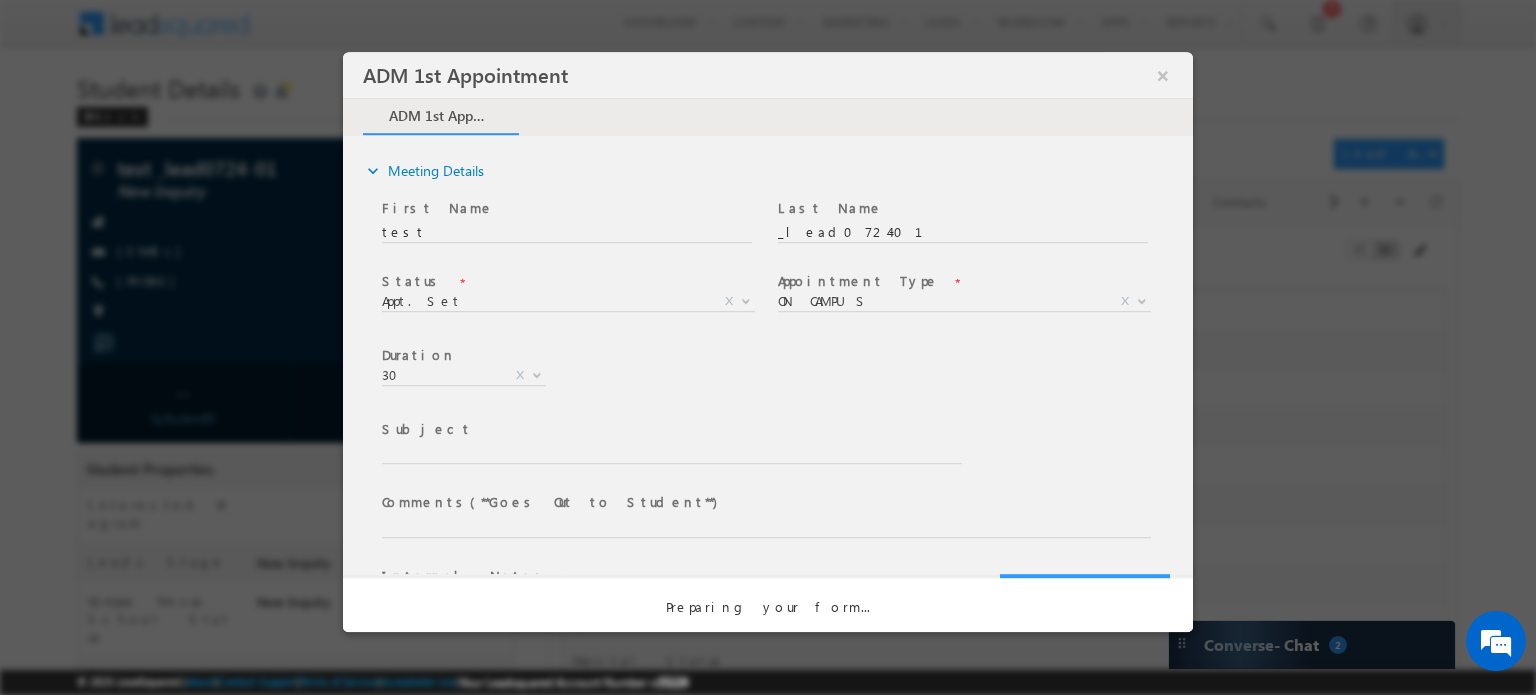 type on "ADM 1st Appointment | test _lead0724-01 |  |  ON CAMPUS : Appt. Set" 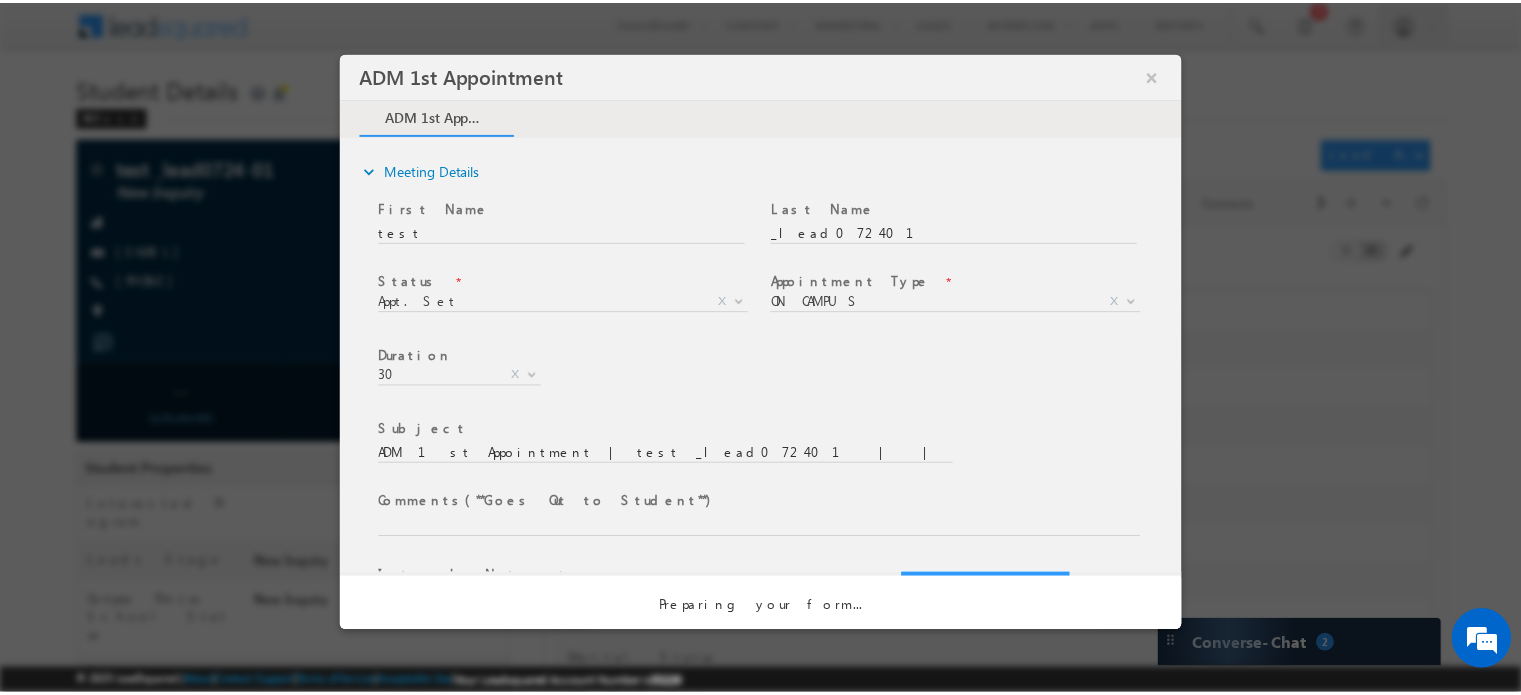 scroll, scrollTop: 0, scrollLeft: 0, axis: both 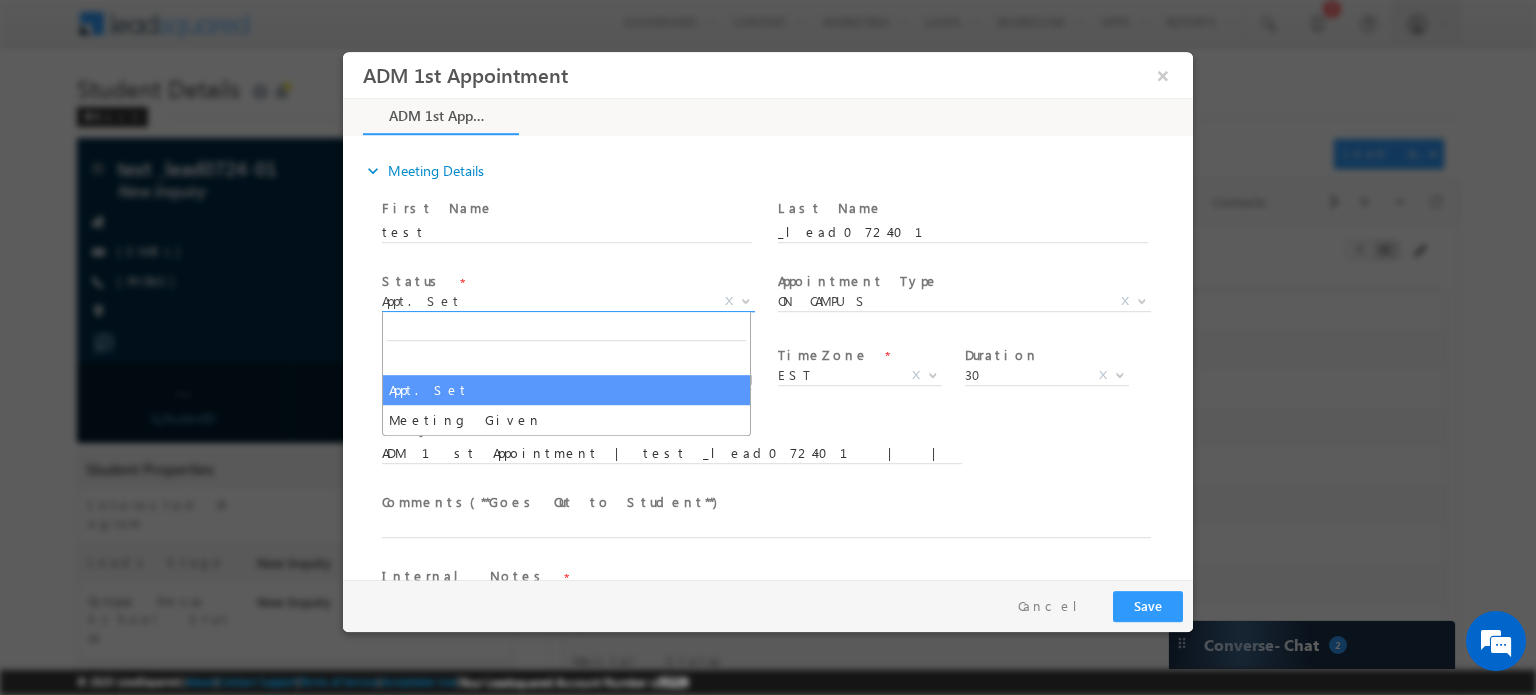click on "Appt. Set" at bounding box center [544, 300] 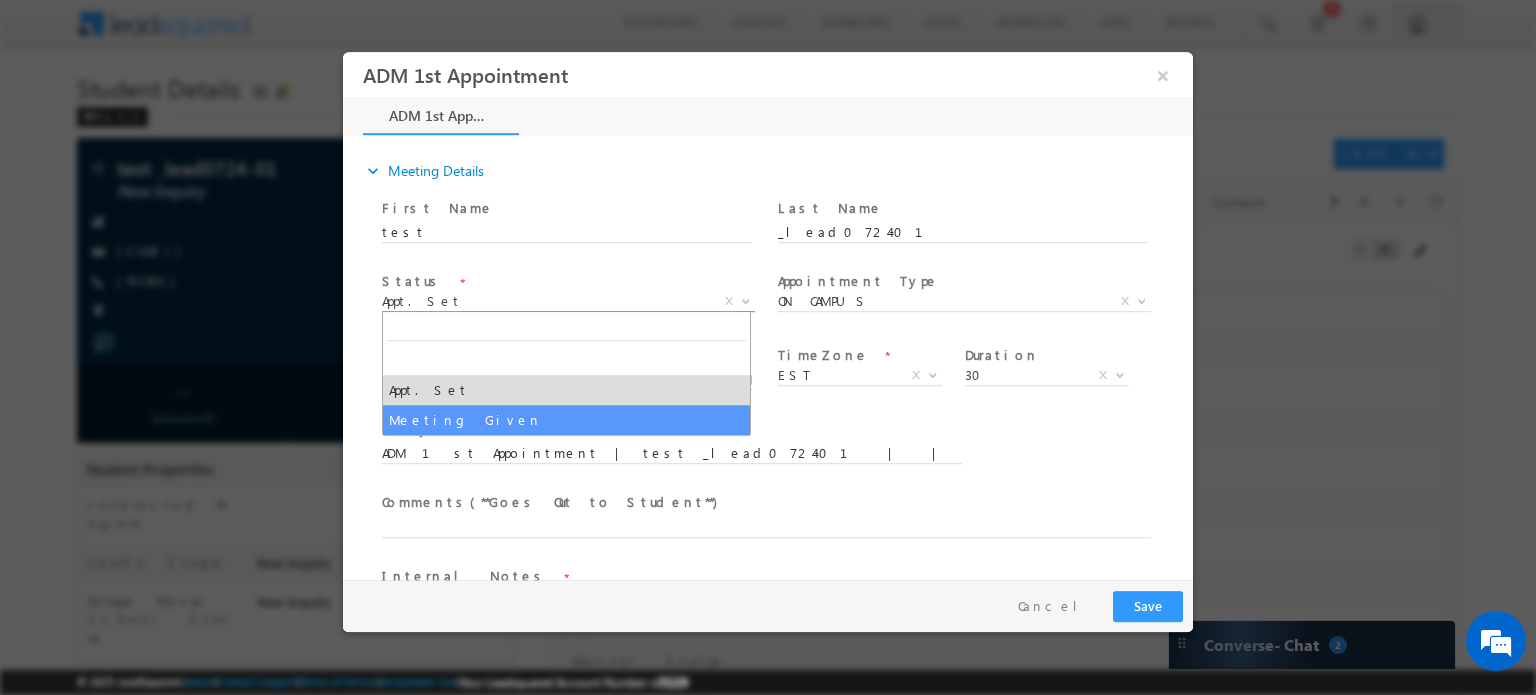 select on "Meeting Given" 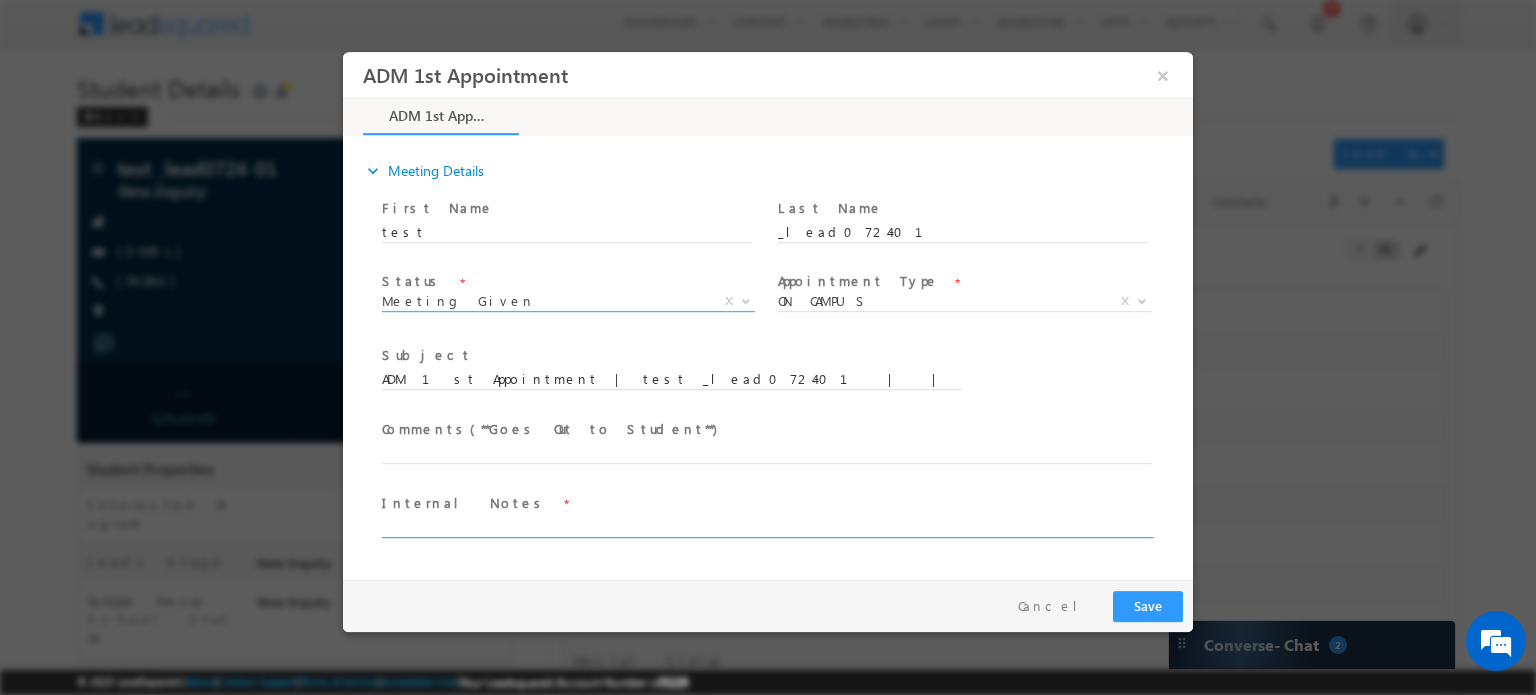 click at bounding box center (766, 525) 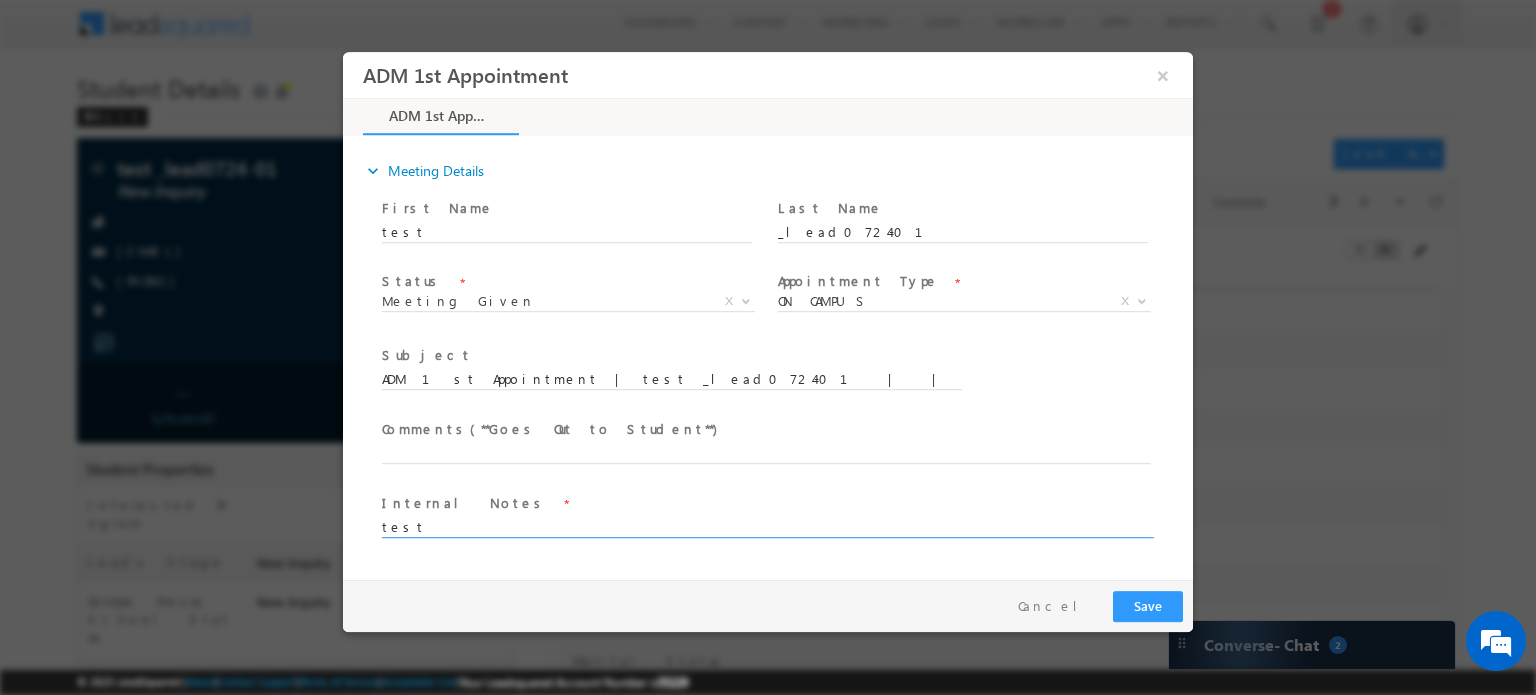 type on "test" 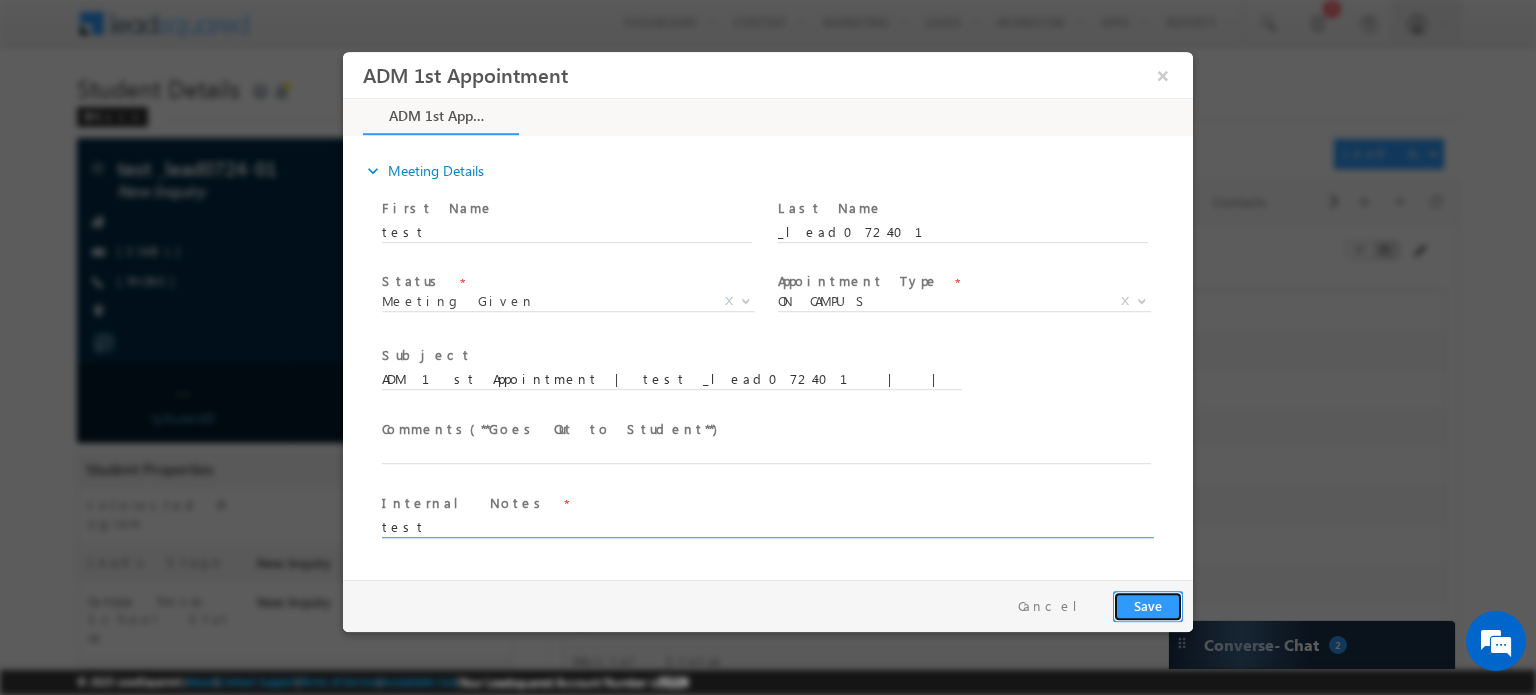 click on "Save" at bounding box center [1148, 605] 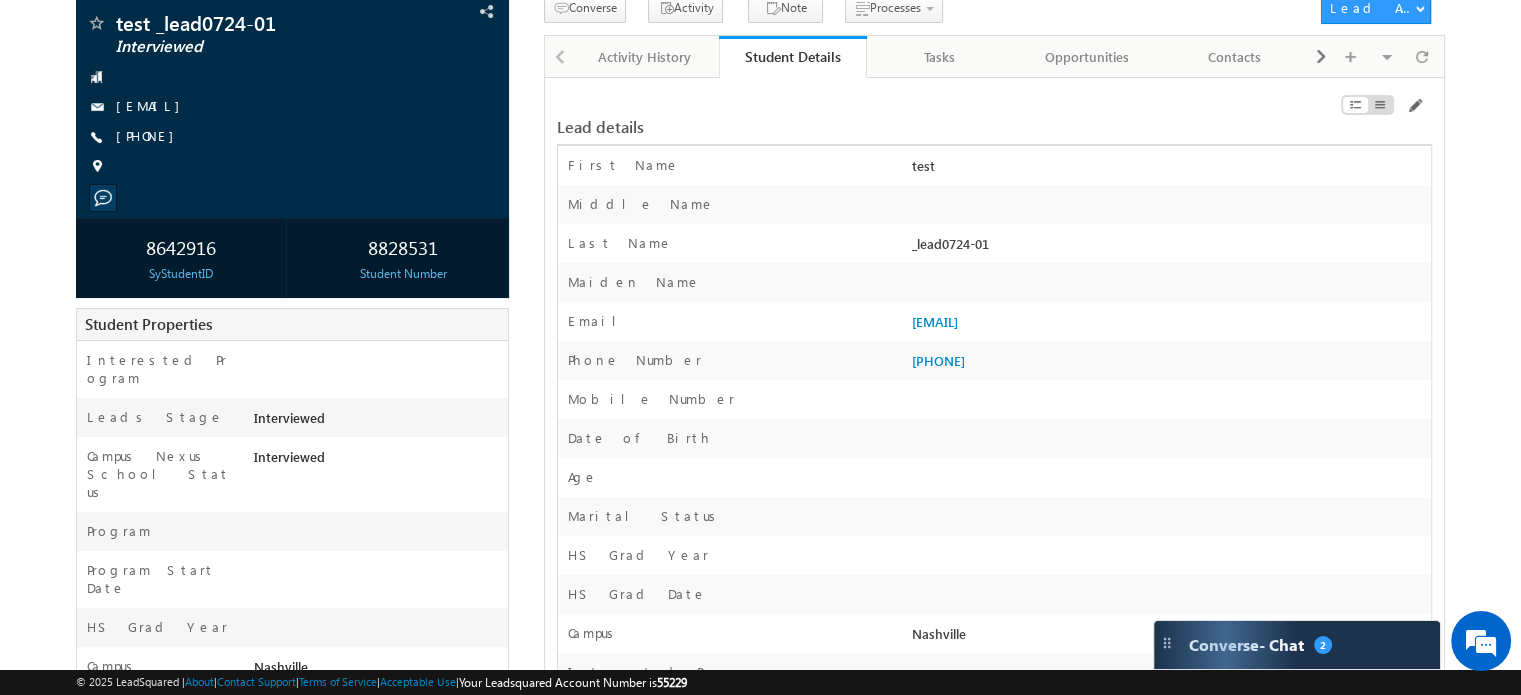scroll, scrollTop: 0, scrollLeft: 0, axis: both 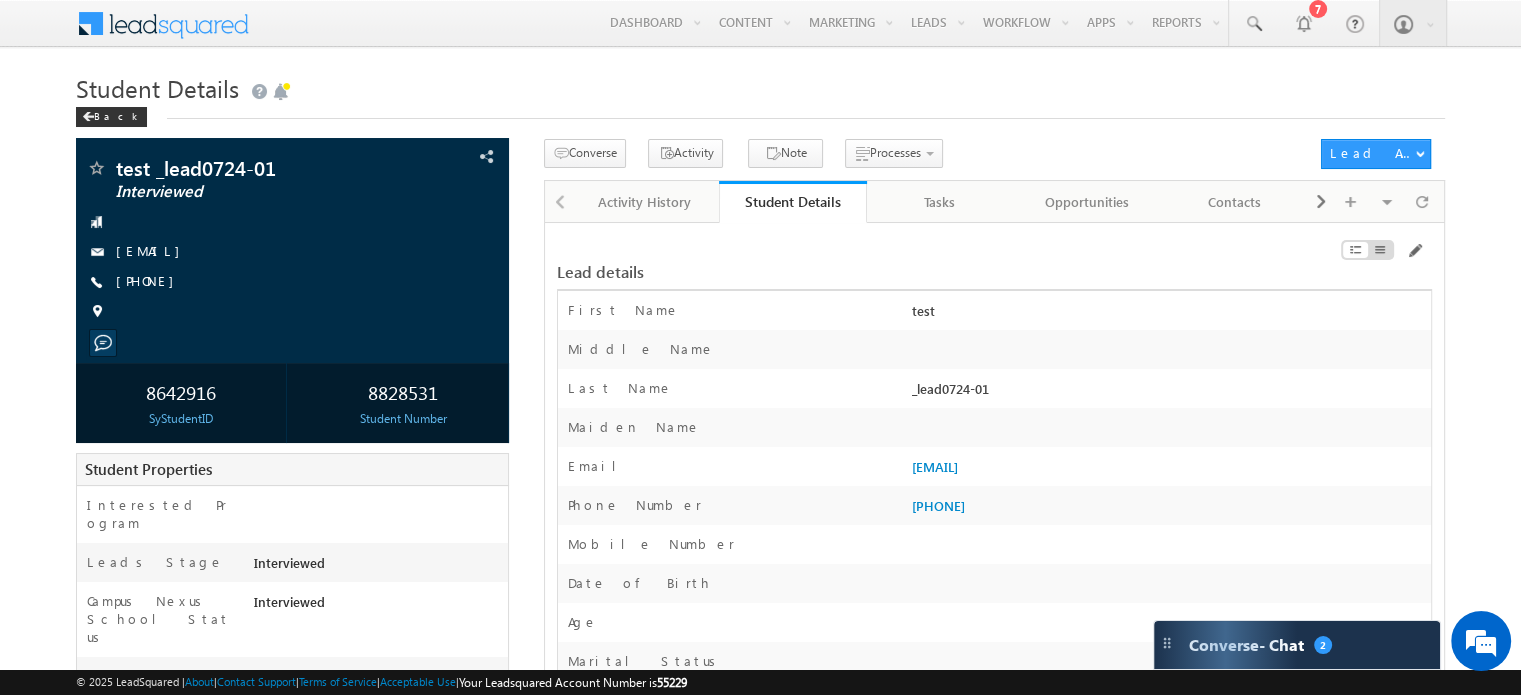 drag, startPoint x: 149, startPoint y: 392, endPoint x: 213, endPoint y: 414, distance: 67.6757 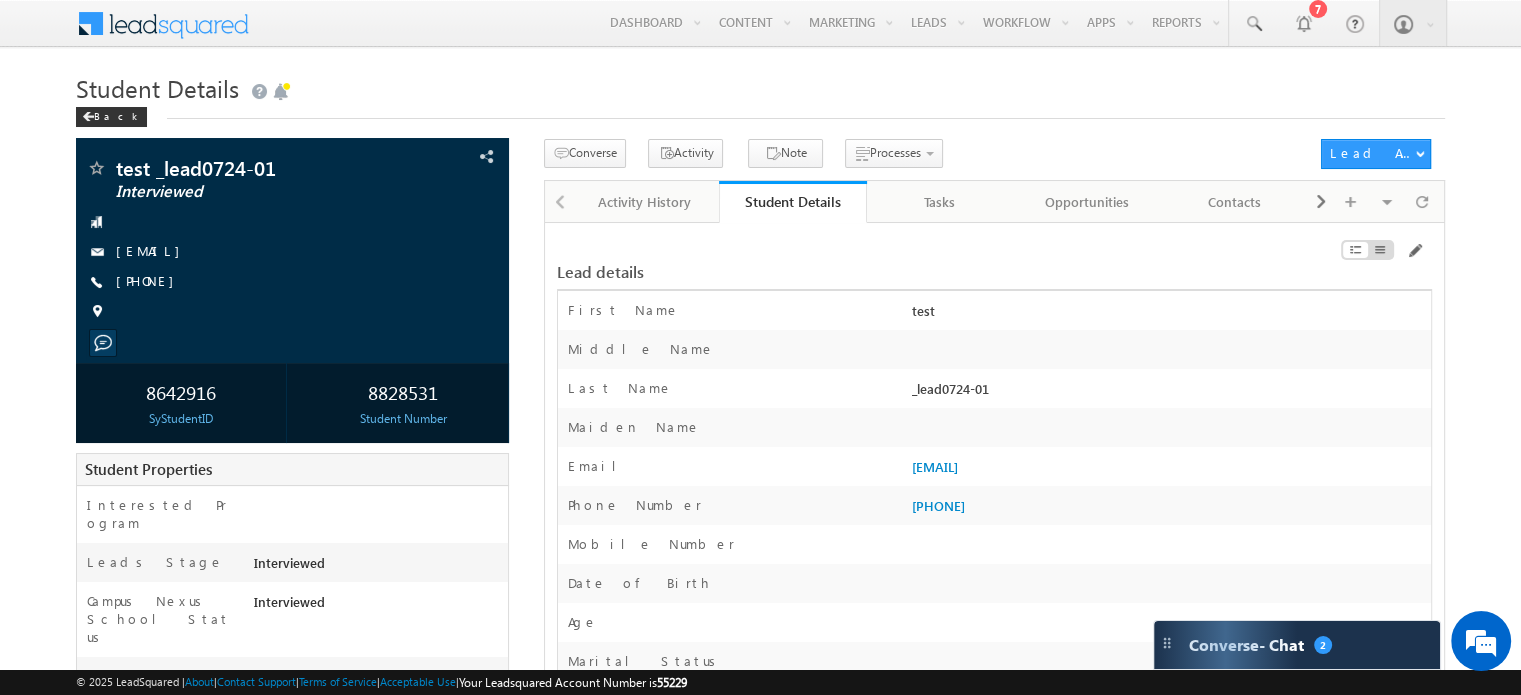 click on "8642916
SyStudentID" at bounding box center [181, 403] 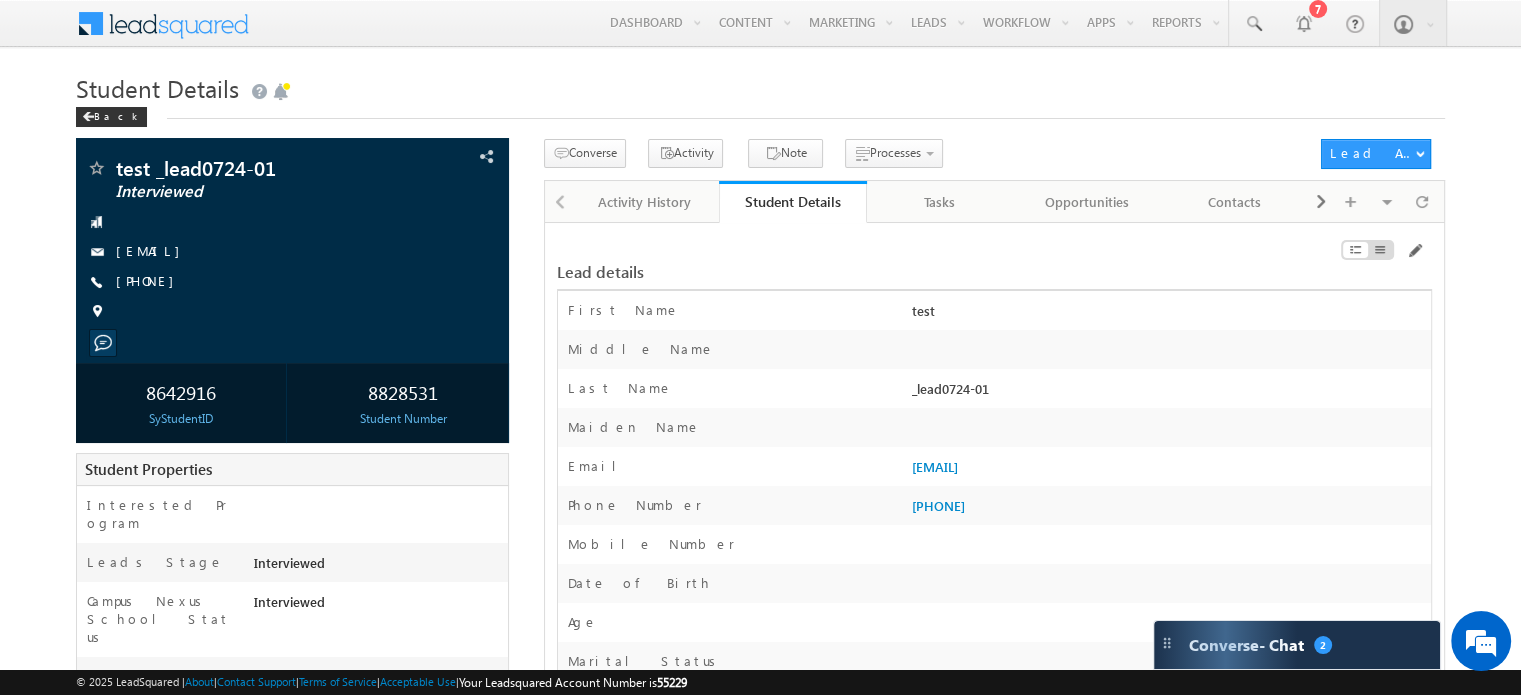 drag, startPoint x: 366, startPoint y: 392, endPoint x: 444, endPoint y: 421, distance: 83.21658 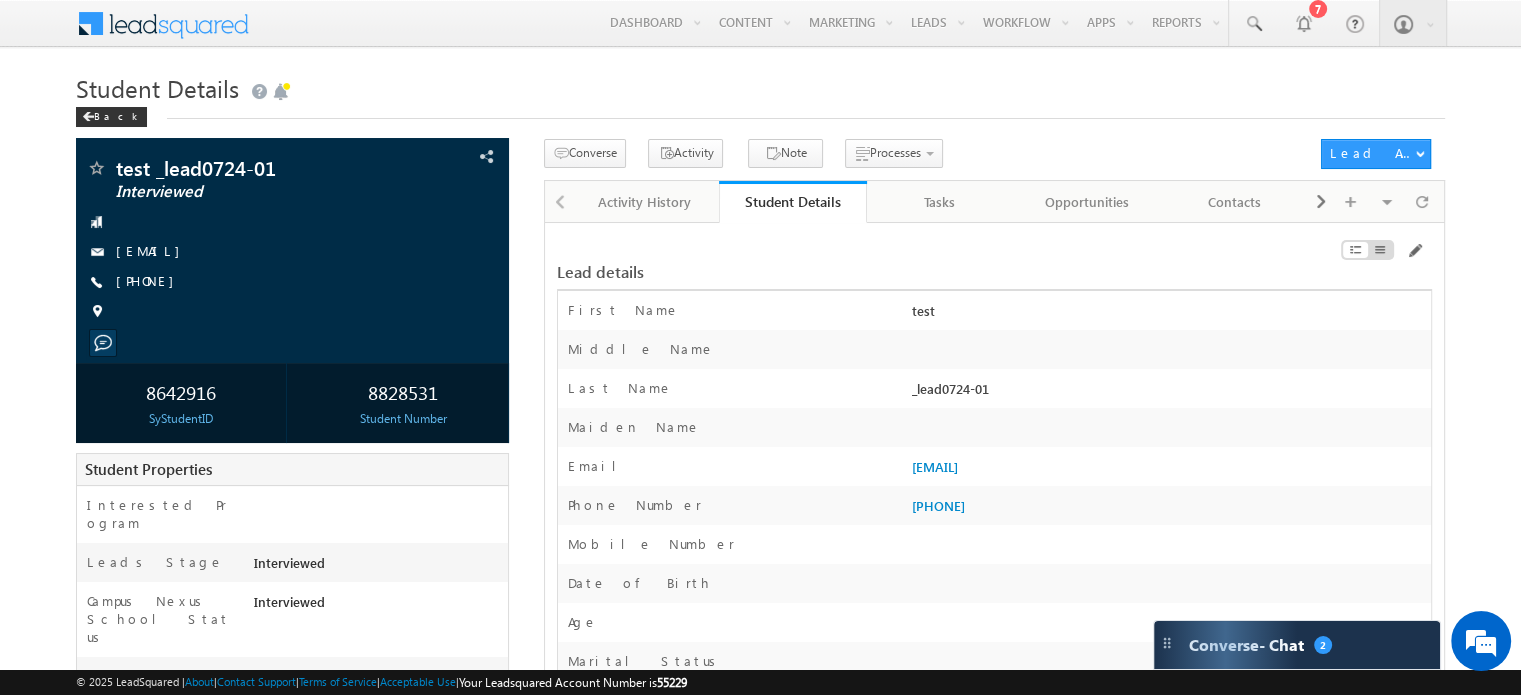 click on "8828531
Student Number" at bounding box center [403, 403] 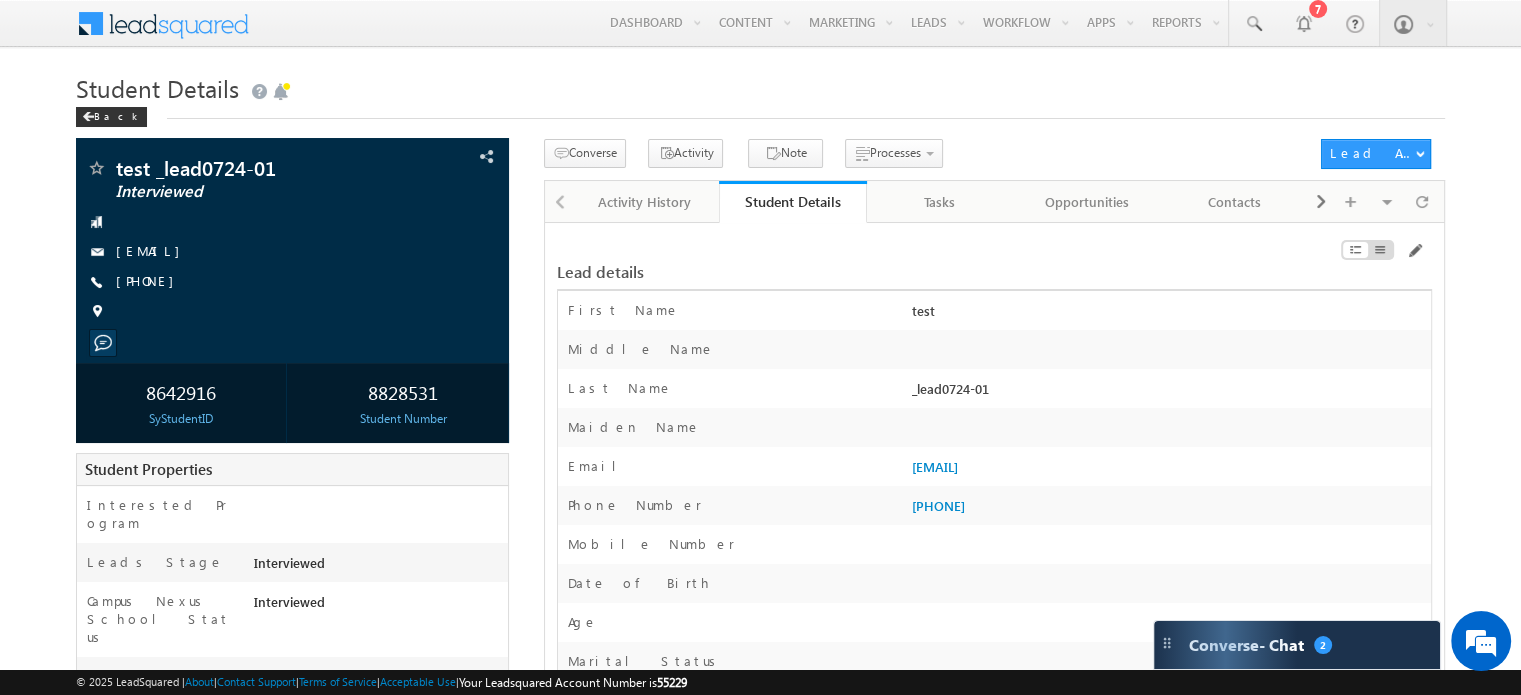 drag, startPoint x: 452, startPoint y: 422, endPoint x: 377, endPoint y: 393, distance: 80.411446 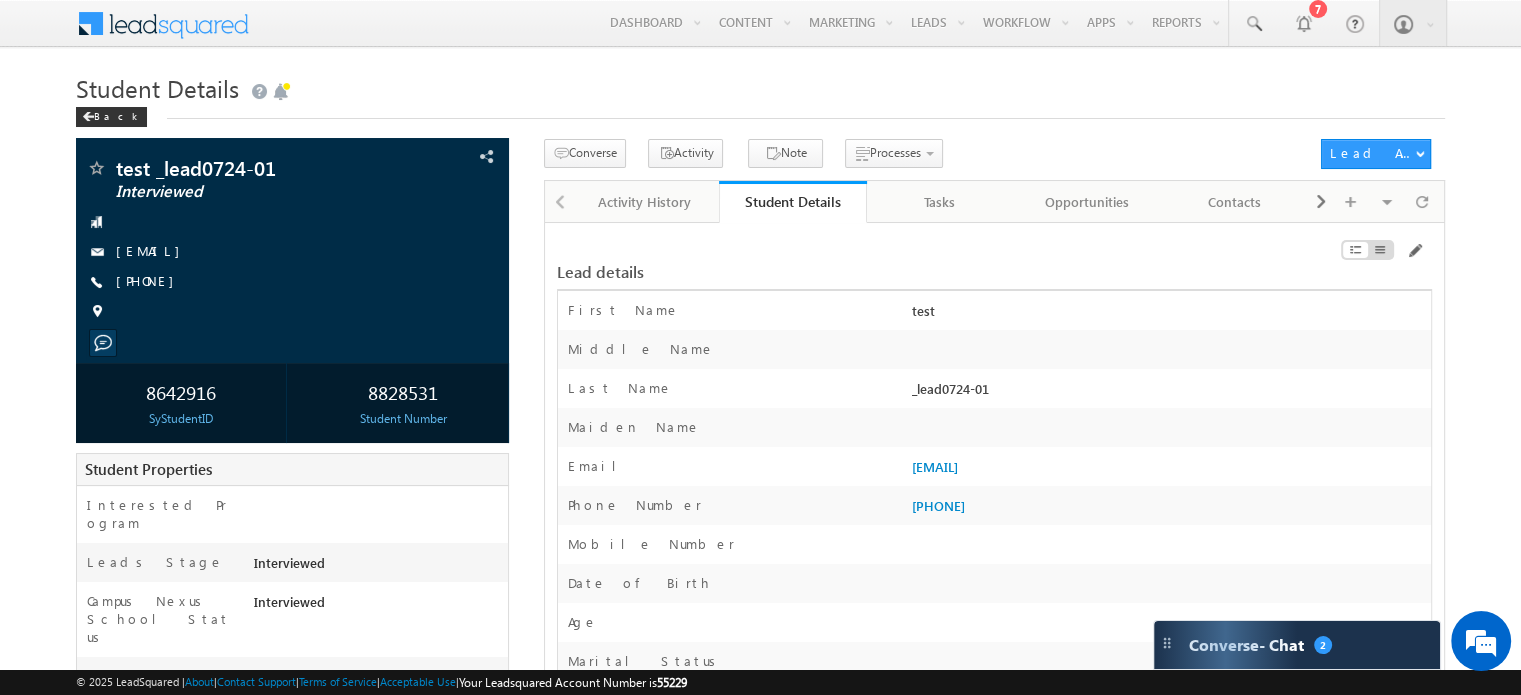 click on "8828531
Student Number" at bounding box center [403, 403] 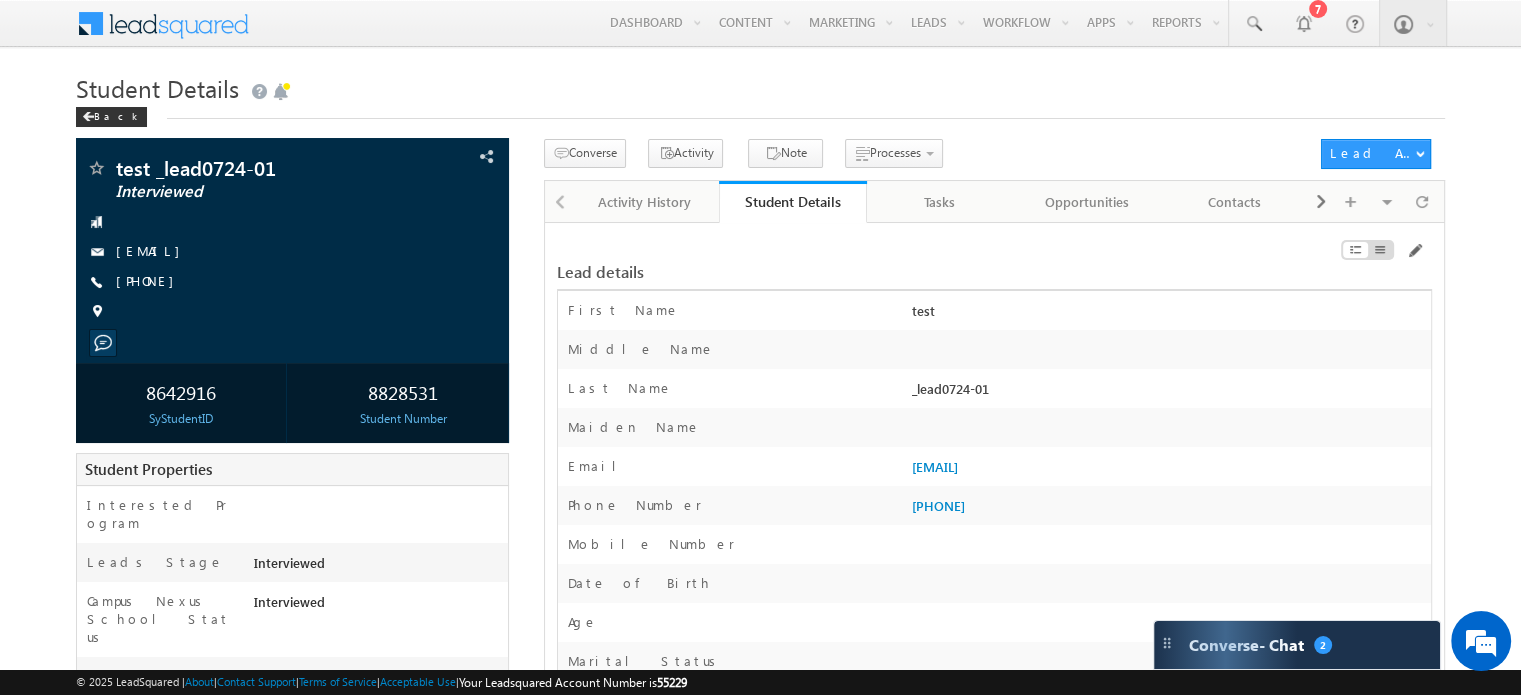 copy on "8828531
Student Number" 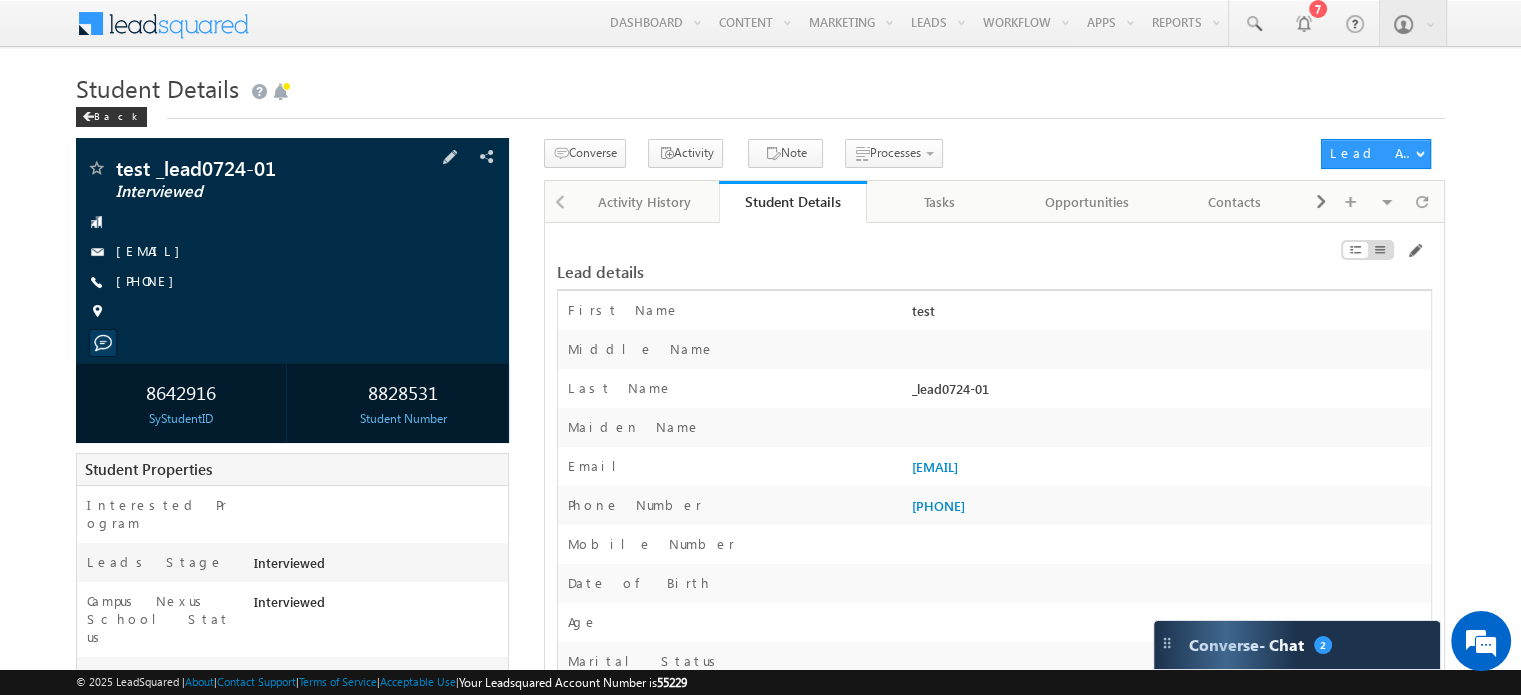 click on "[EMAIL]" at bounding box center [292, 252] 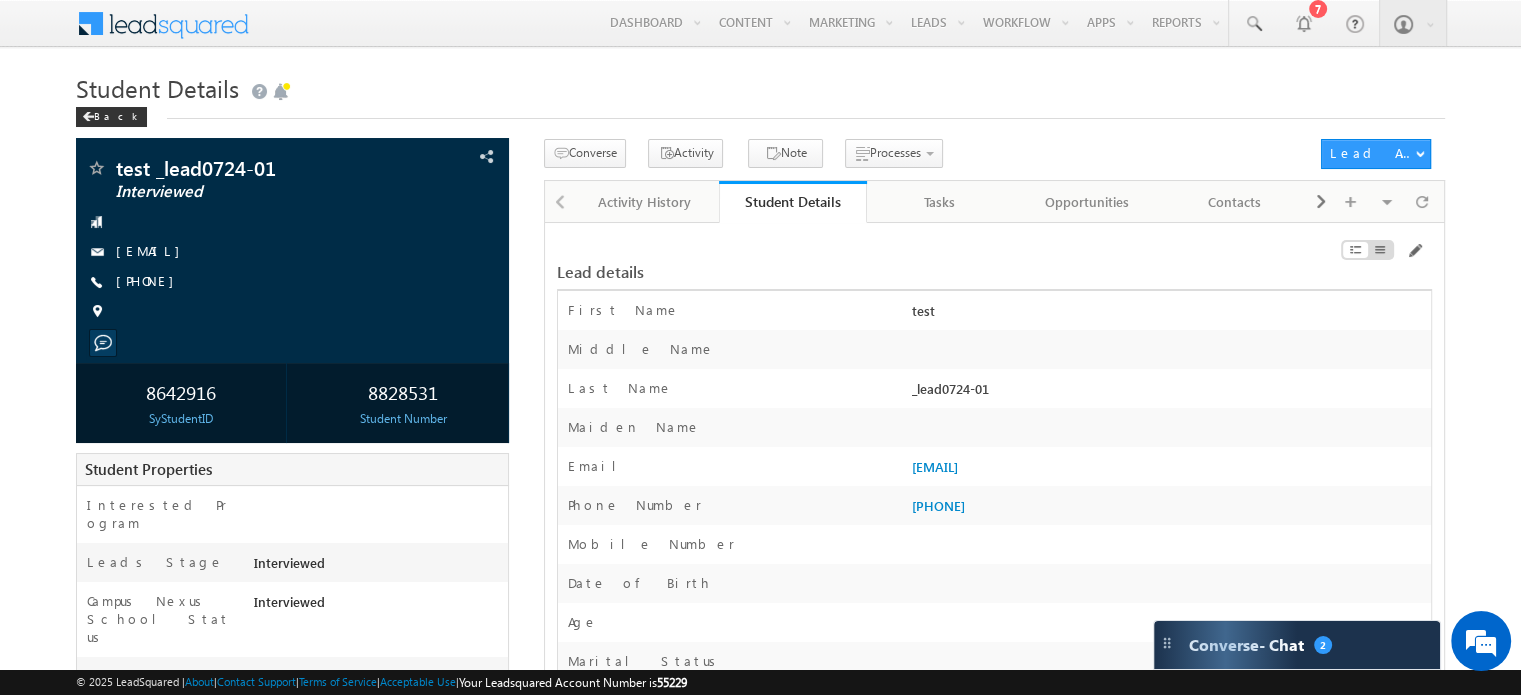 click on "Student Details" at bounding box center [760, 86] 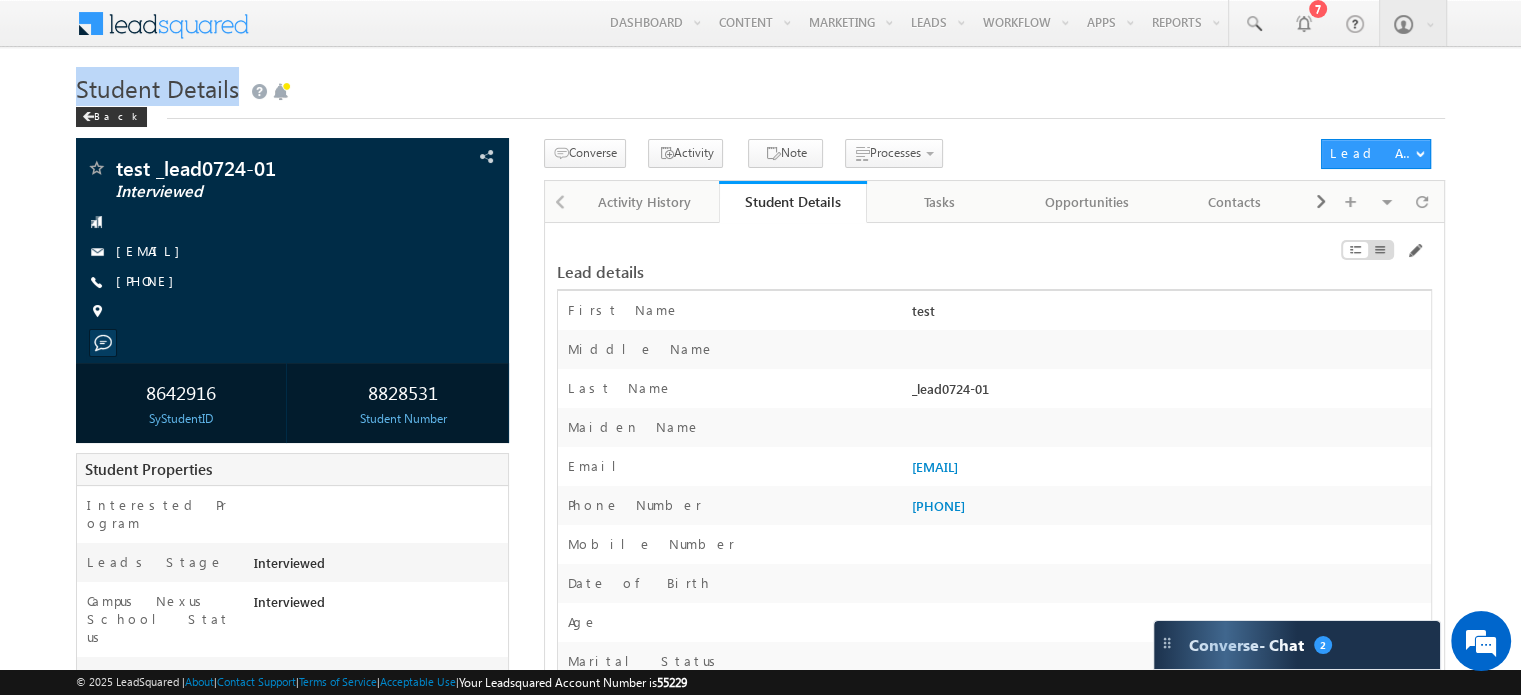 drag, startPoint x: 77, startPoint y: 87, endPoint x: 310, endPoint y: 83, distance: 233.03433 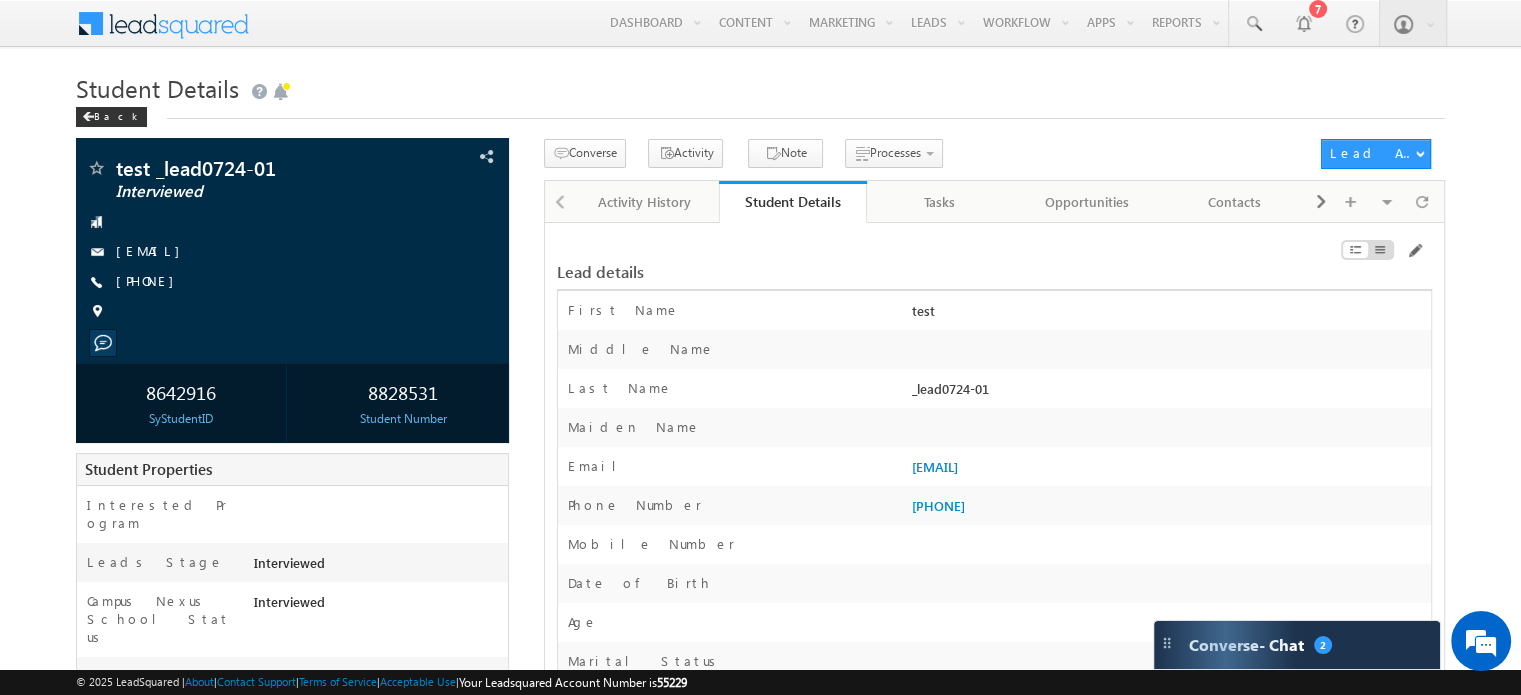 click on "Student Details" at bounding box center (157, 88) 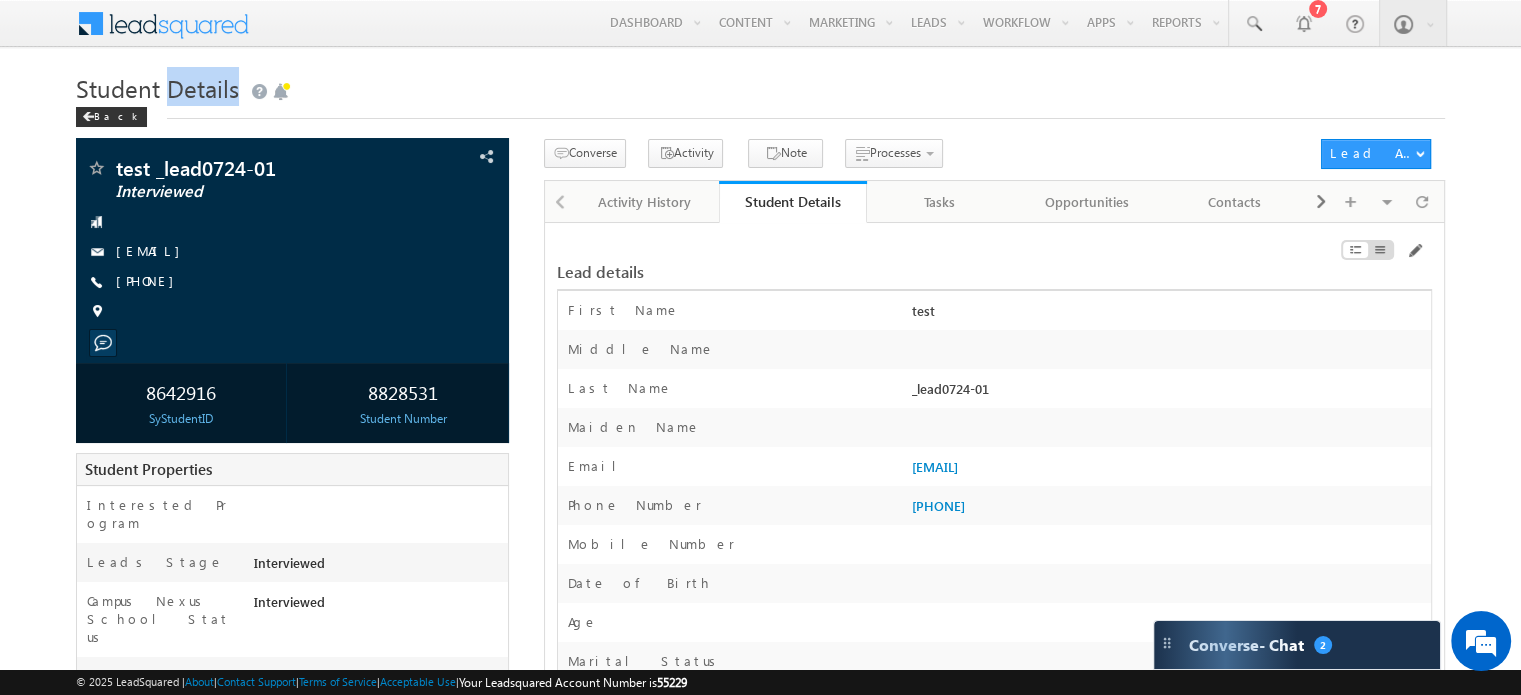 click on "Student Details" at bounding box center [157, 88] 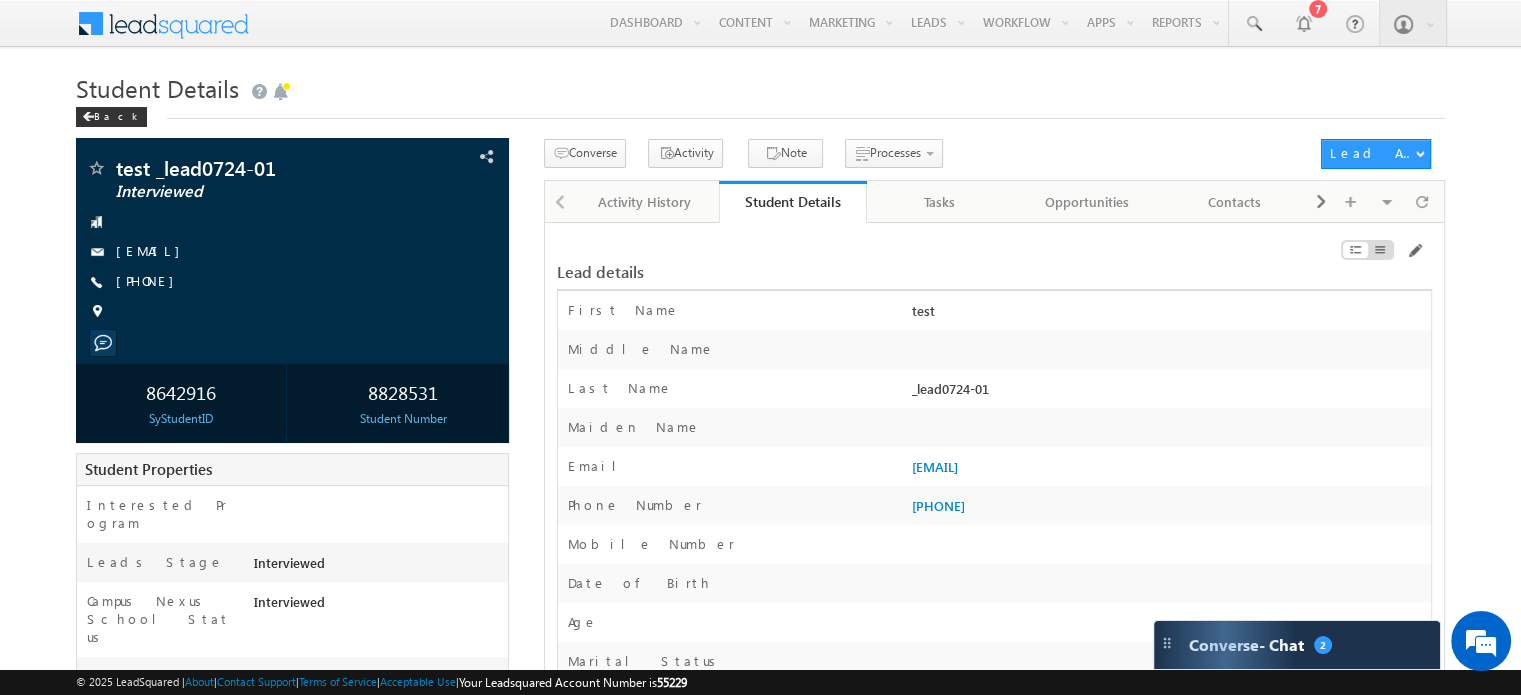 click on "Student Details" at bounding box center (157, 88) 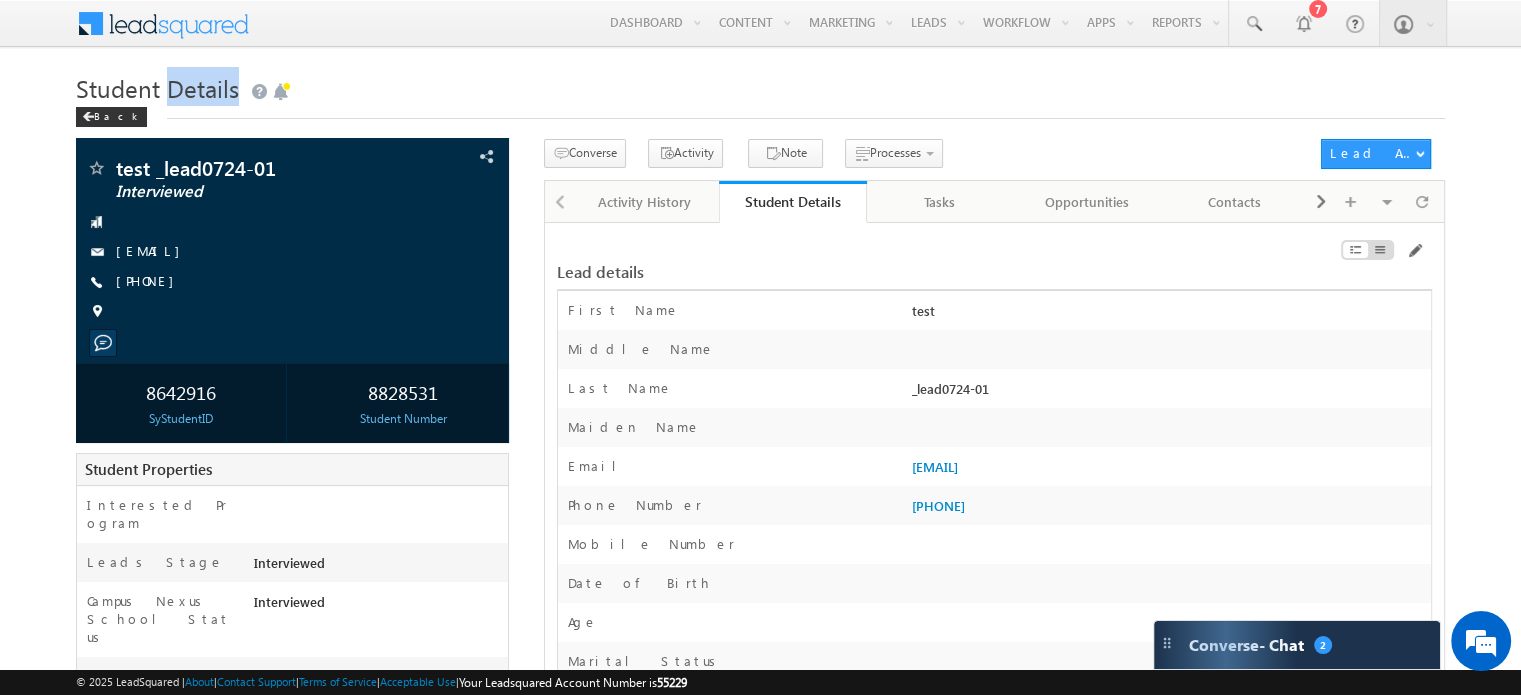 click on "Student Details" at bounding box center [157, 88] 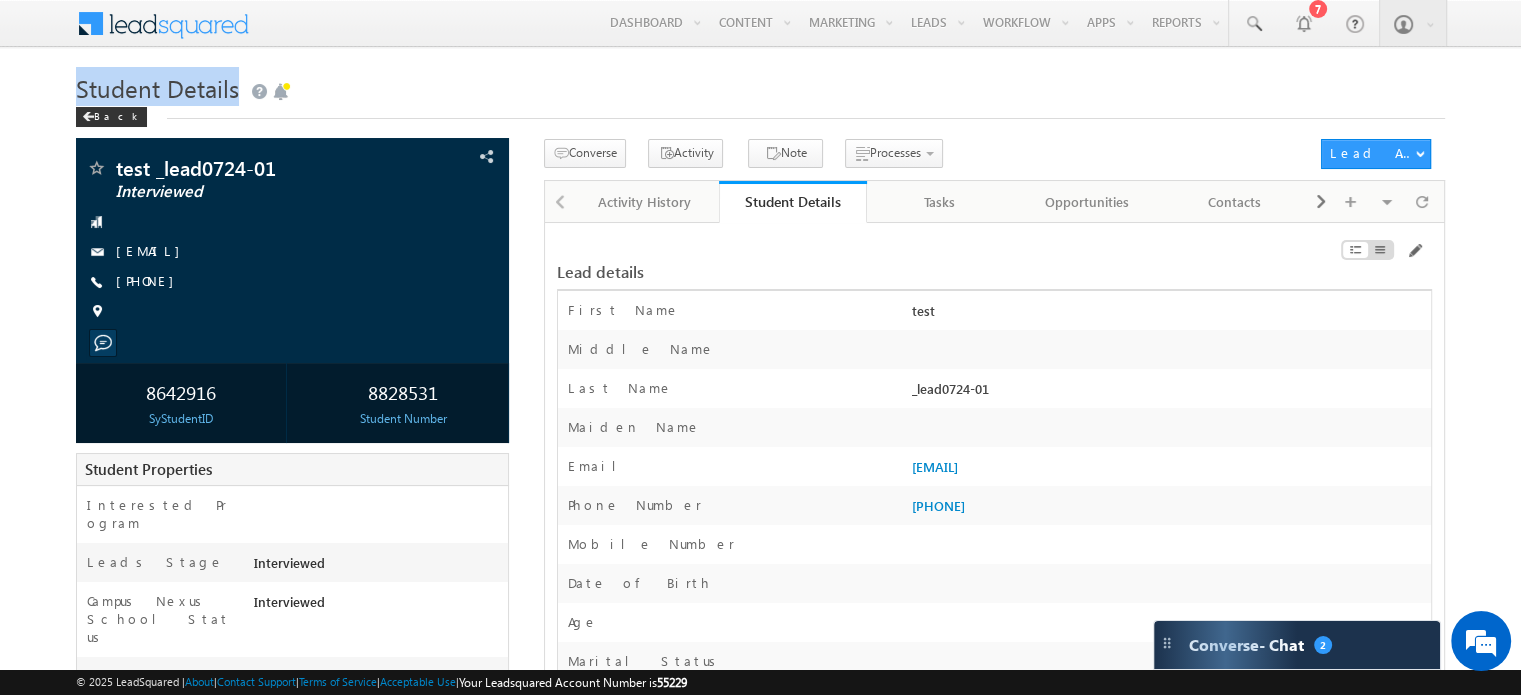 drag, startPoint x: 166, startPoint y: 88, endPoint x: 108, endPoint y: 81, distance: 58.420887 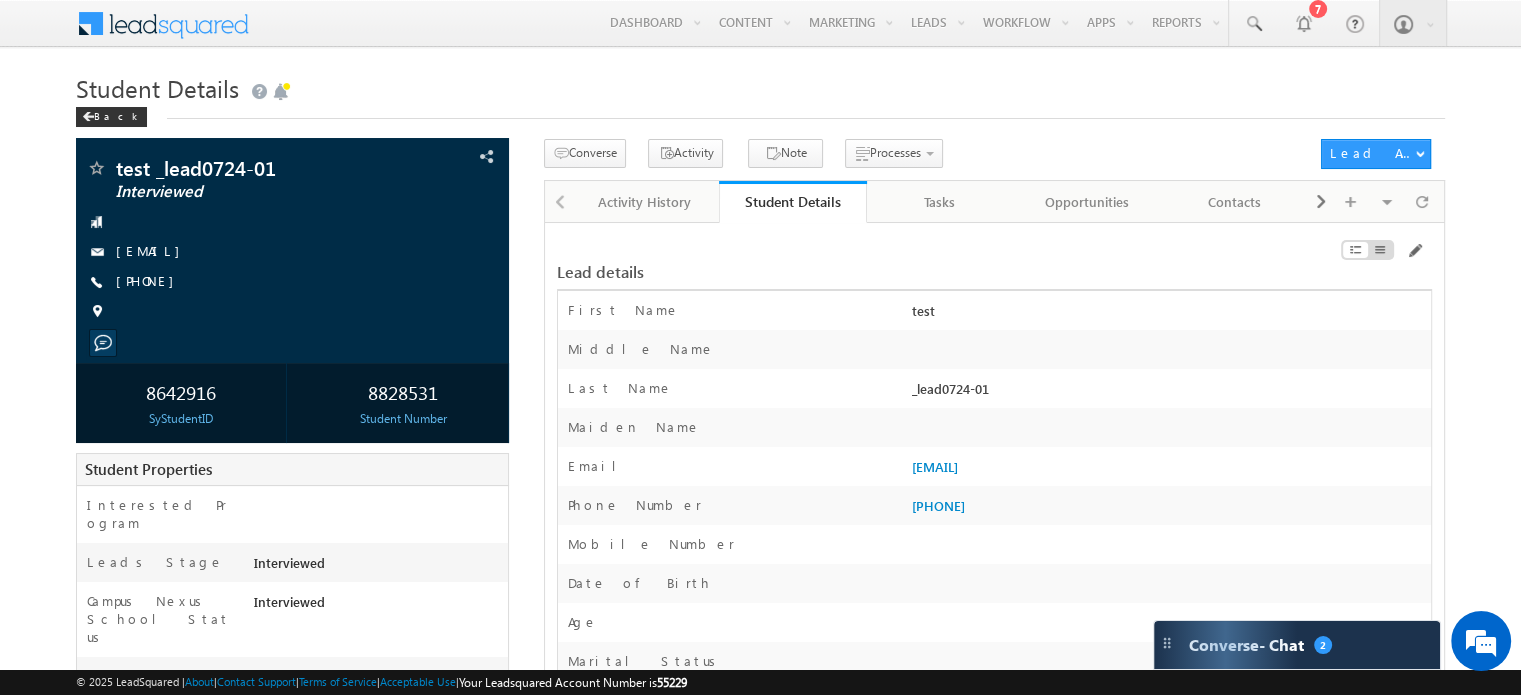 click on "Student Details" at bounding box center (760, 86) 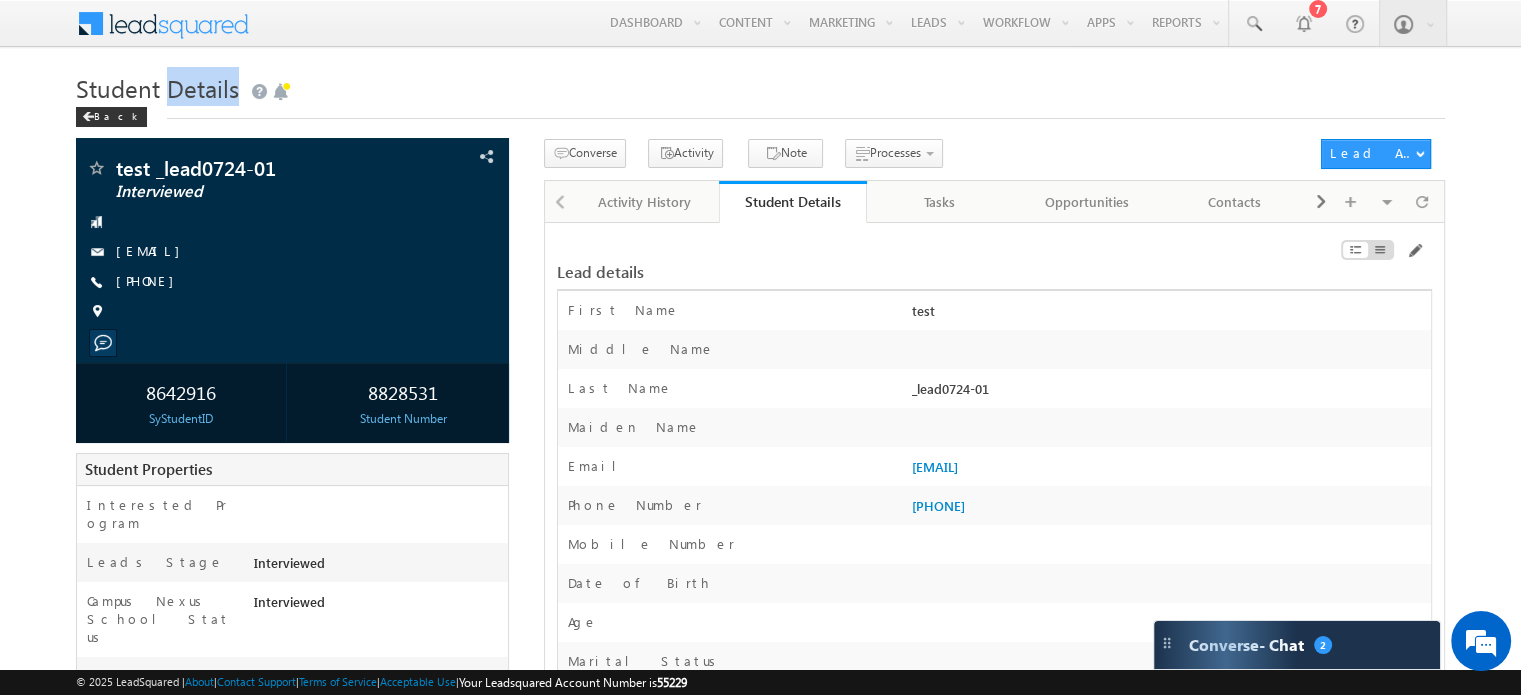 click on "Student Details" at bounding box center [157, 88] 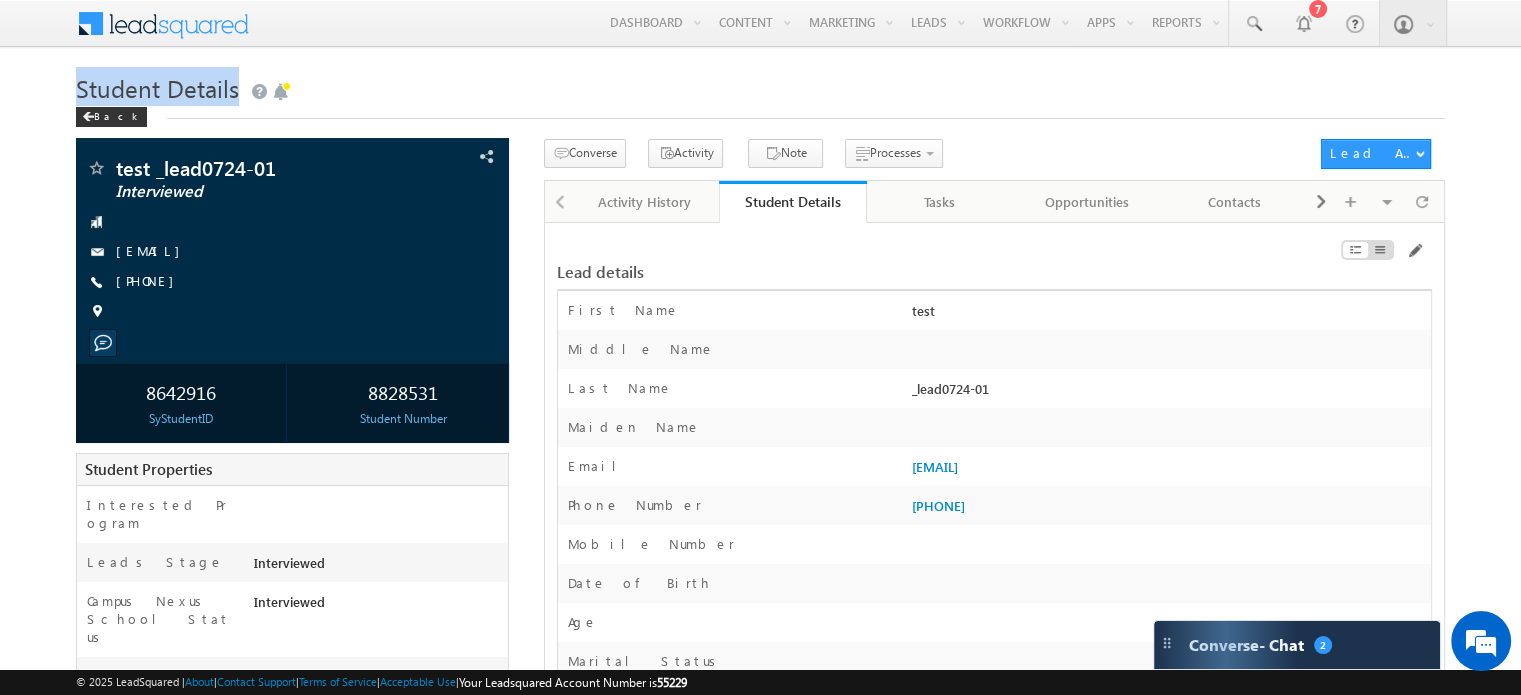 click on "Student Details" at bounding box center (157, 88) 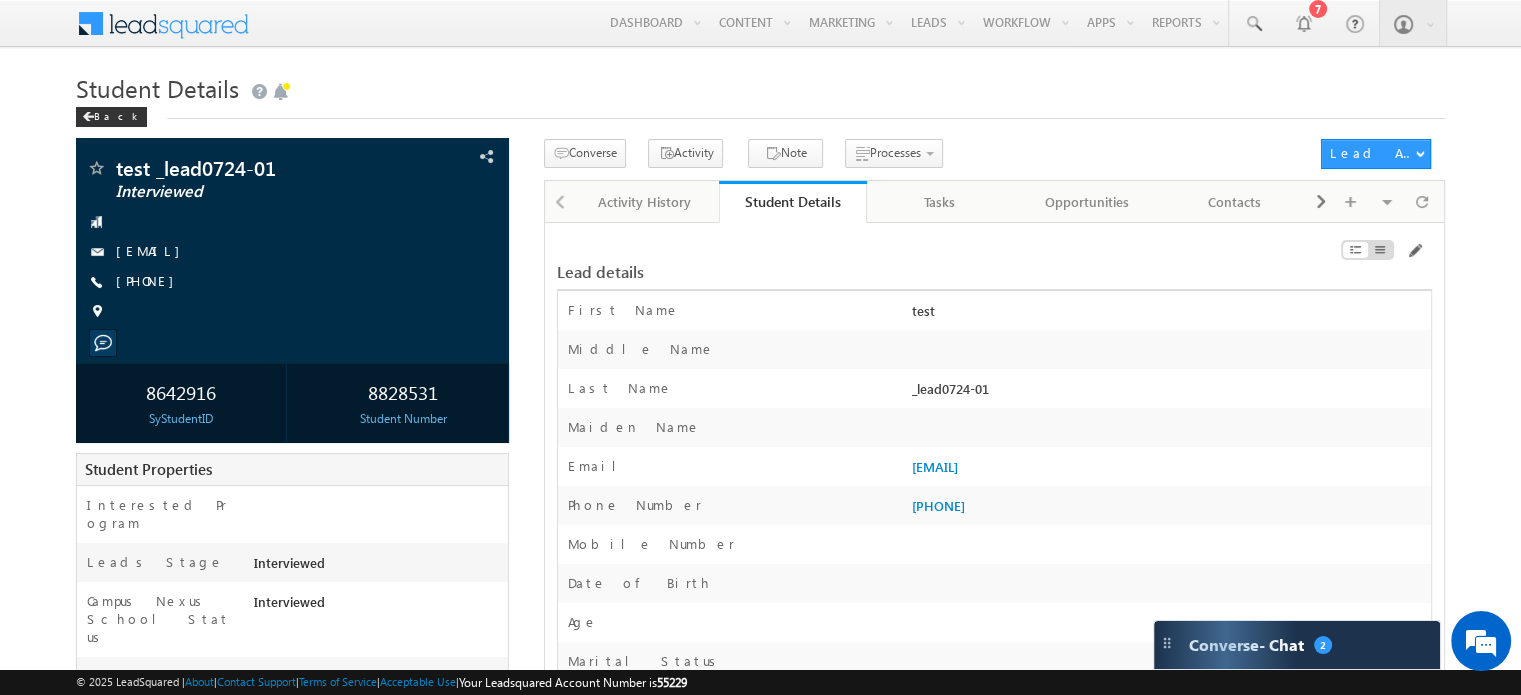 click on "Menu
[FIRST] [LAST]
[EMAIL]" at bounding box center (760, 5136) 